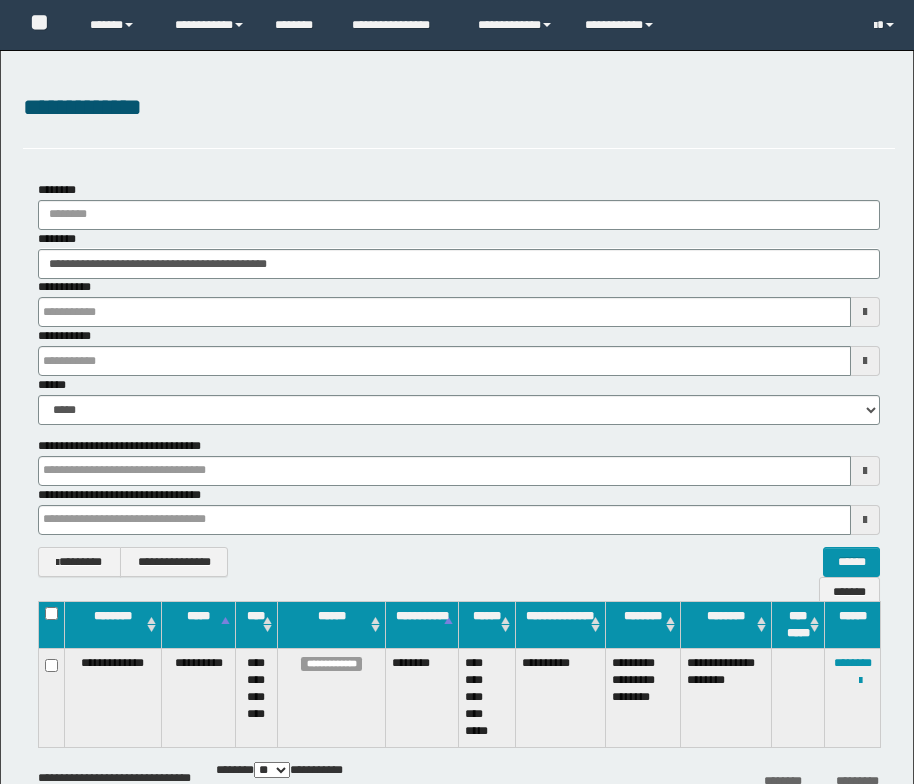 scroll, scrollTop: 0, scrollLeft: 0, axis: both 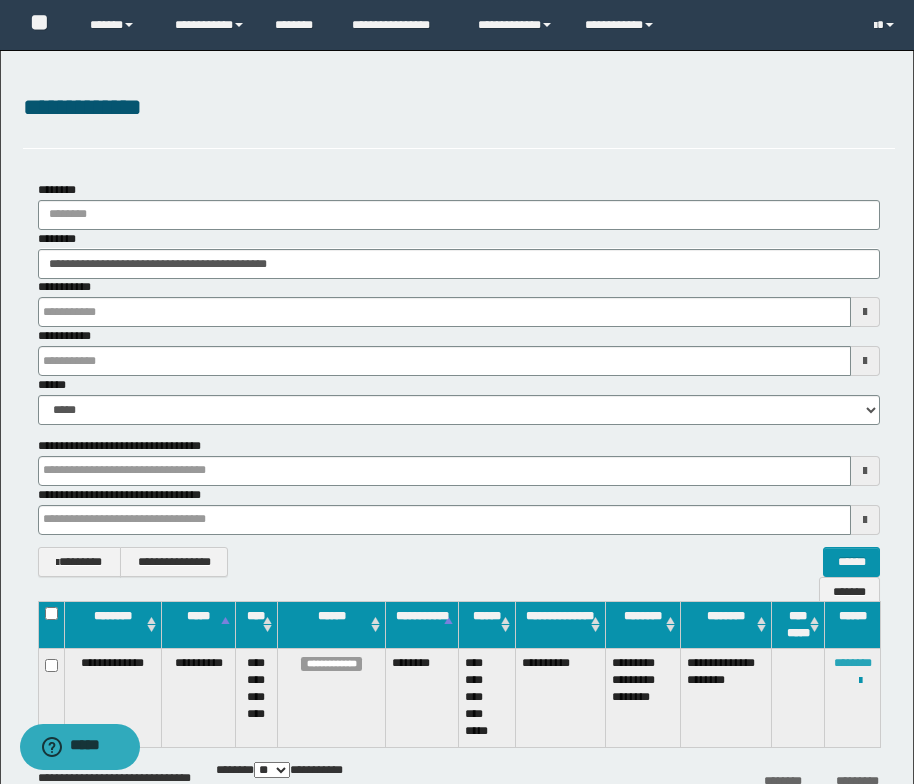 click on "********" at bounding box center [853, 663] 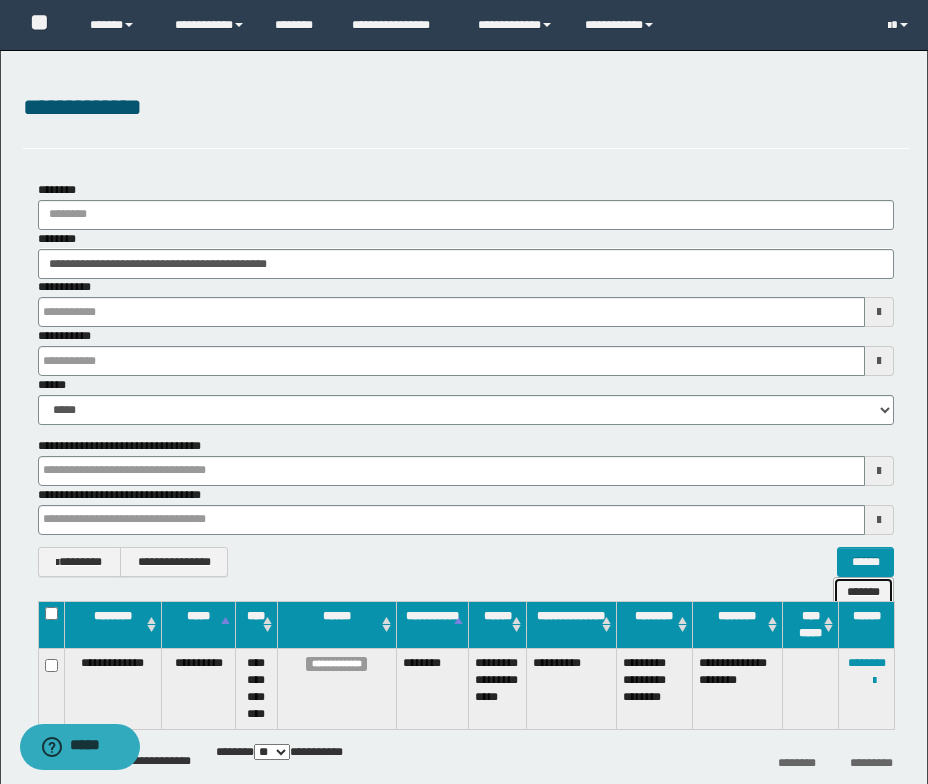 click on "*******" at bounding box center (863, 592) 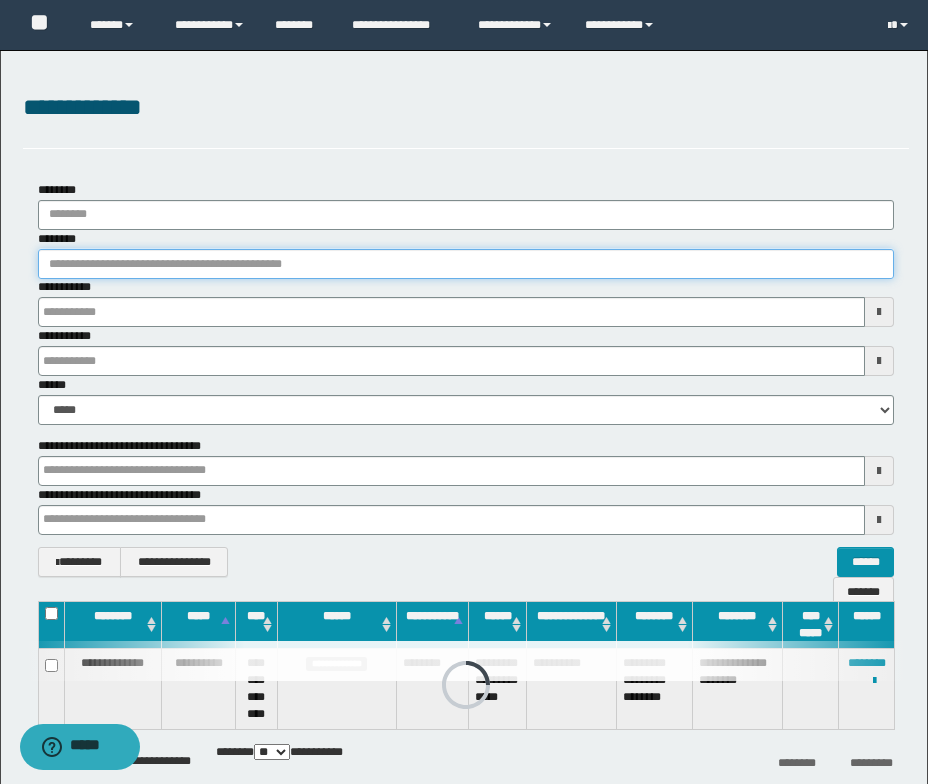 click on "********" at bounding box center (466, 264) 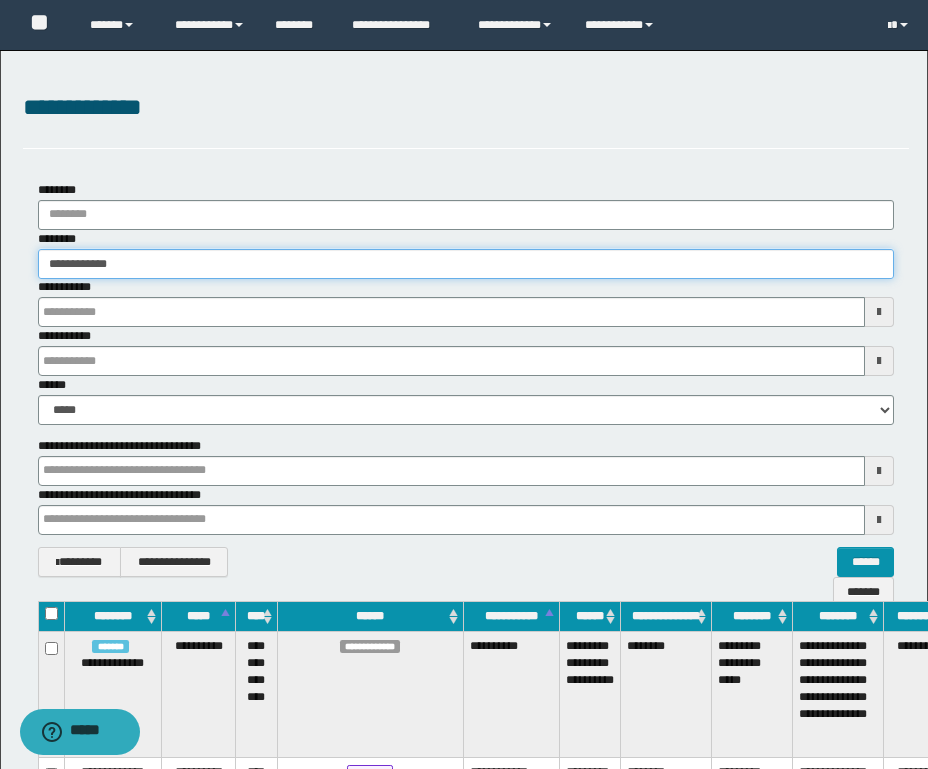 click on "**********" at bounding box center [466, 264] 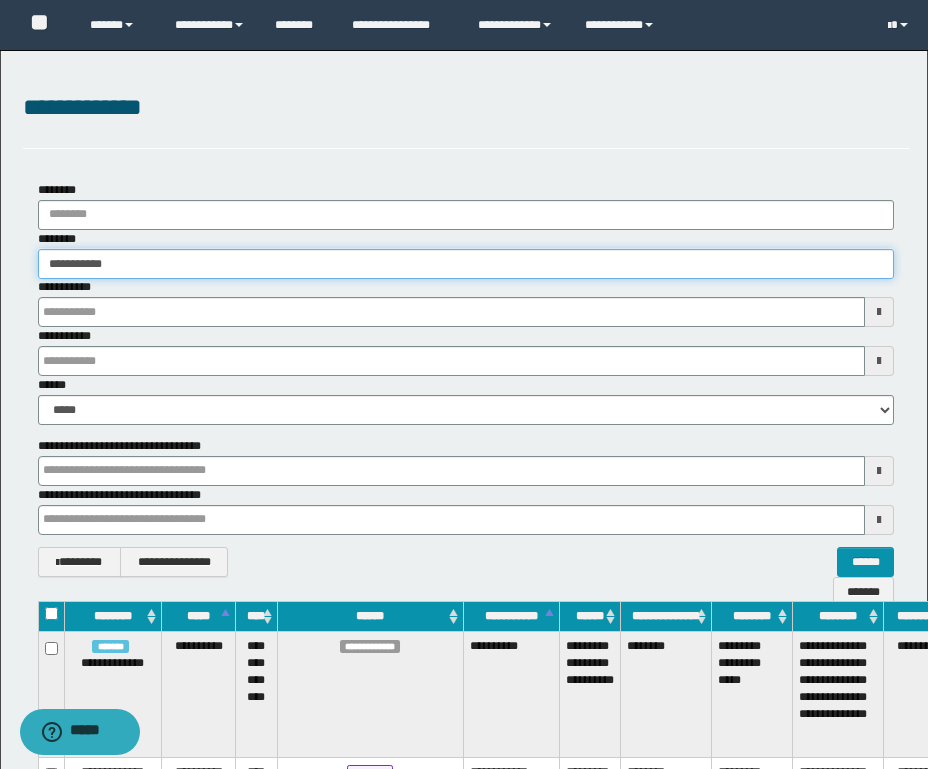 type on "**********" 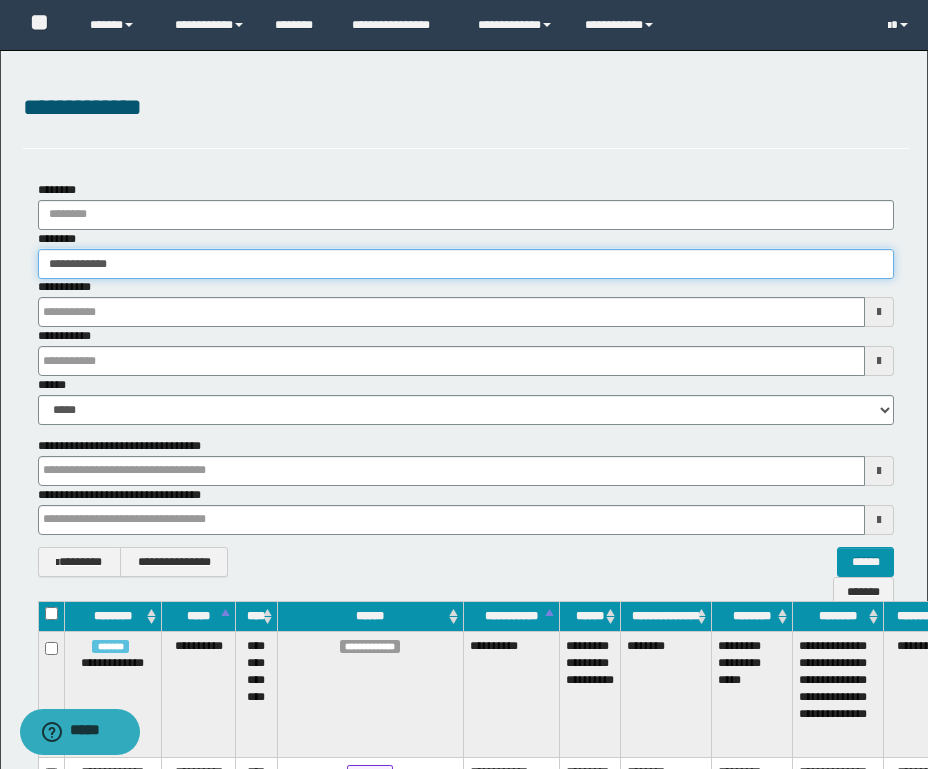 type on "**********" 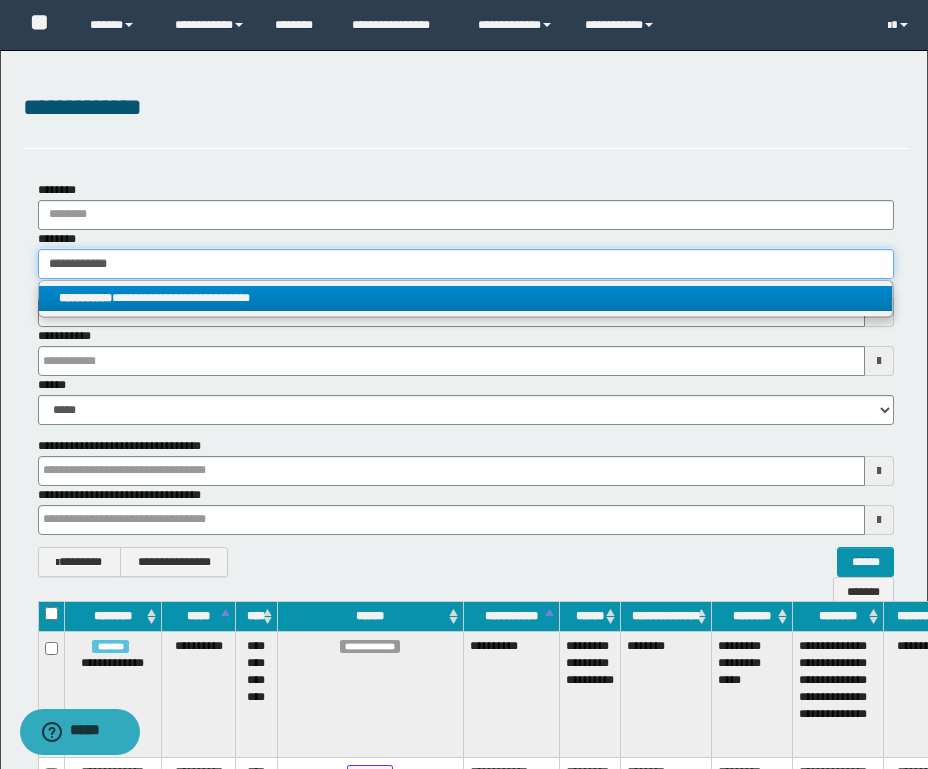 type on "**********" 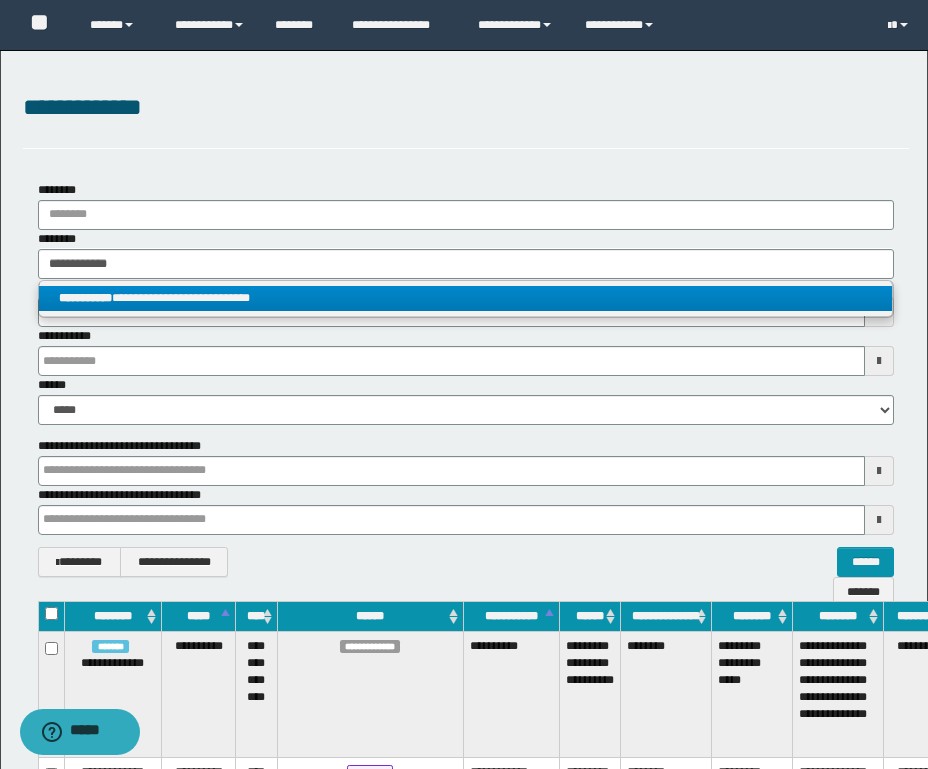 click on "**********" at bounding box center [465, 298] 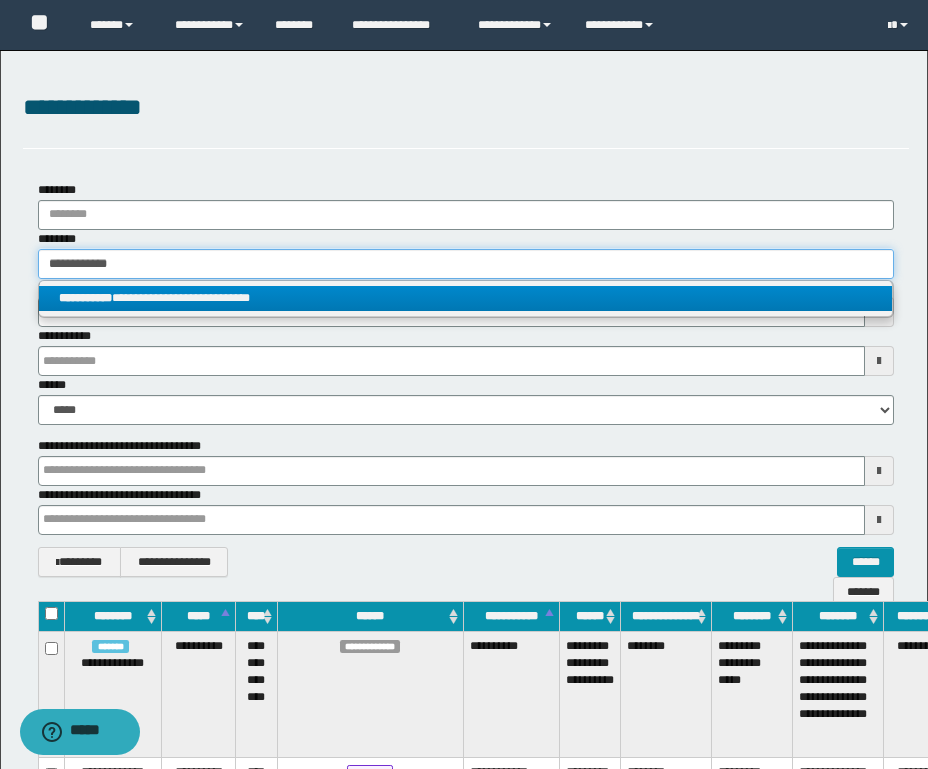 type 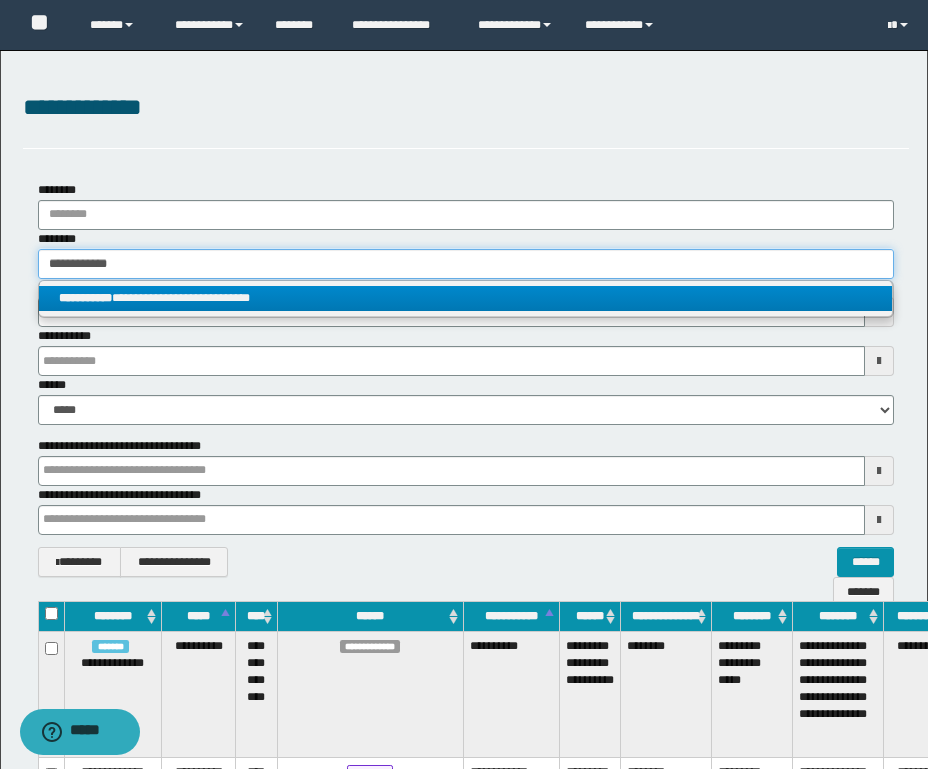 type on "**********" 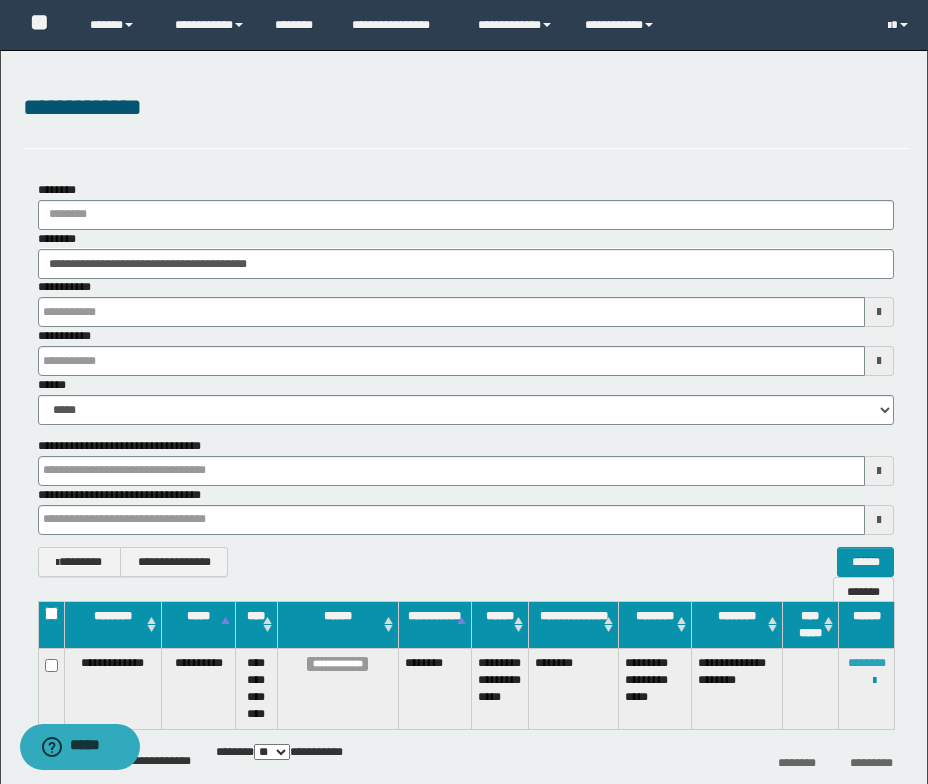 click on "********" at bounding box center [867, 663] 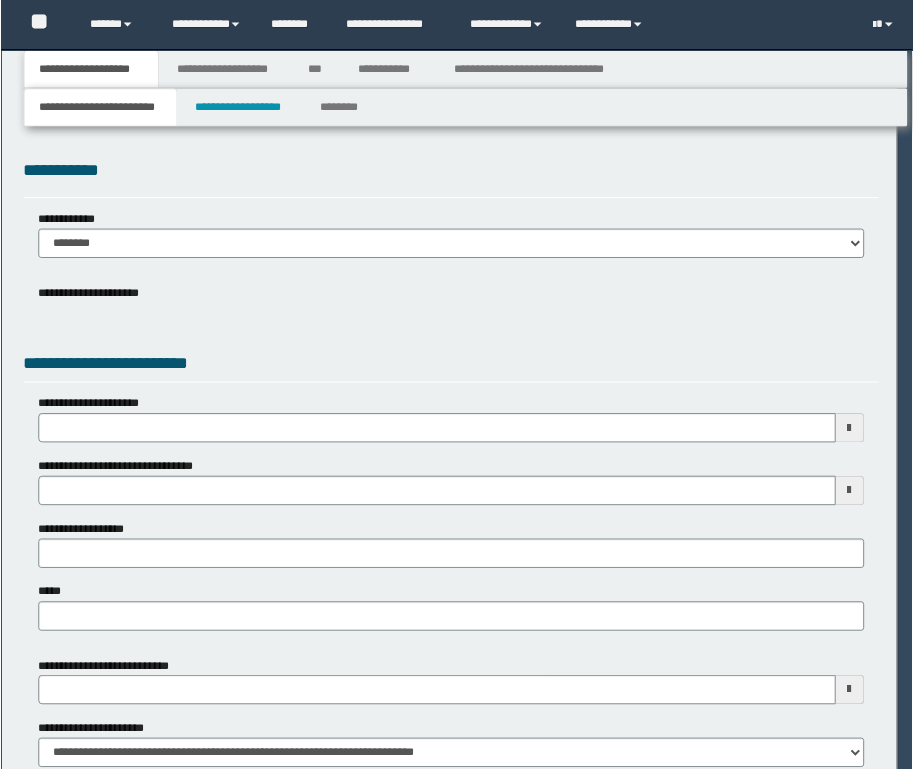 scroll, scrollTop: 0, scrollLeft: 0, axis: both 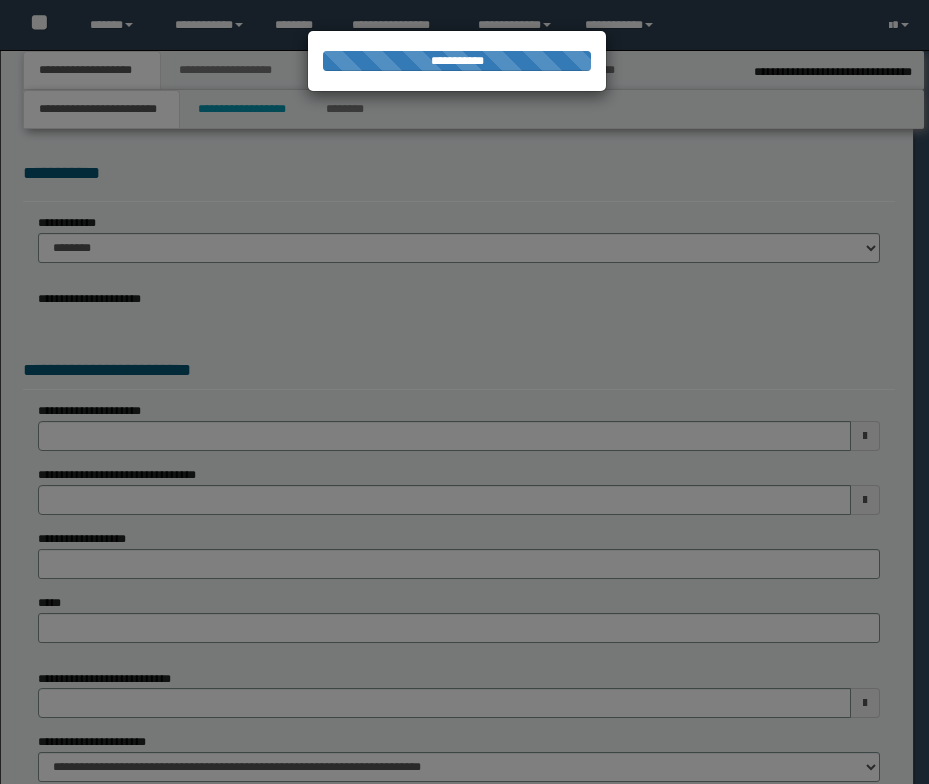 select on "*" 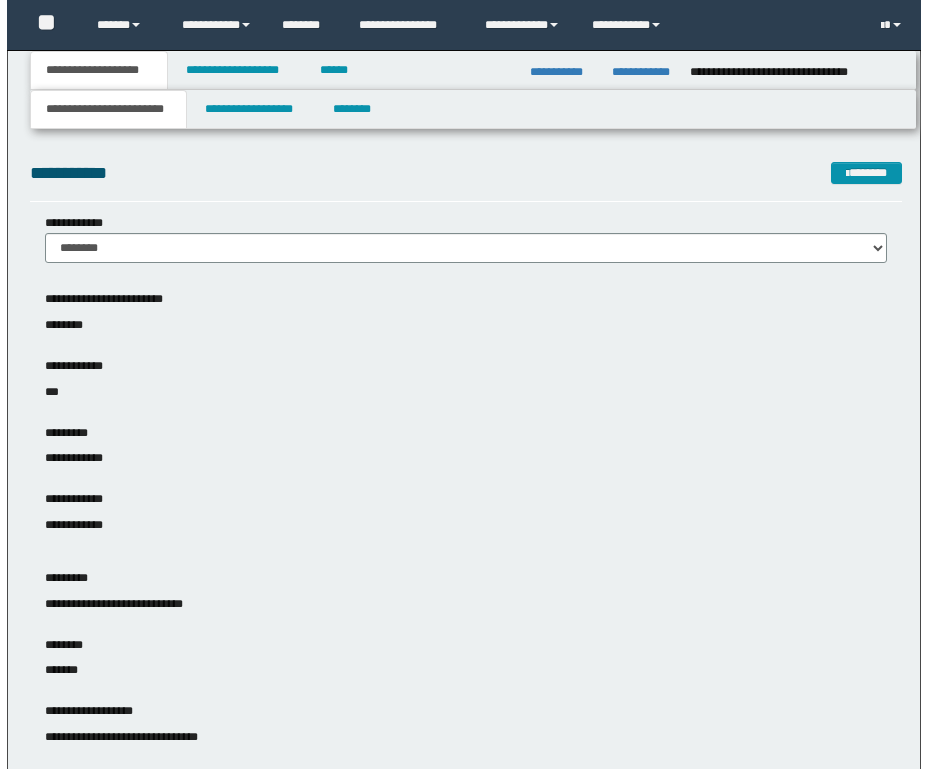 scroll, scrollTop: 0, scrollLeft: 0, axis: both 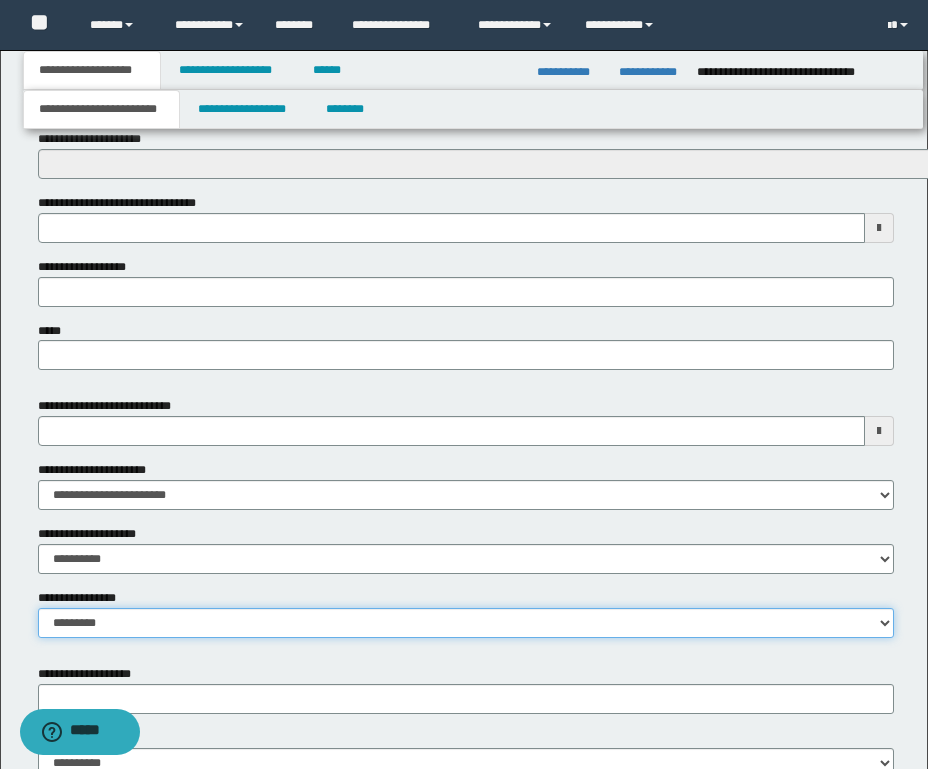click on "**********" at bounding box center (466, 623) 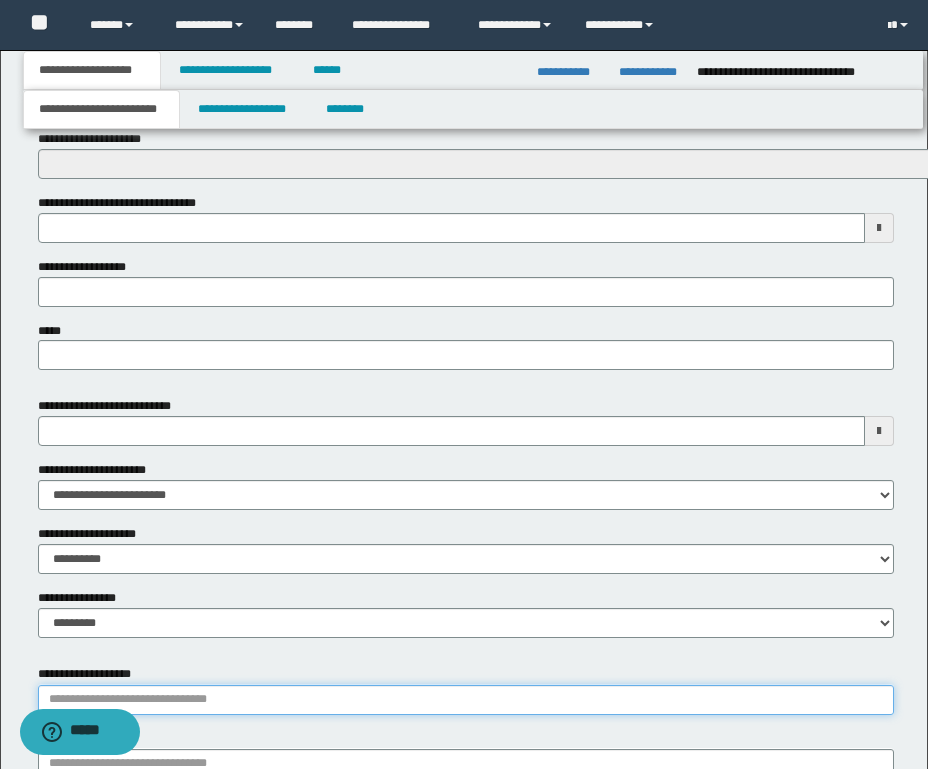 paste on "********" 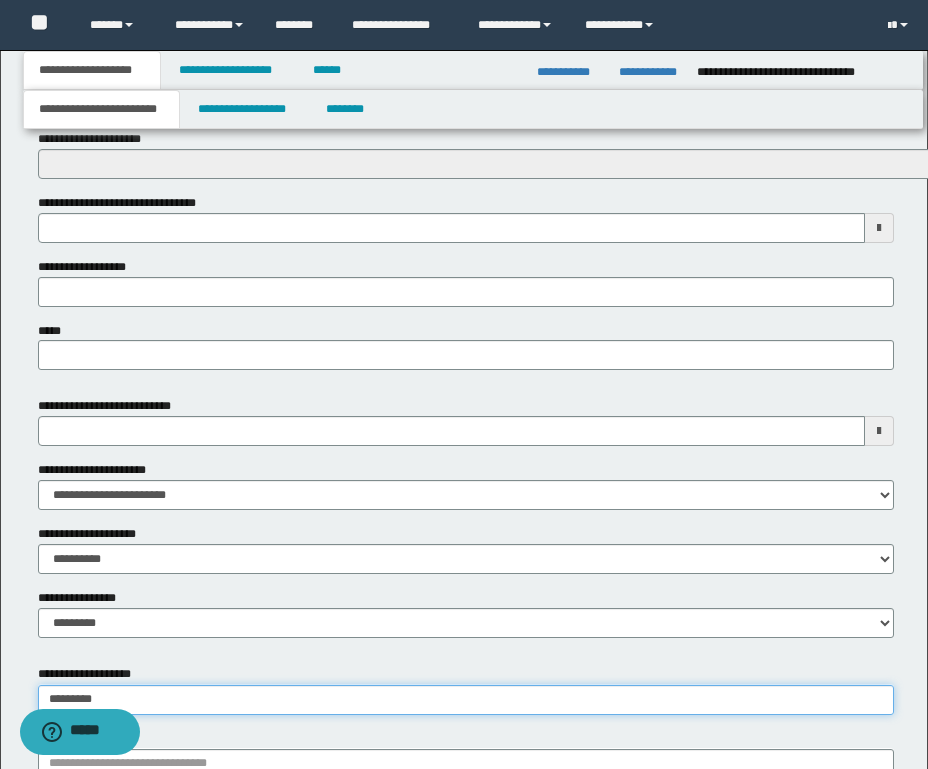type on "********" 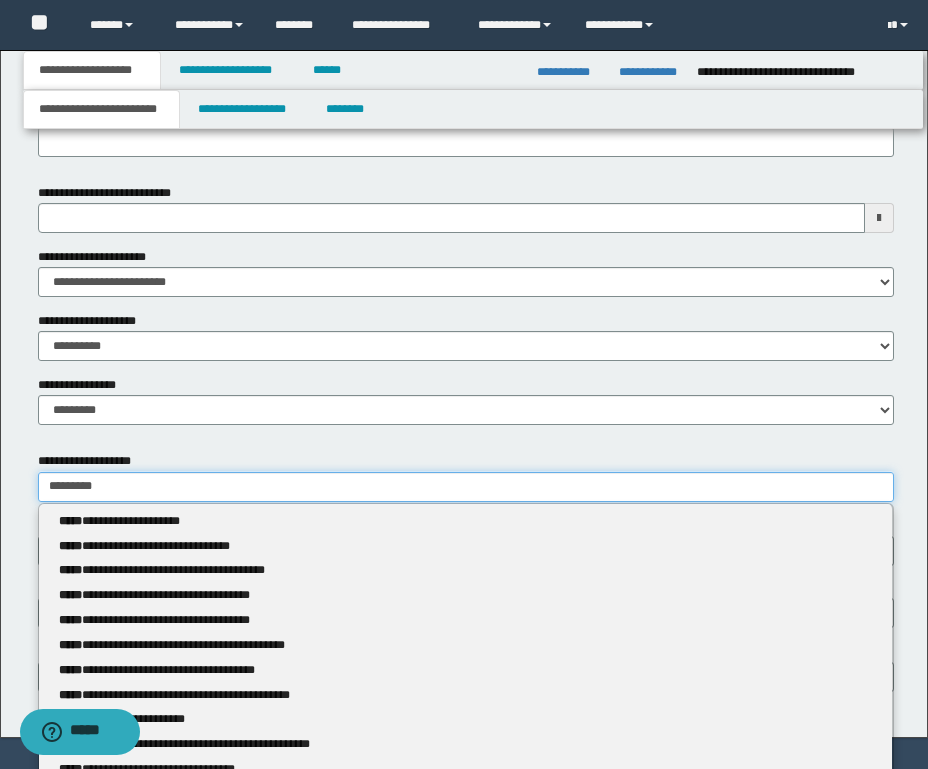 scroll, scrollTop: 1023, scrollLeft: 0, axis: vertical 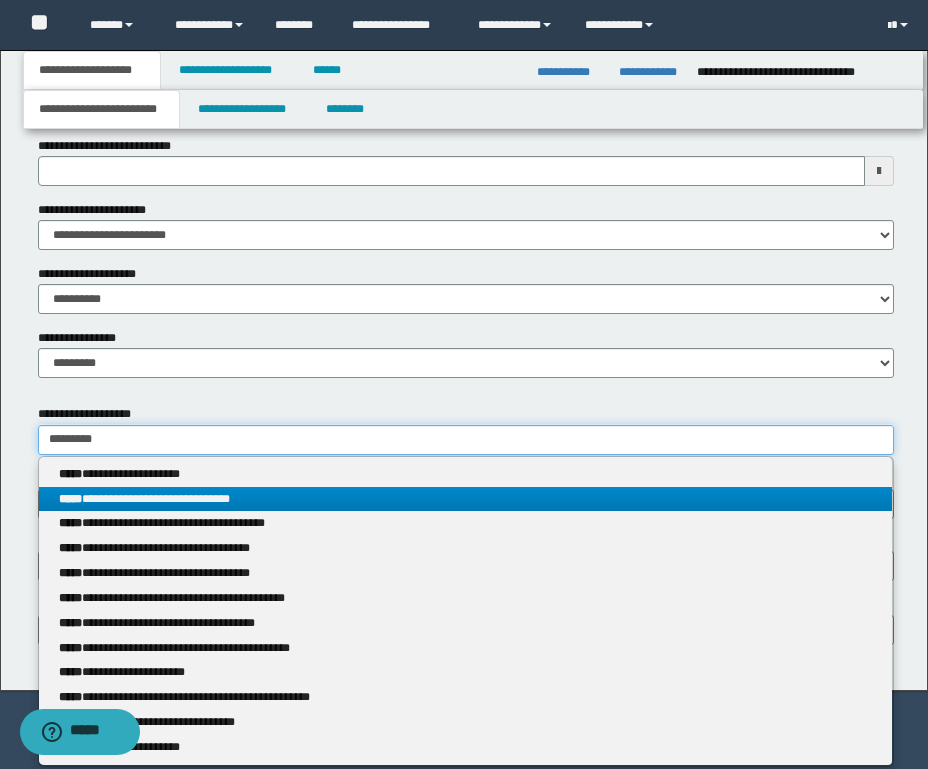 type on "********" 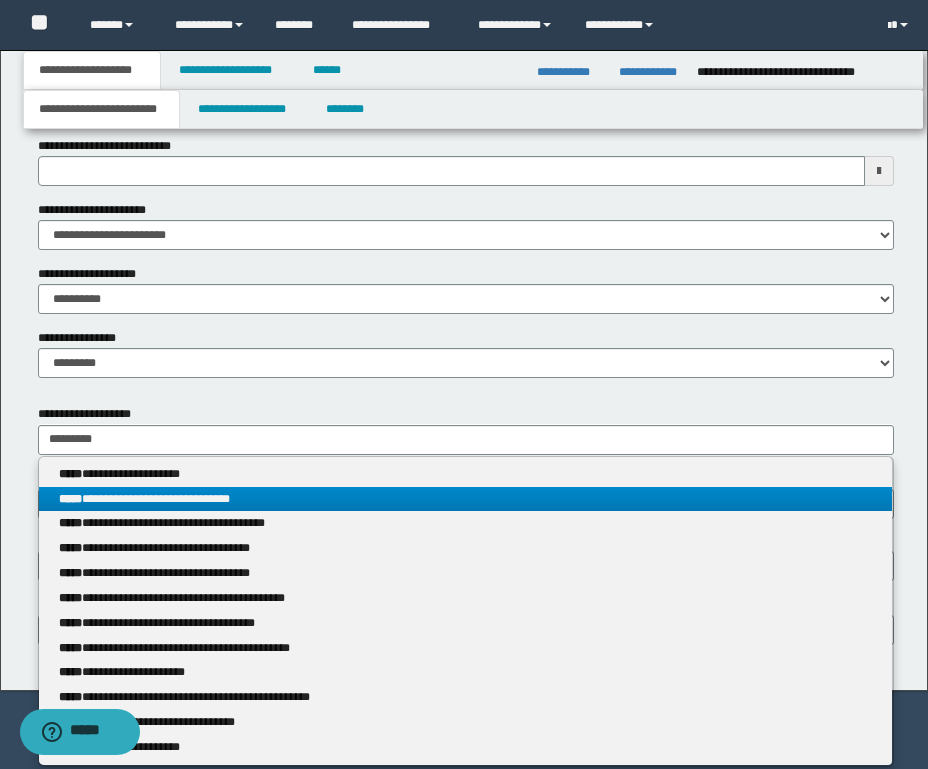 click on "**********" at bounding box center (465, 499) 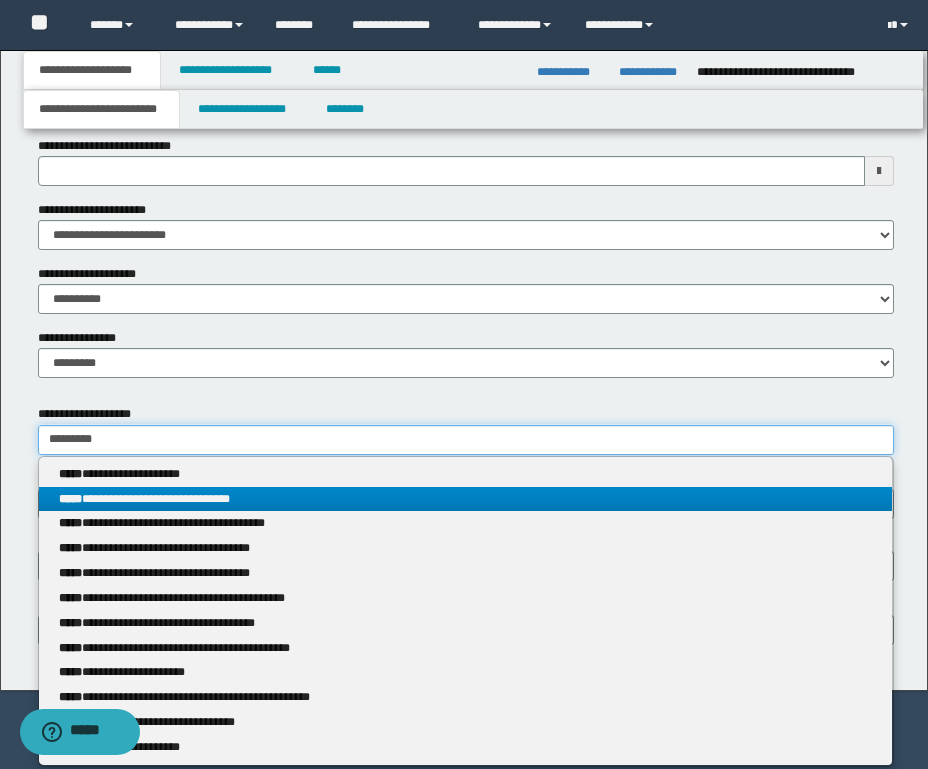 type 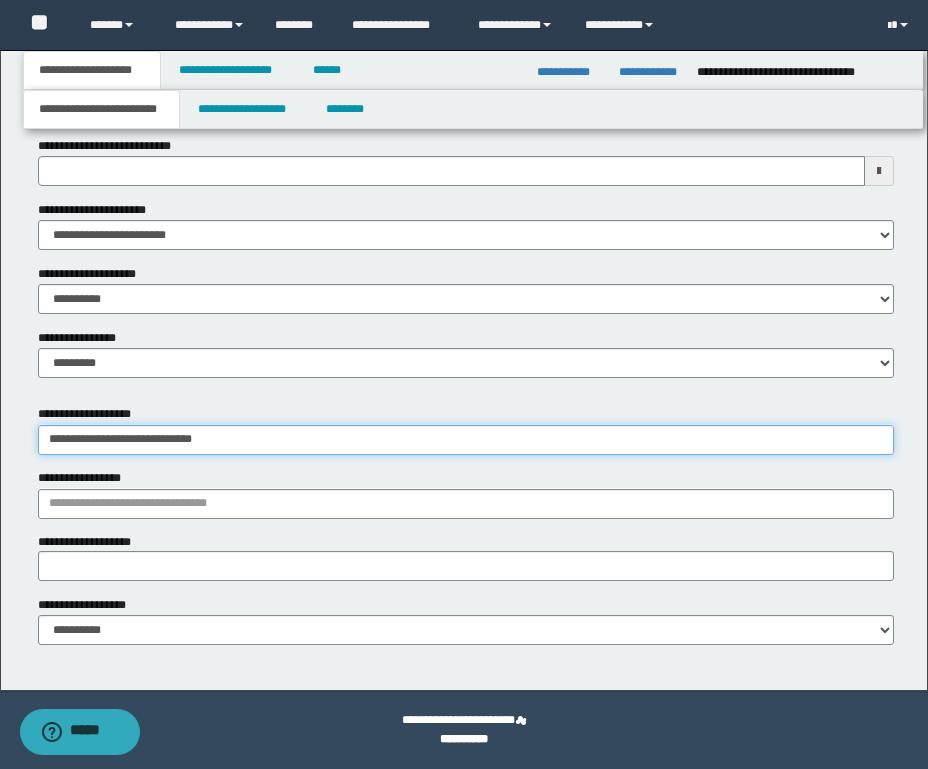 type on "**********" 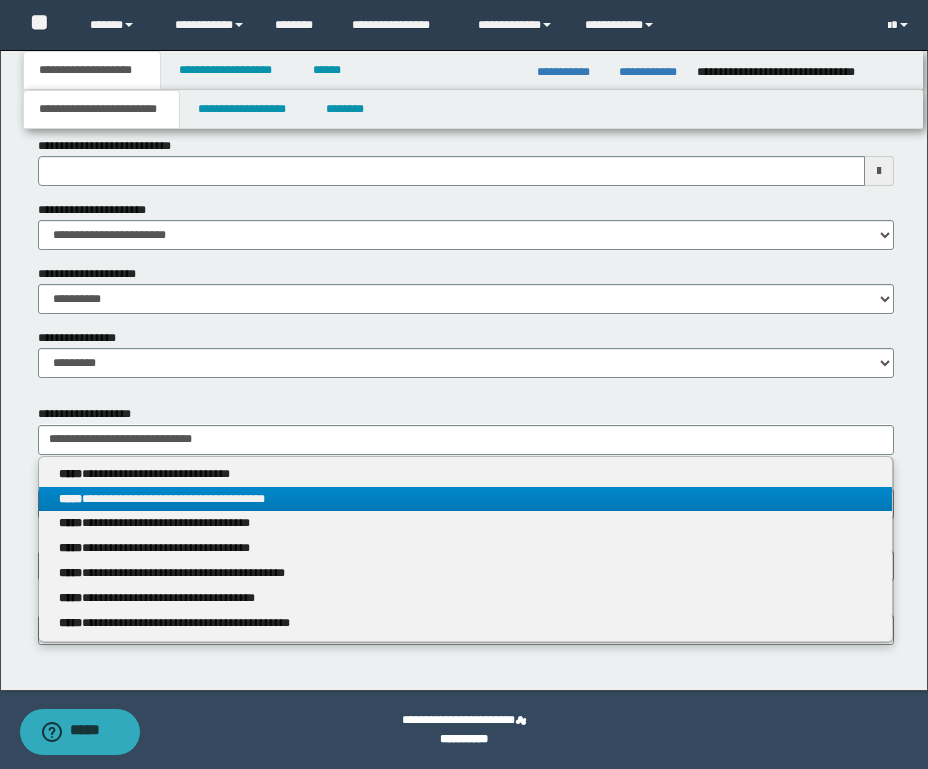 click on "**********" at bounding box center [465, 499] 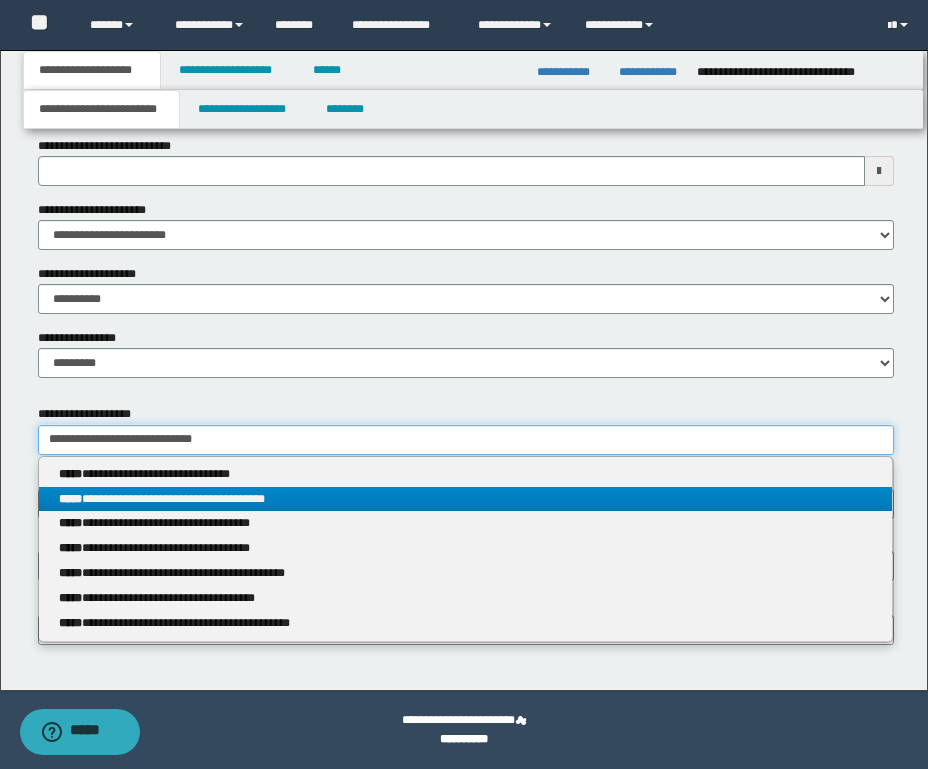 type 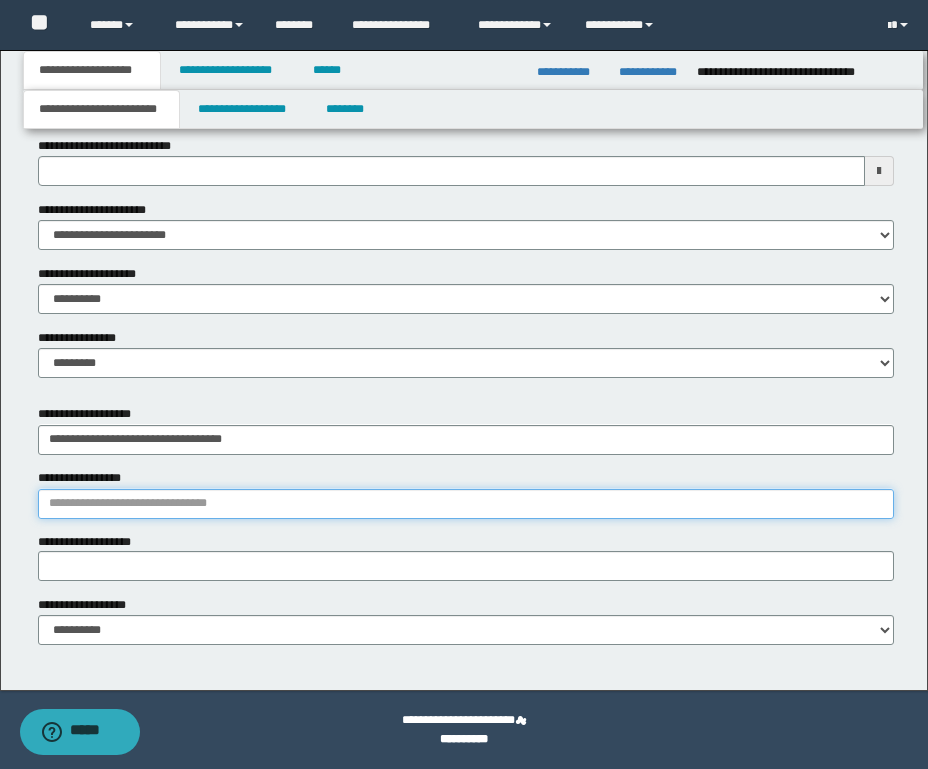 click on "**********" at bounding box center (466, 504) 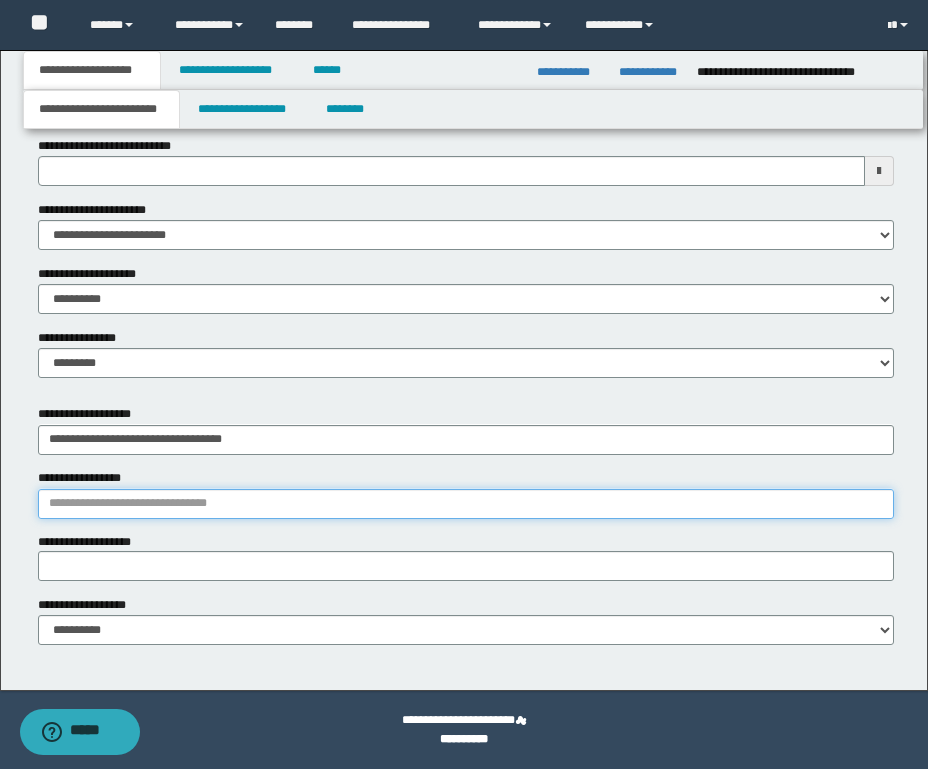 paste on "**********" 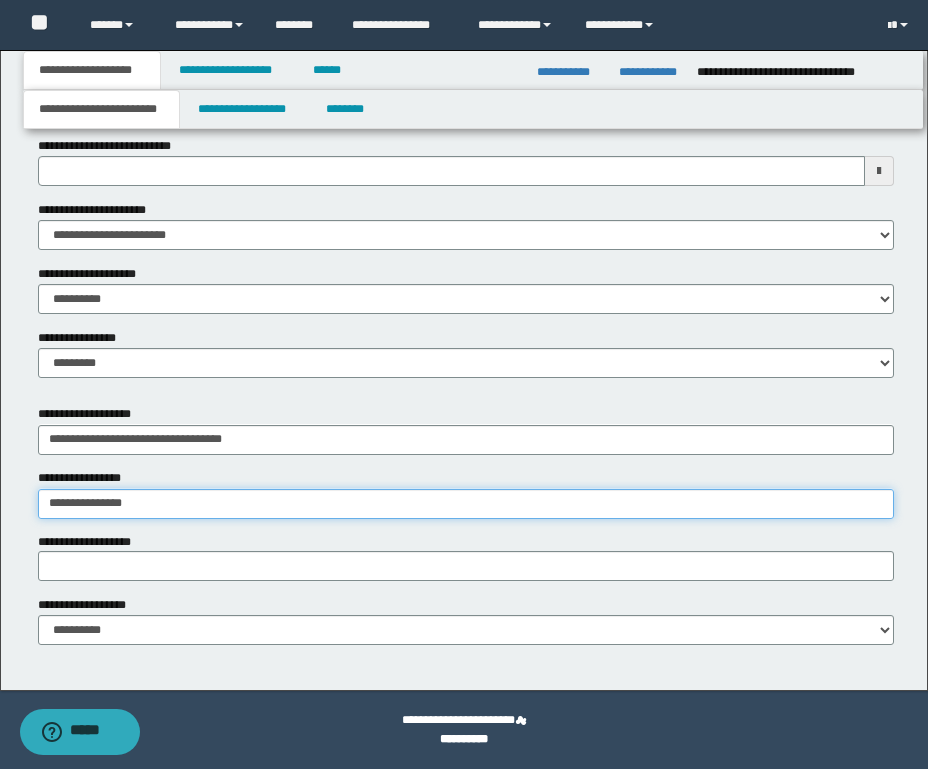 type on "**********" 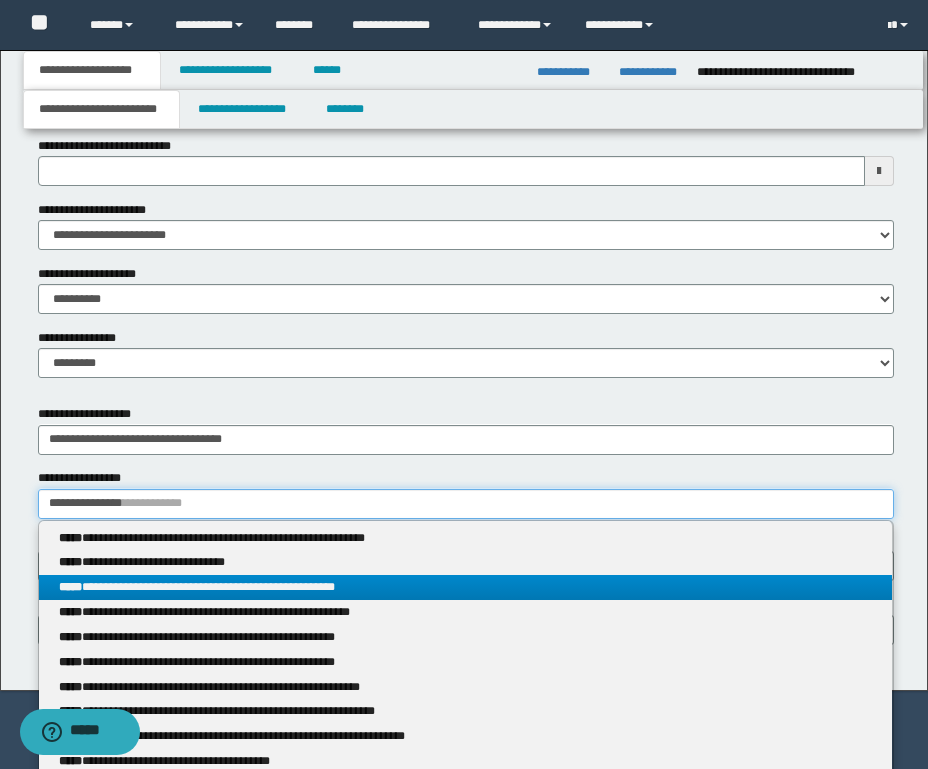 type on "**********" 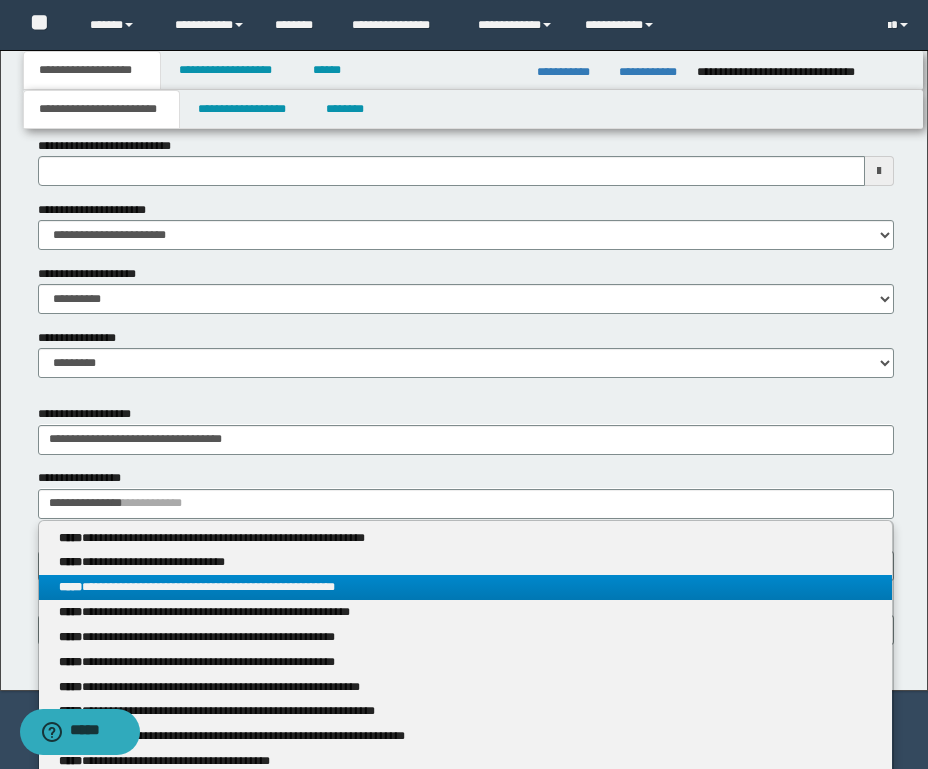 click on "**********" at bounding box center (465, 587) 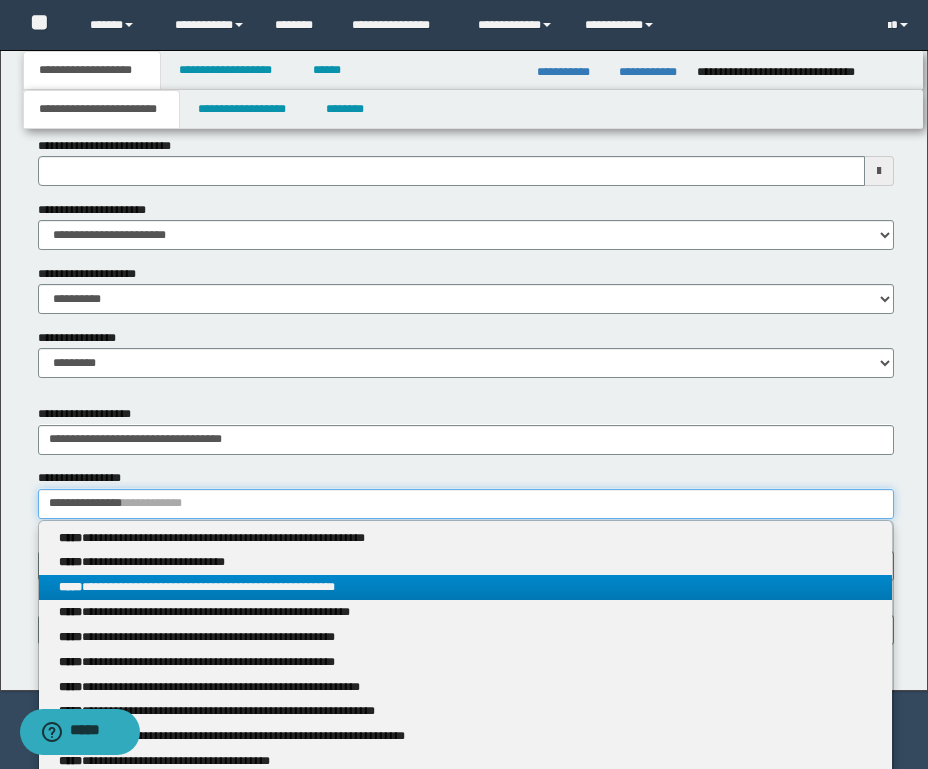 type 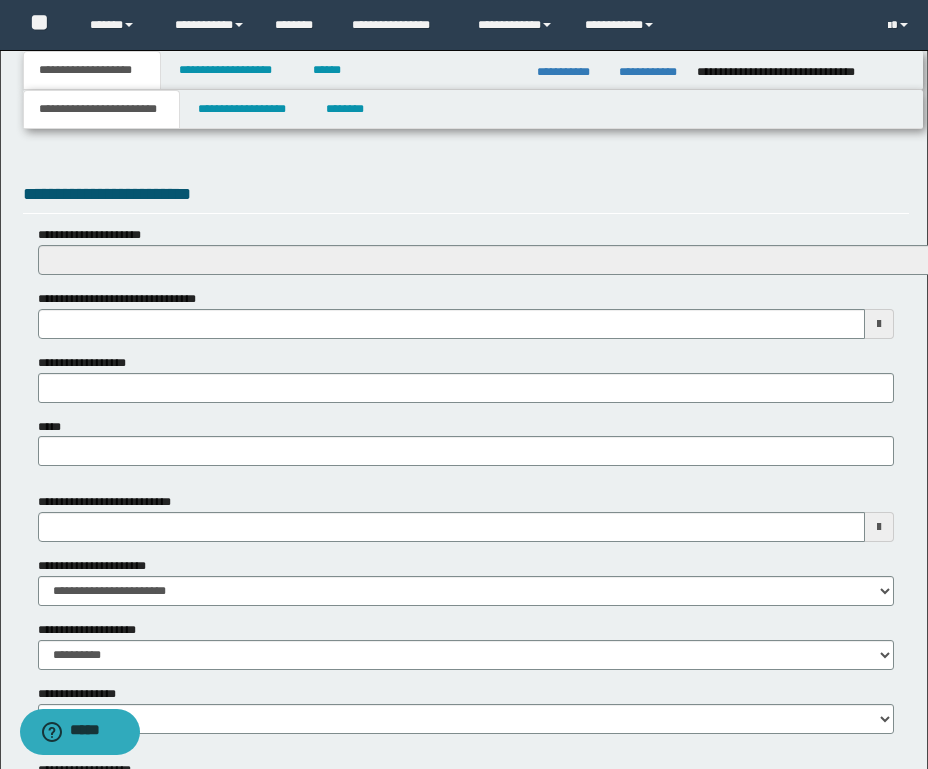 scroll, scrollTop: 623, scrollLeft: 0, axis: vertical 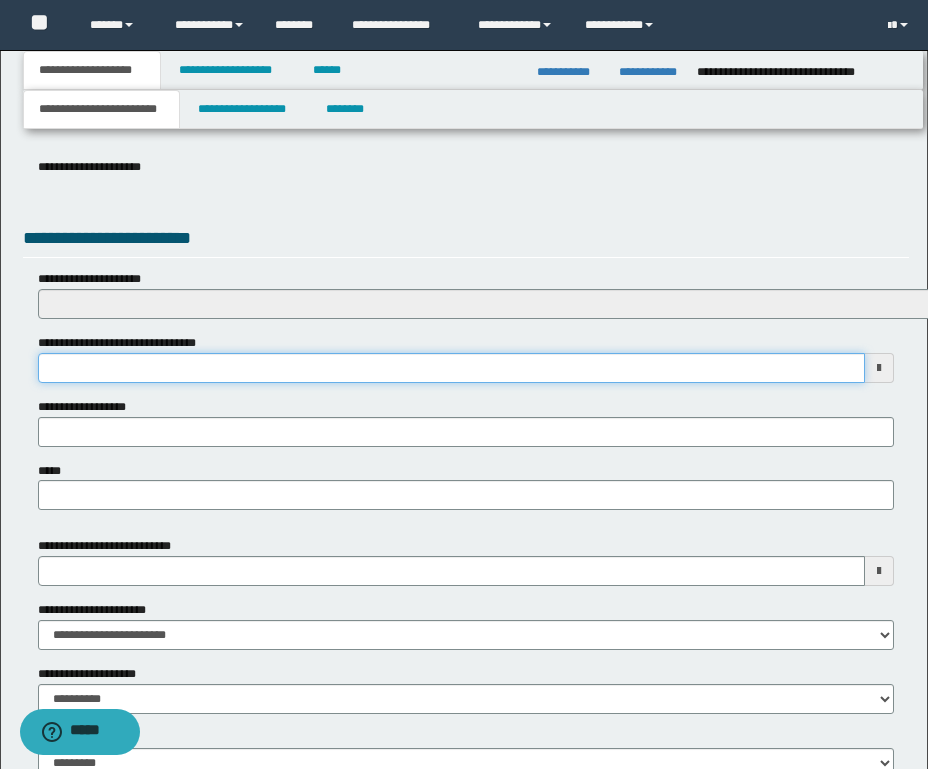 click on "**********" at bounding box center (451, 368) 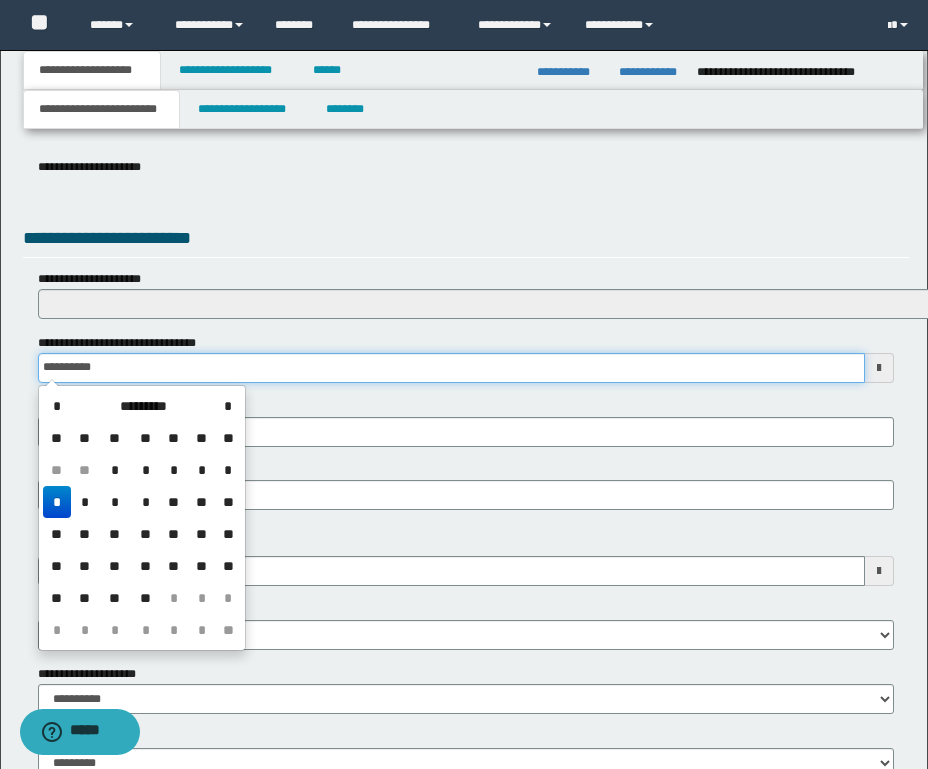 type on "**********" 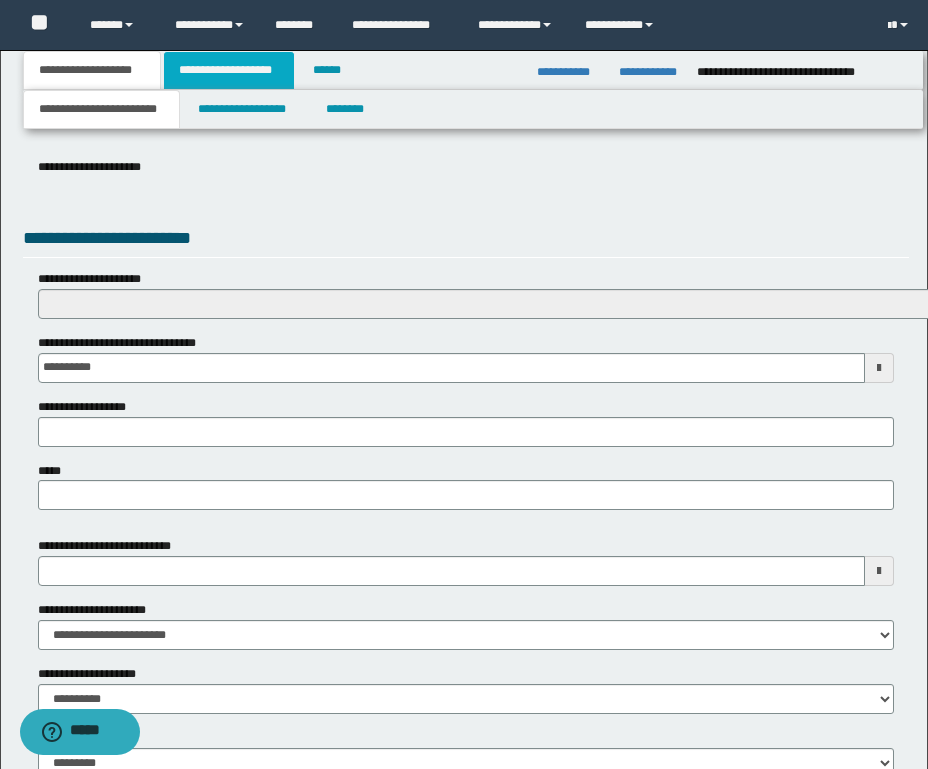 click on "**********" at bounding box center (229, 70) 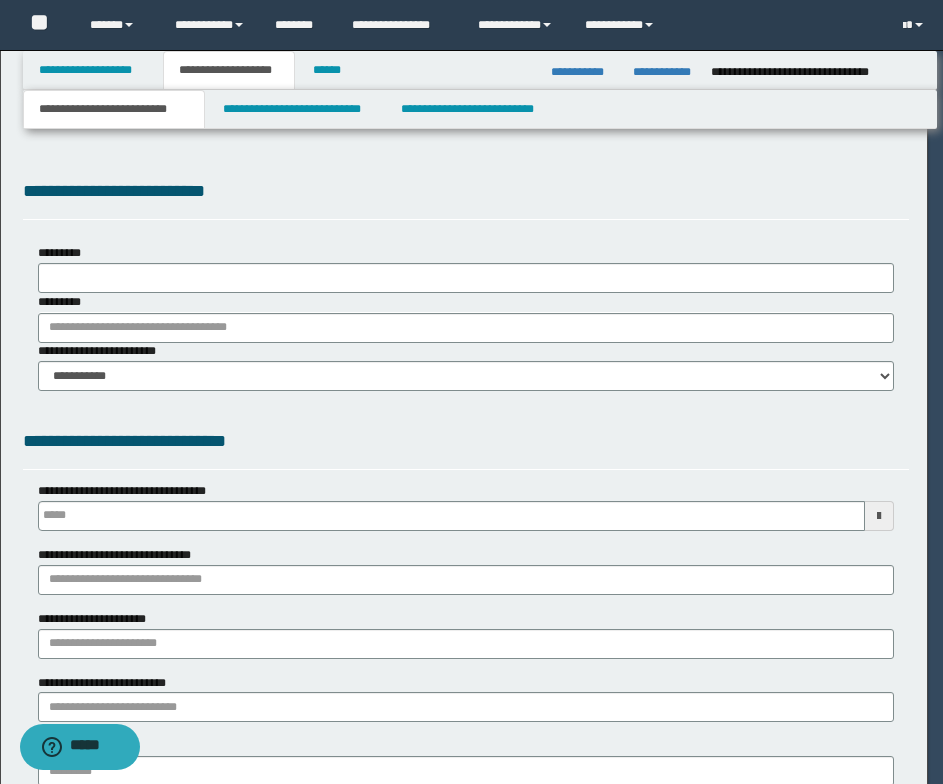 scroll, scrollTop: 0, scrollLeft: 0, axis: both 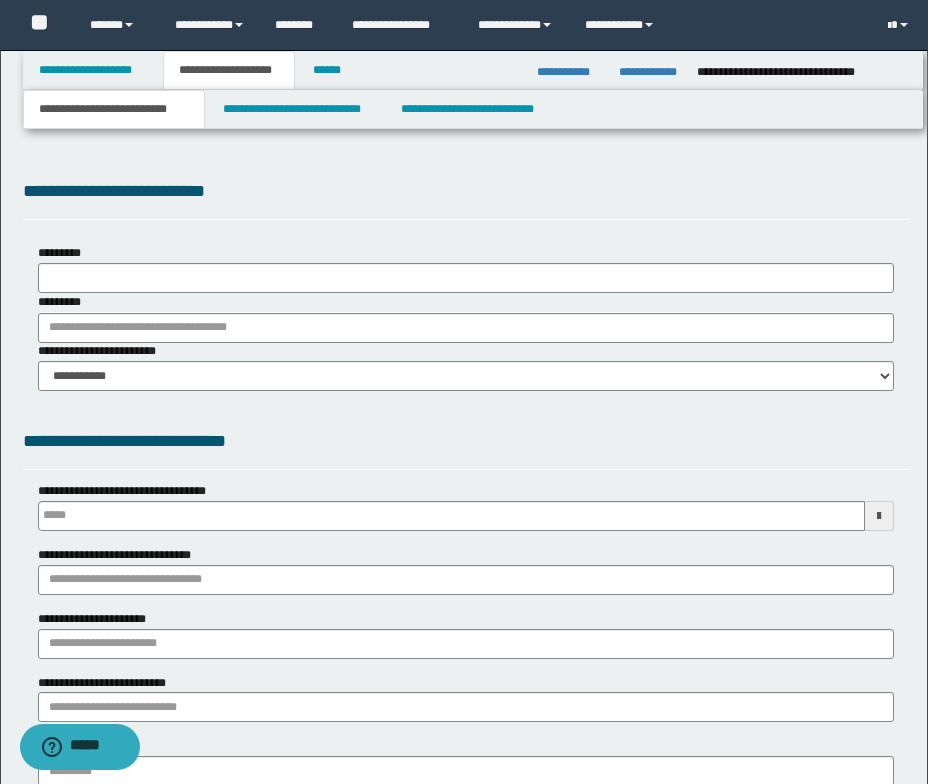 type 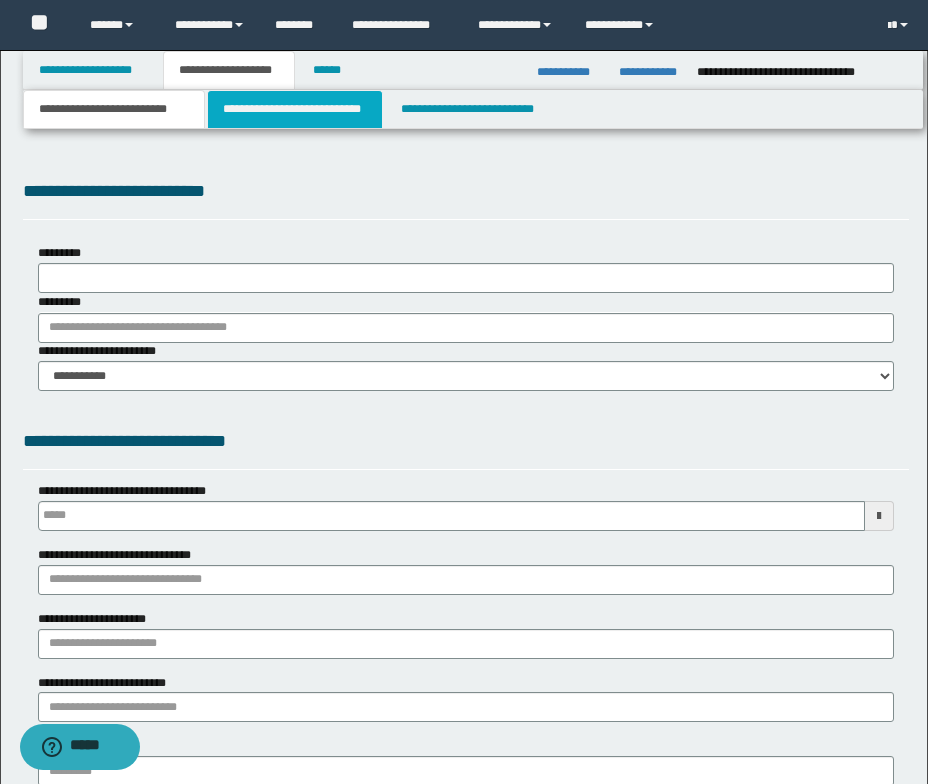 click on "**********" at bounding box center [295, 109] 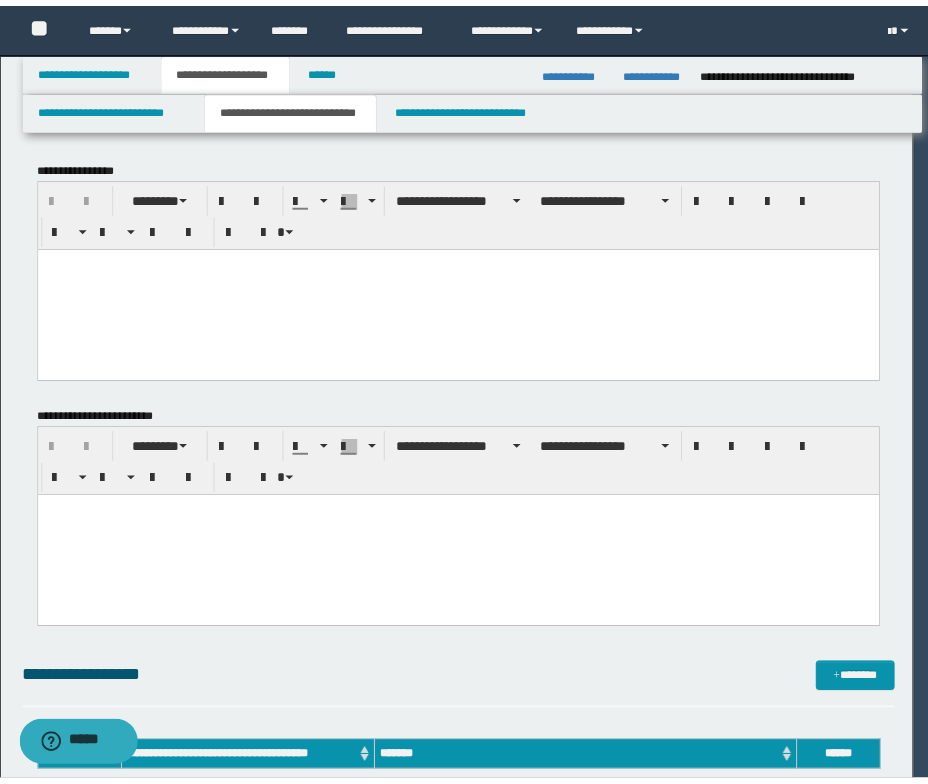 scroll, scrollTop: 0, scrollLeft: 0, axis: both 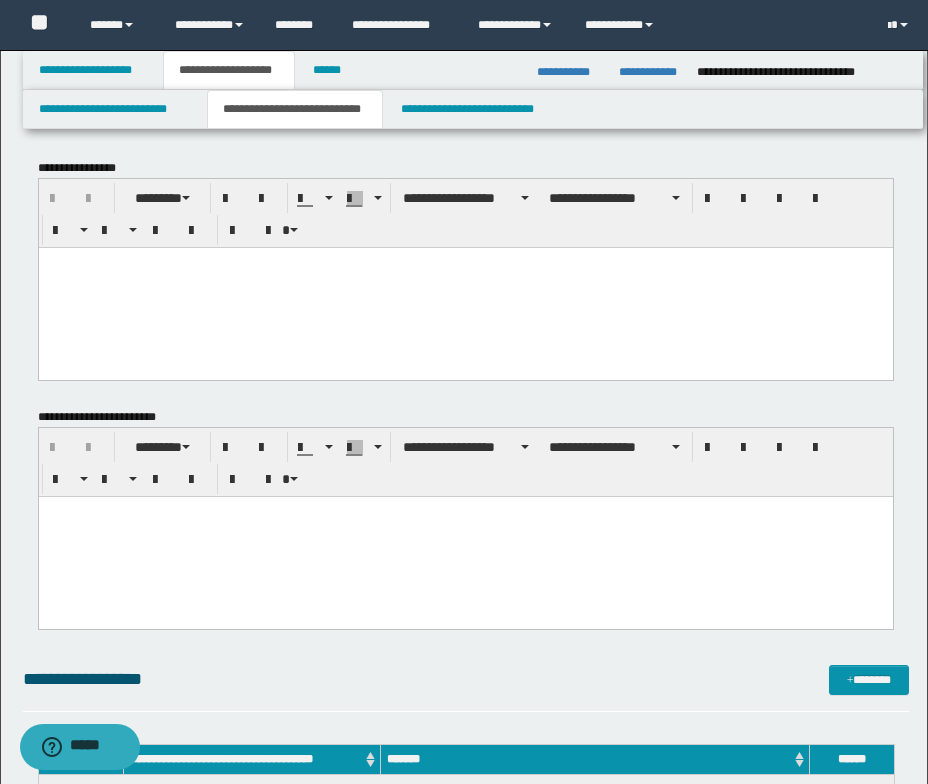 click at bounding box center [465, 262] 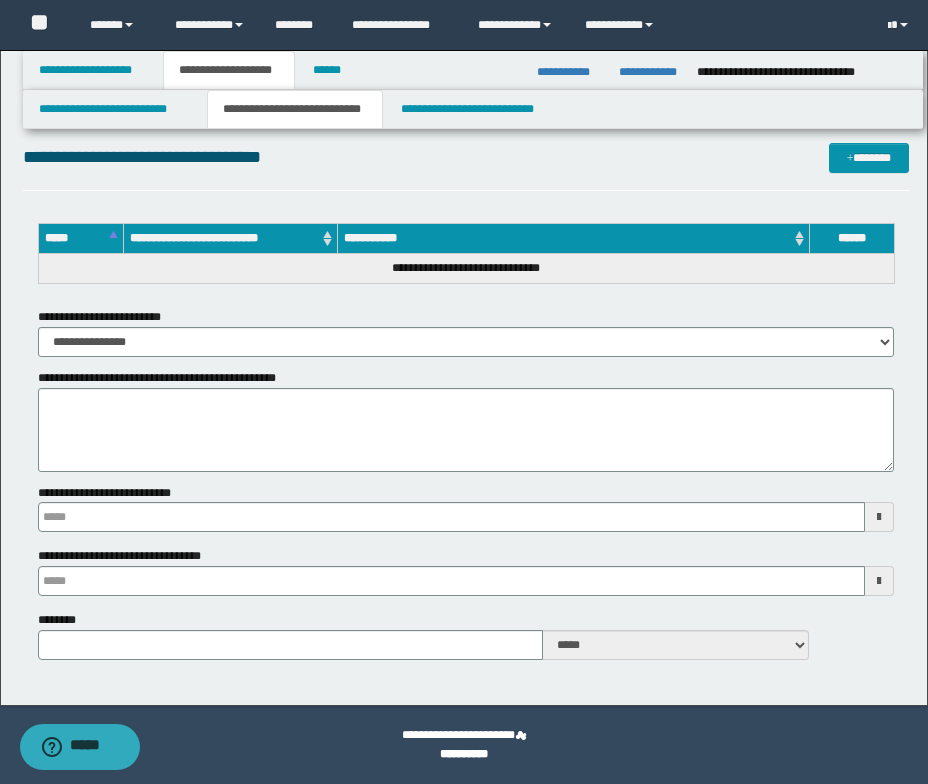 drag, startPoint x: 46, startPoint y: -2769, endPoint x: 263, endPoint y: 765, distance: 3540.656 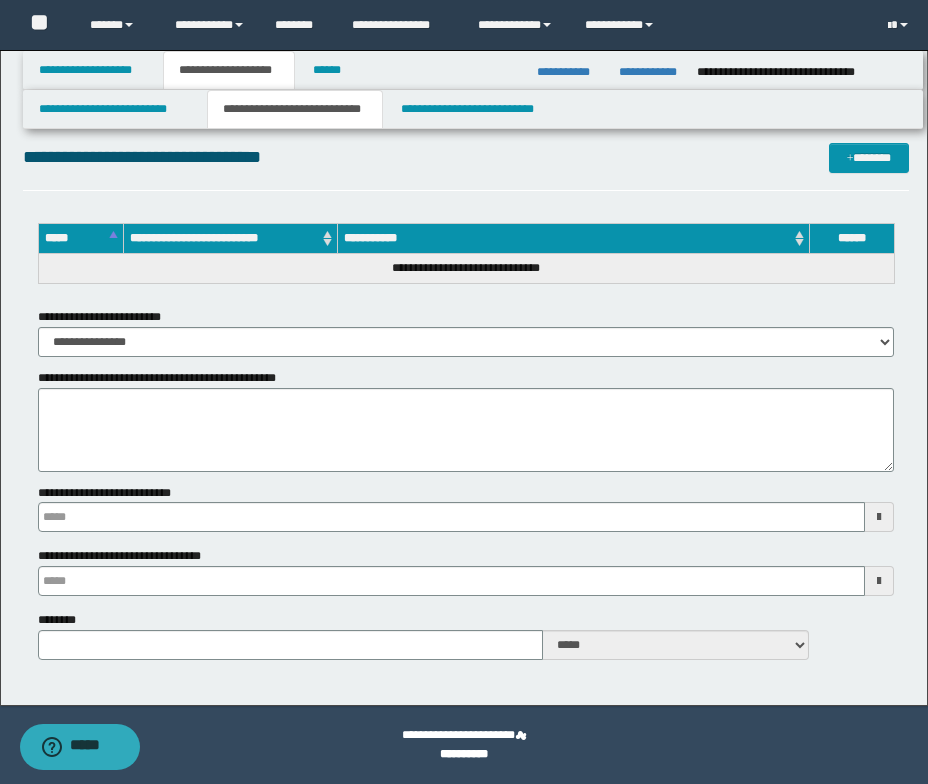 click on "**********" at bounding box center (465, -1947) 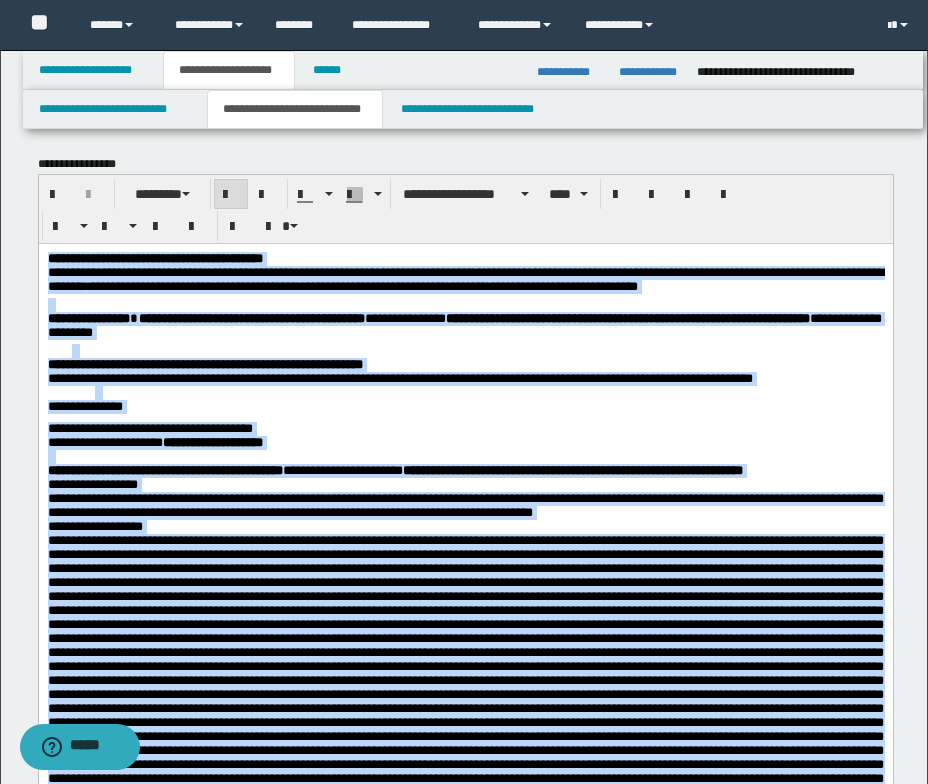 scroll, scrollTop: 0, scrollLeft: 0, axis: both 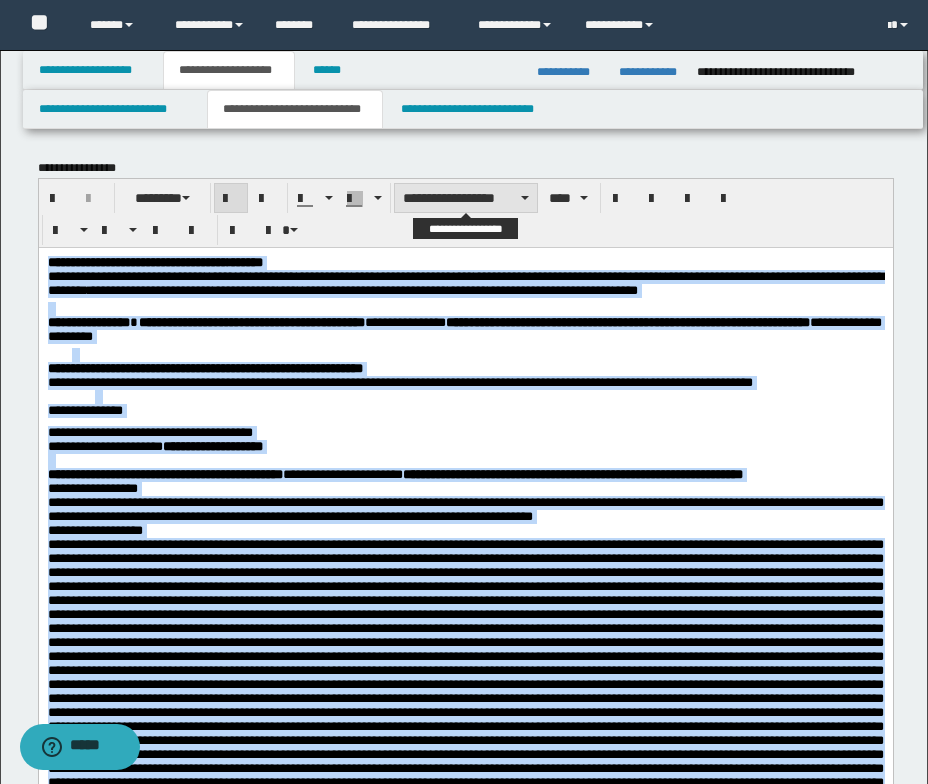 click on "**********" at bounding box center [466, 198] 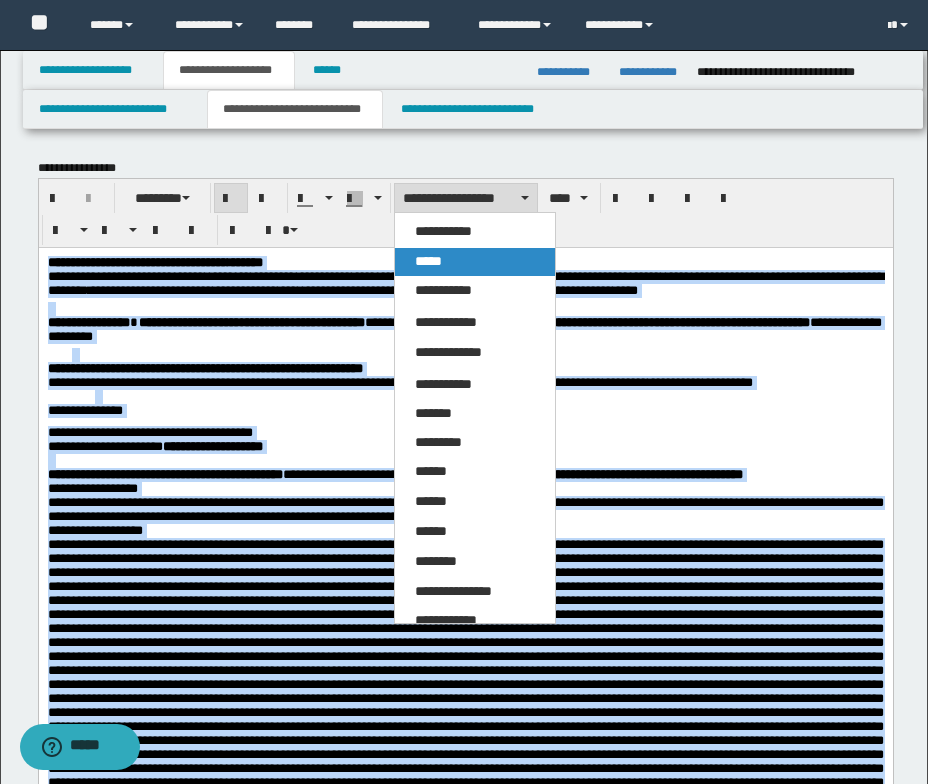click on "*****" at bounding box center [475, 262] 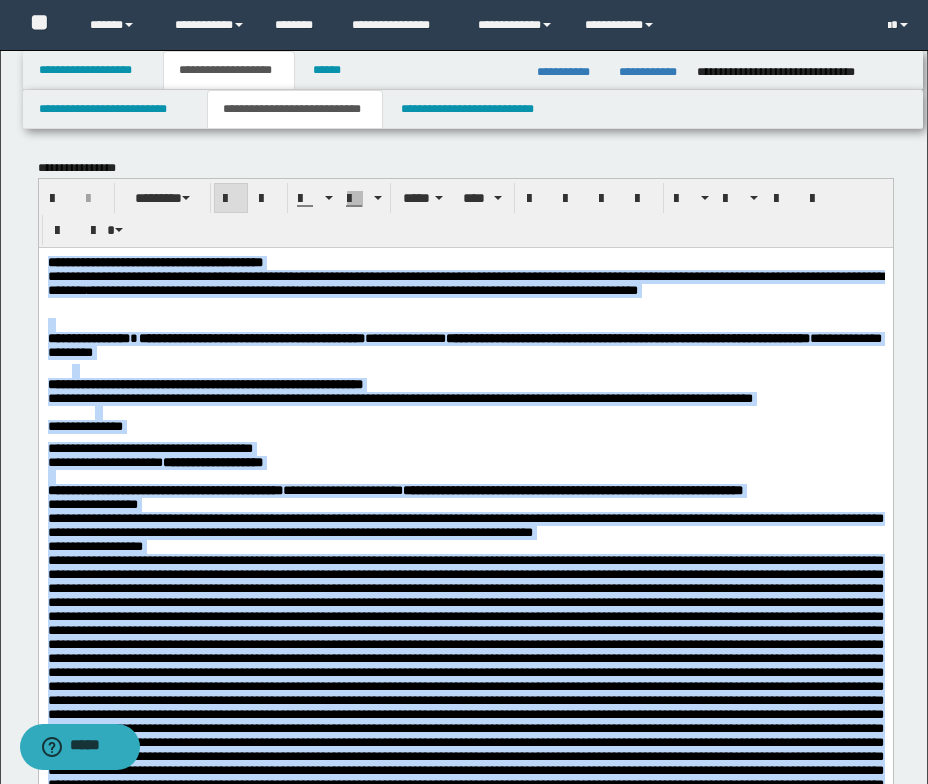 click at bounding box center (465, 324) 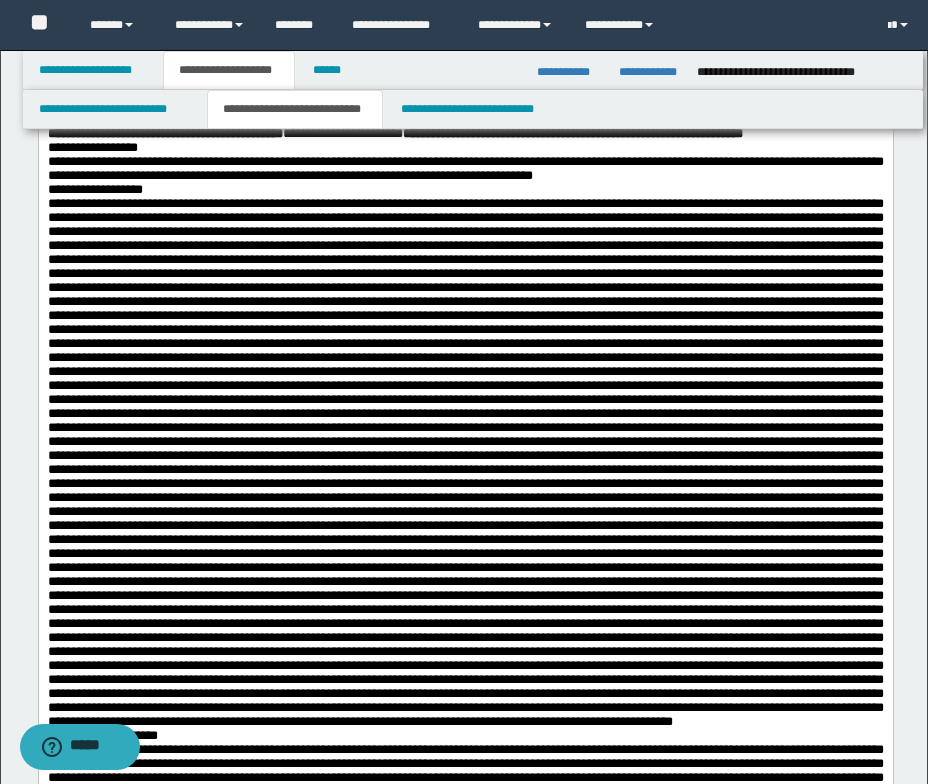 scroll, scrollTop: 300, scrollLeft: 0, axis: vertical 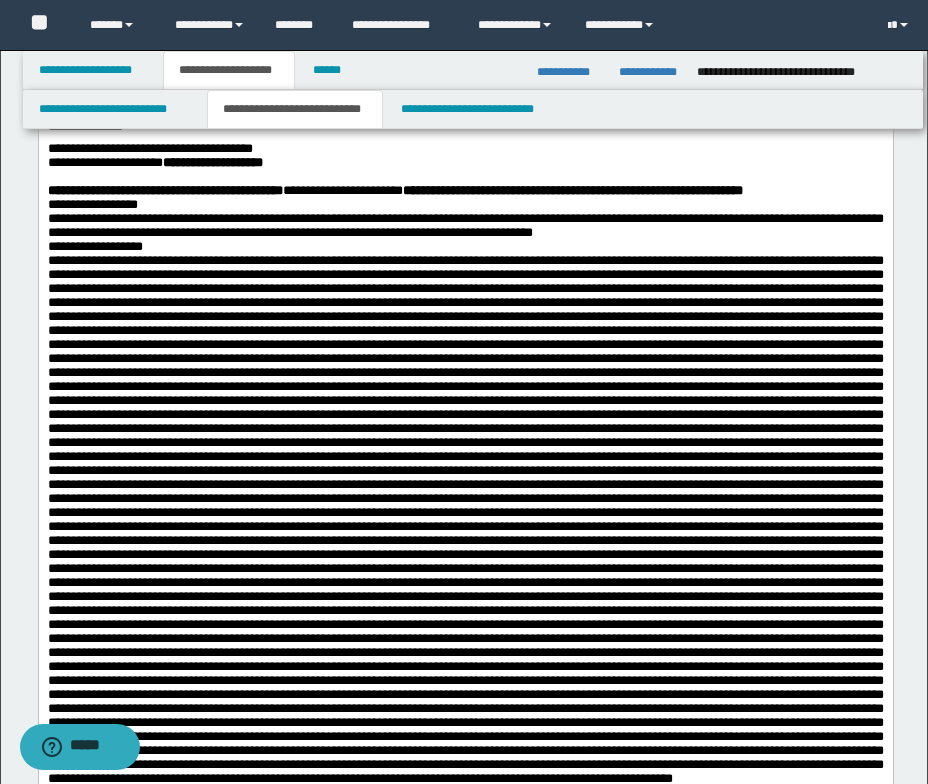 click on "**********" at bounding box center [465, 225] 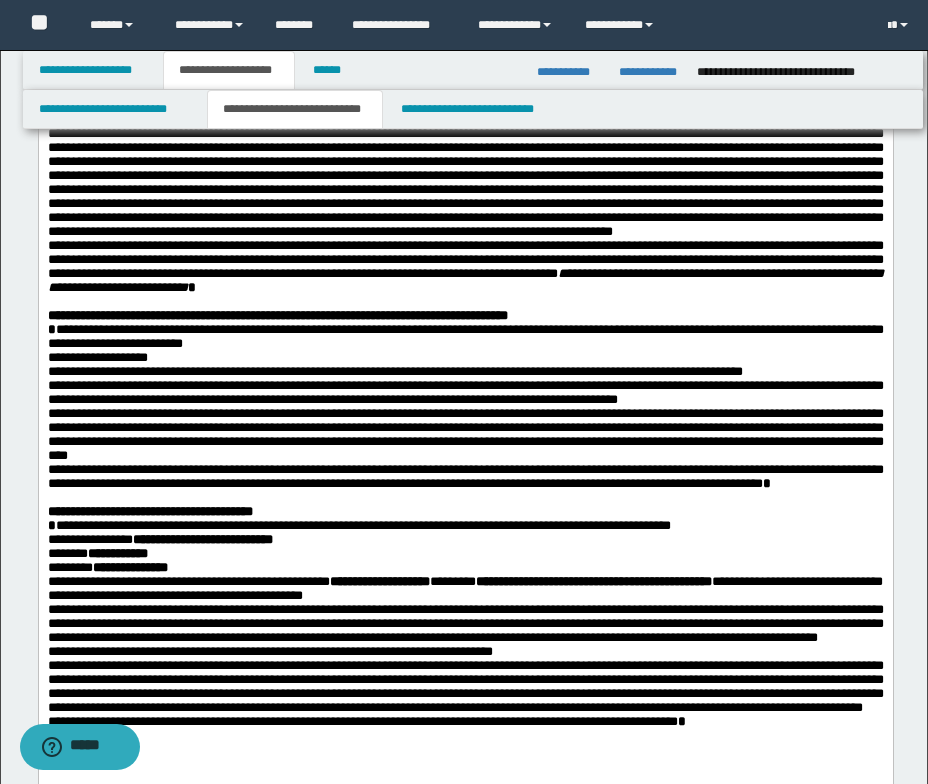 scroll, scrollTop: 1200, scrollLeft: 0, axis: vertical 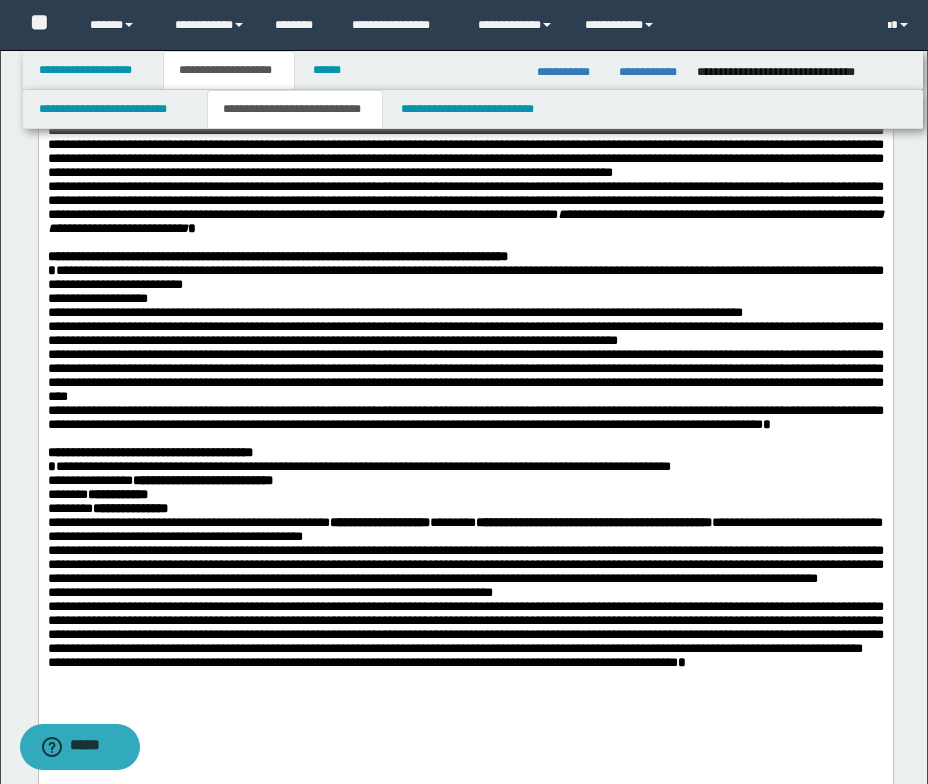 click at bounding box center [465, 123] 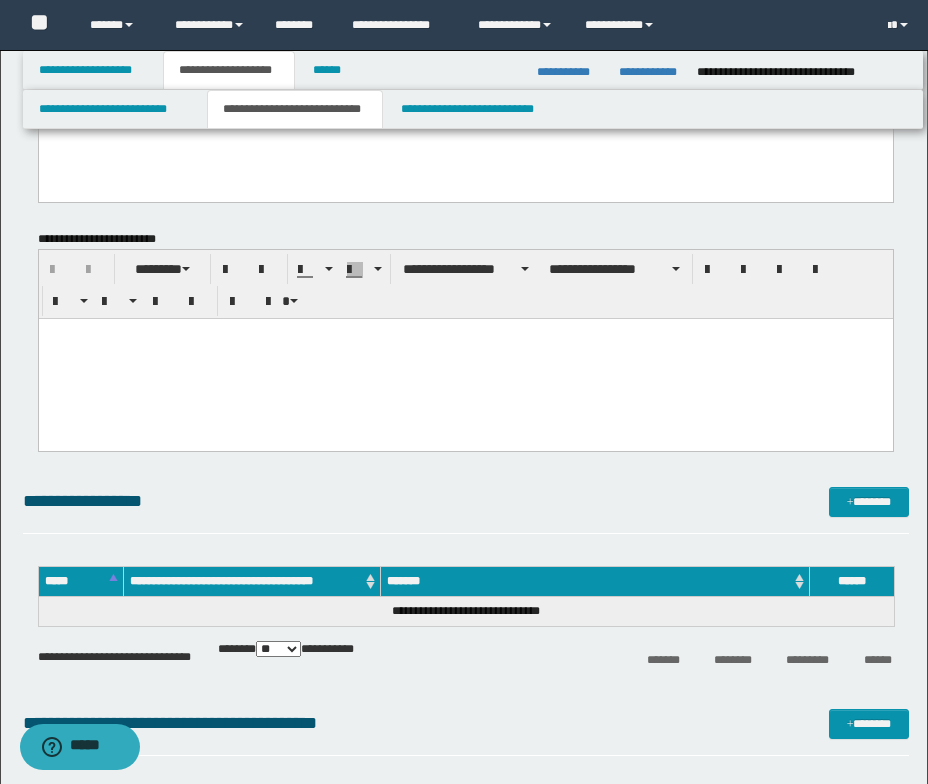 scroll, scrollTop: 2300, scrollLeft: 0, axis: vertical 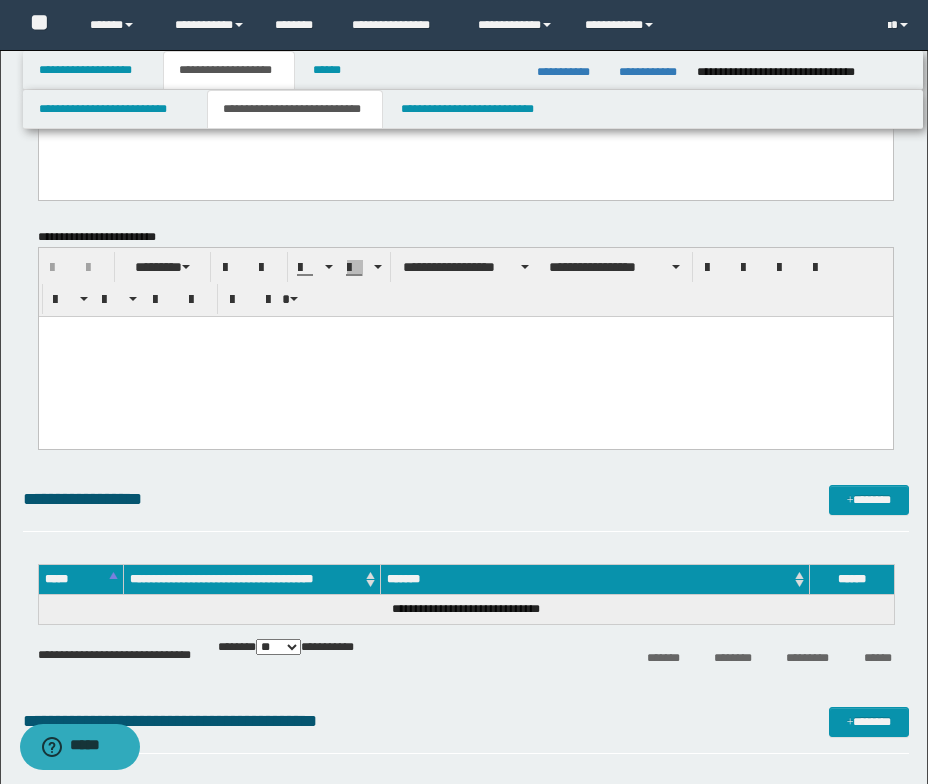 click at bounding box center (465, 331) 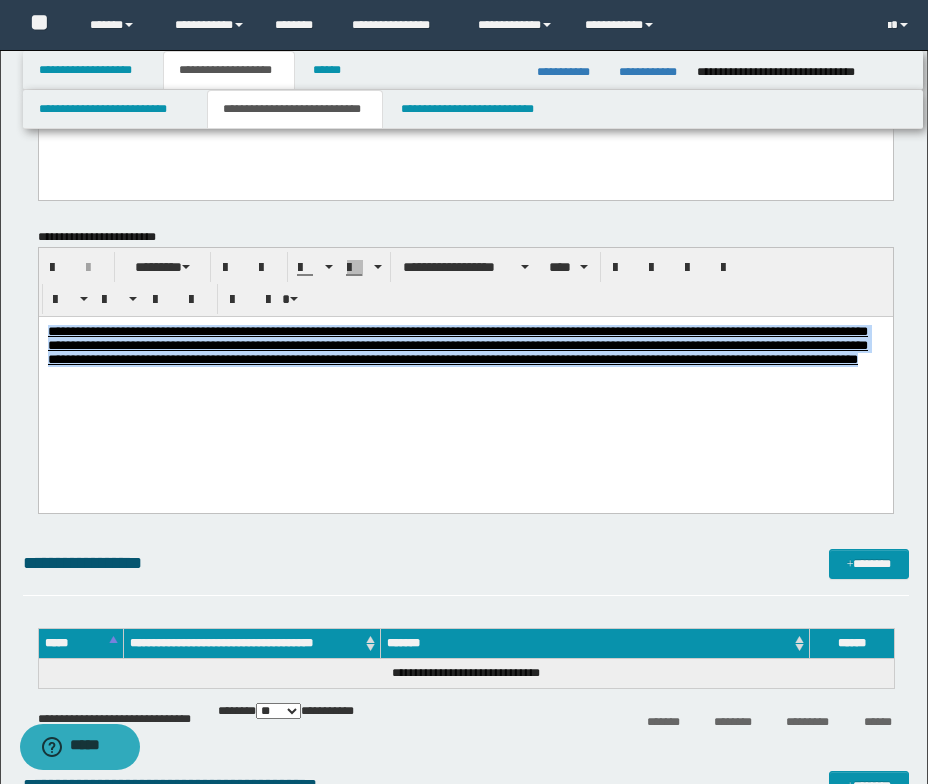 drag, startPoint x: 200, startPoint y: 382, endPoint x: 42, endPoint y: 326, distance: 167.63054 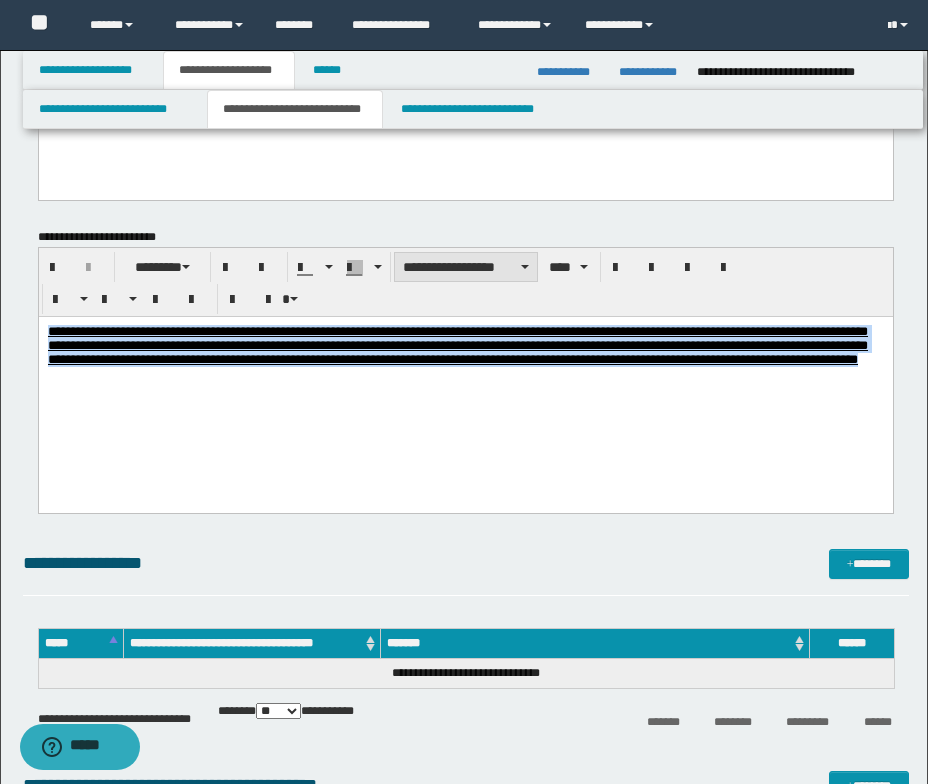click on "**********" at bounding box center (466, 267) 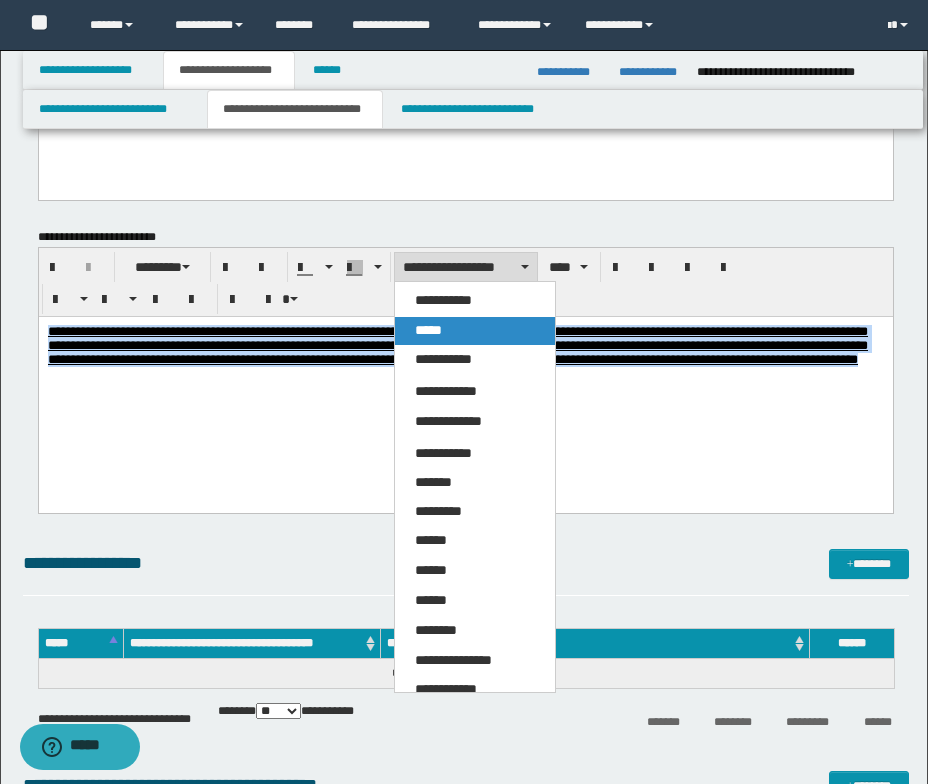 click on "*****" at bounding box center [475, 331] 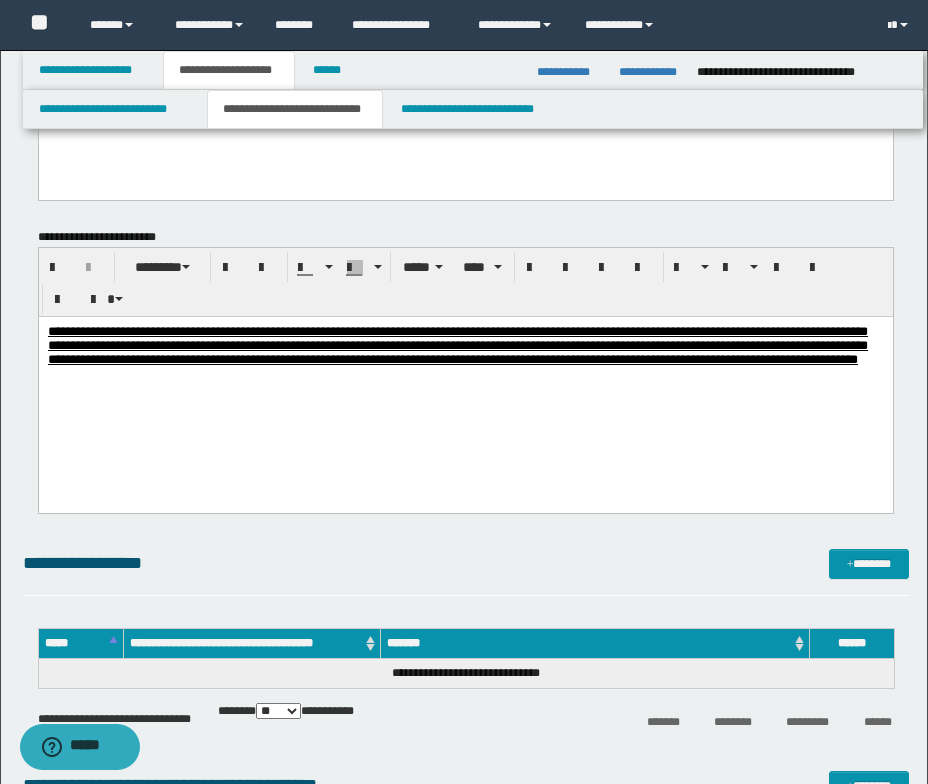 click on "**********" at bounding box center [465, 377] 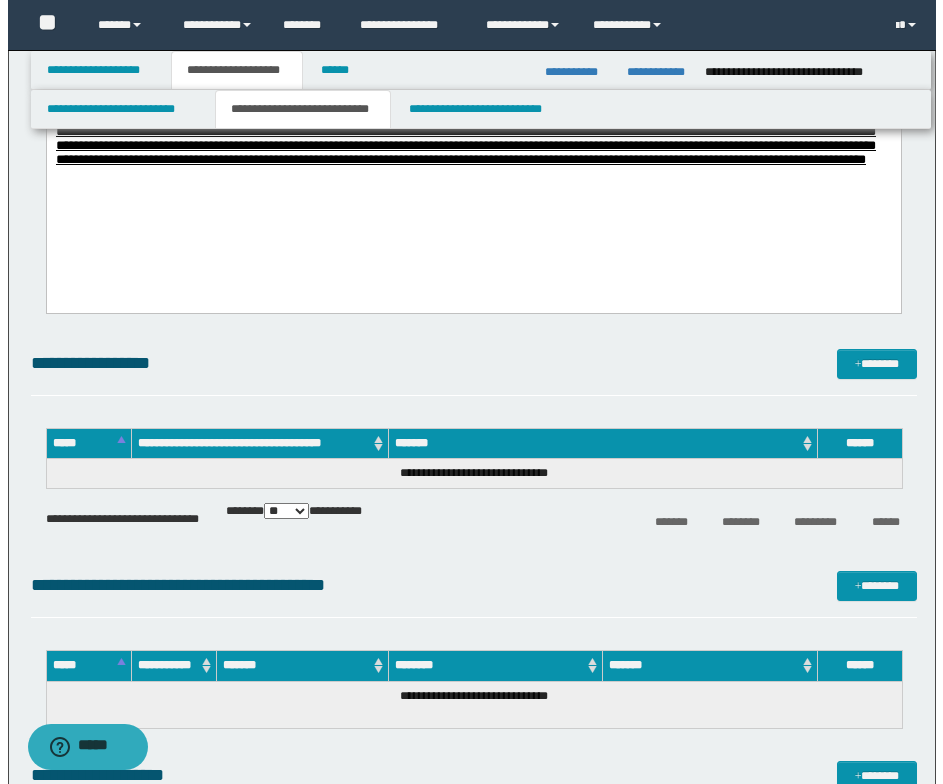 scroll, scrollTop: 2600, scrollLeft: 0, axis: vertical 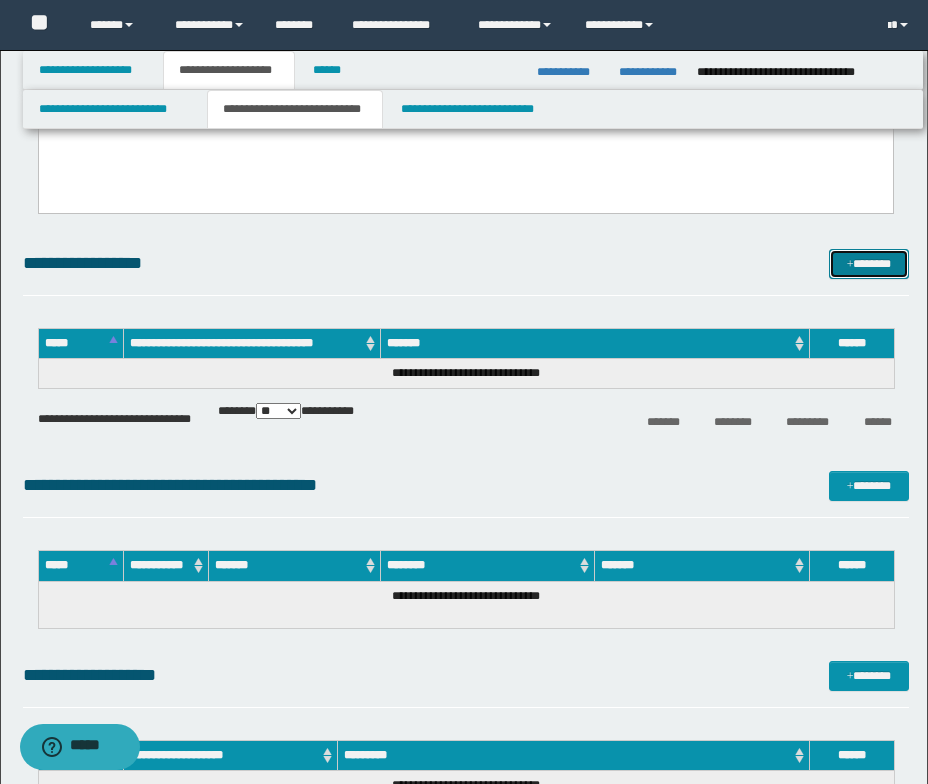 click at bounding box center (850, 265) 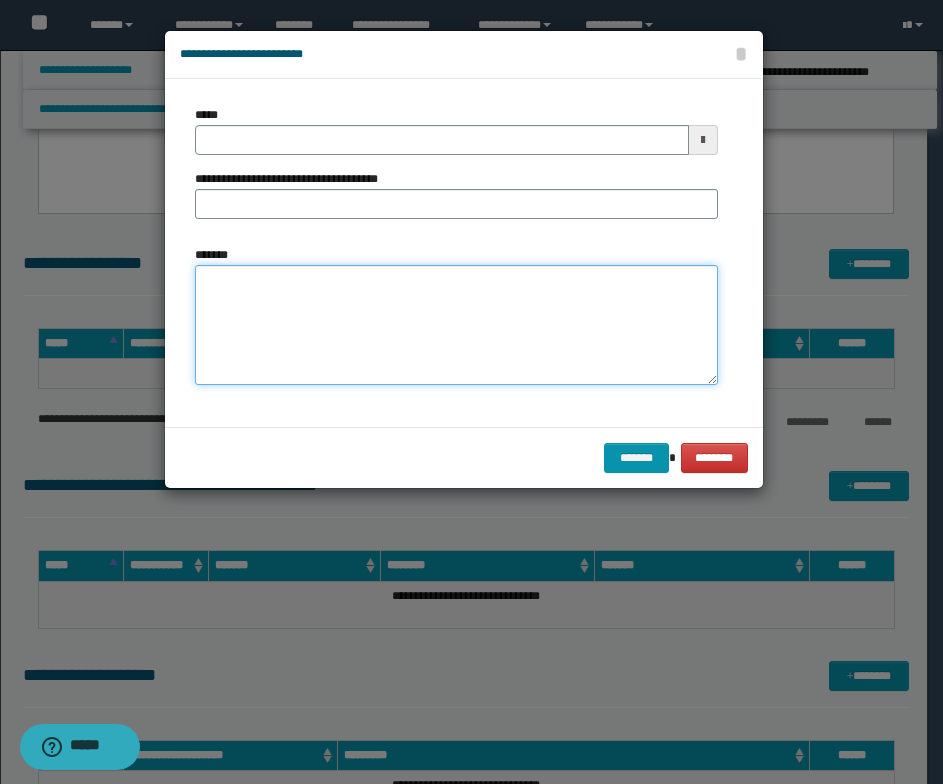 click on "*******" at bounding box center [456, 325] 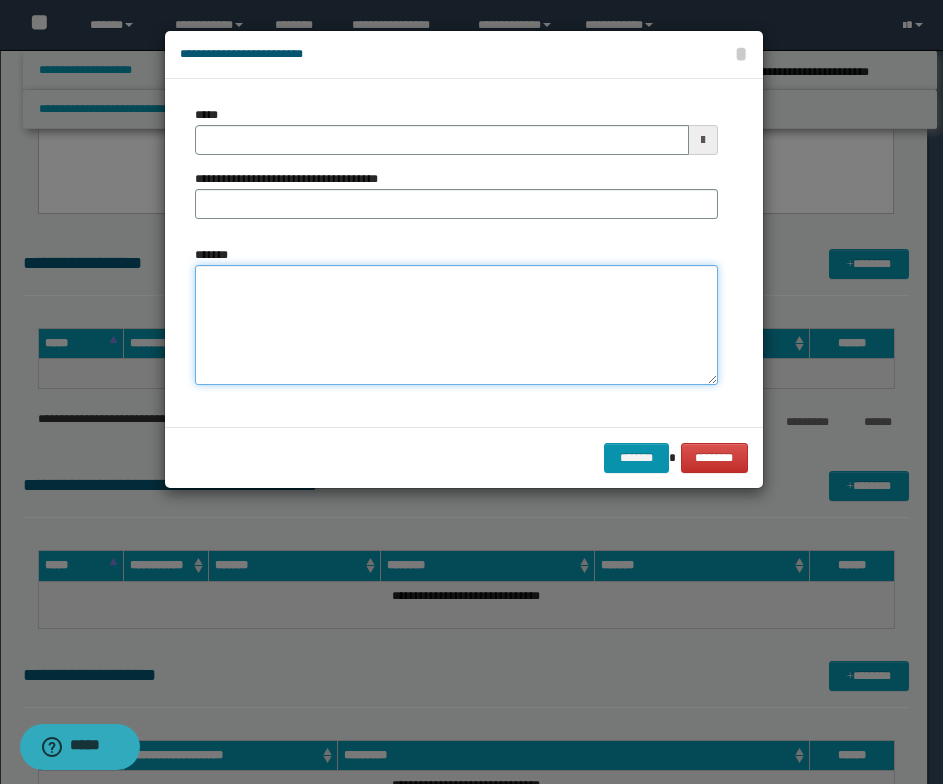 paste on "**********" 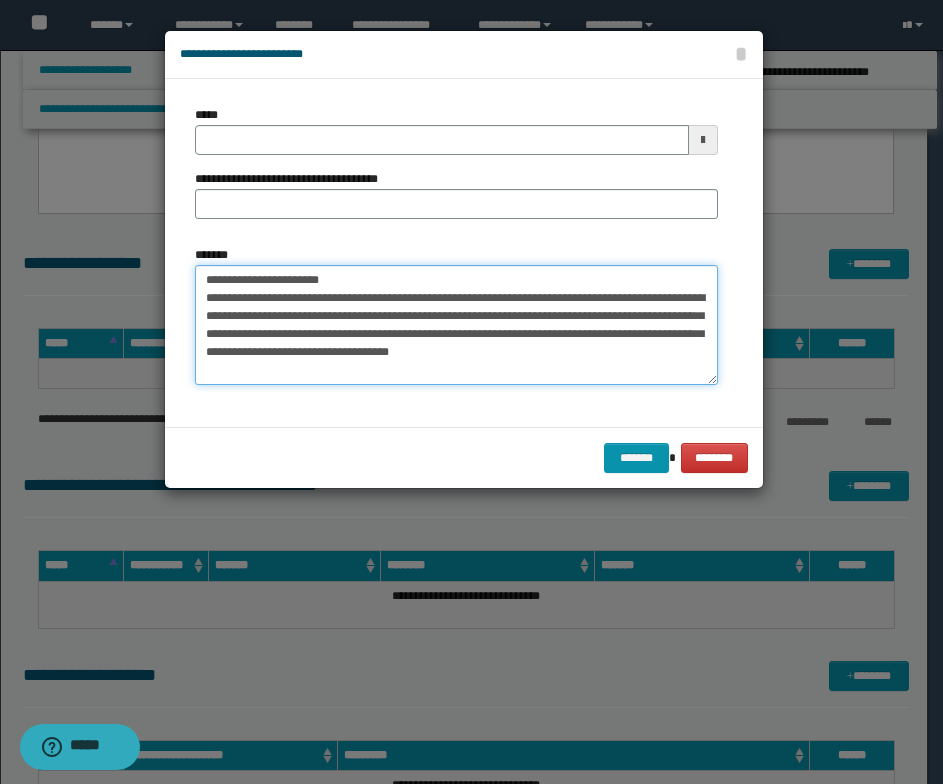 scroll, scrollTop: 0, scrollLeft: 0, axis: both 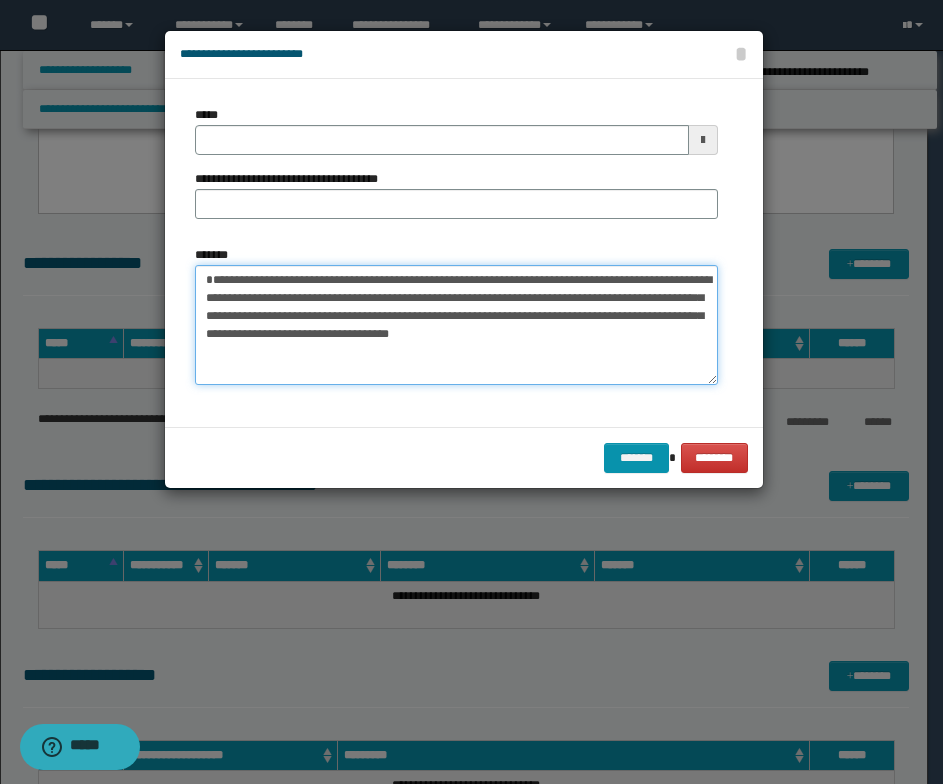 type on "**********" 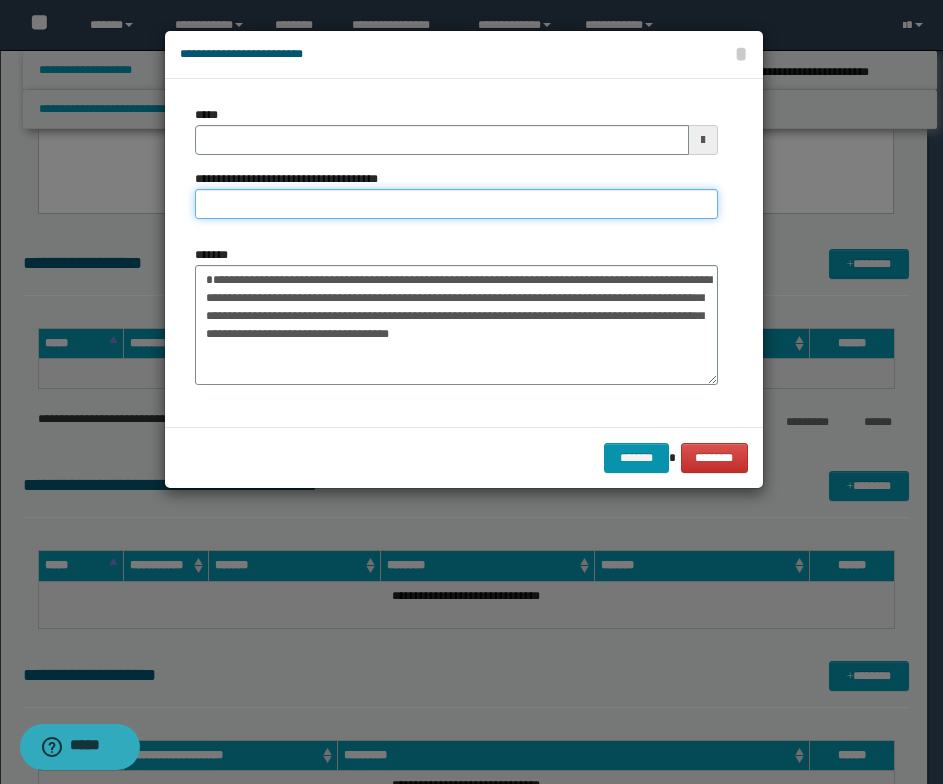 click on "**********" at bounding box center (456, 204) 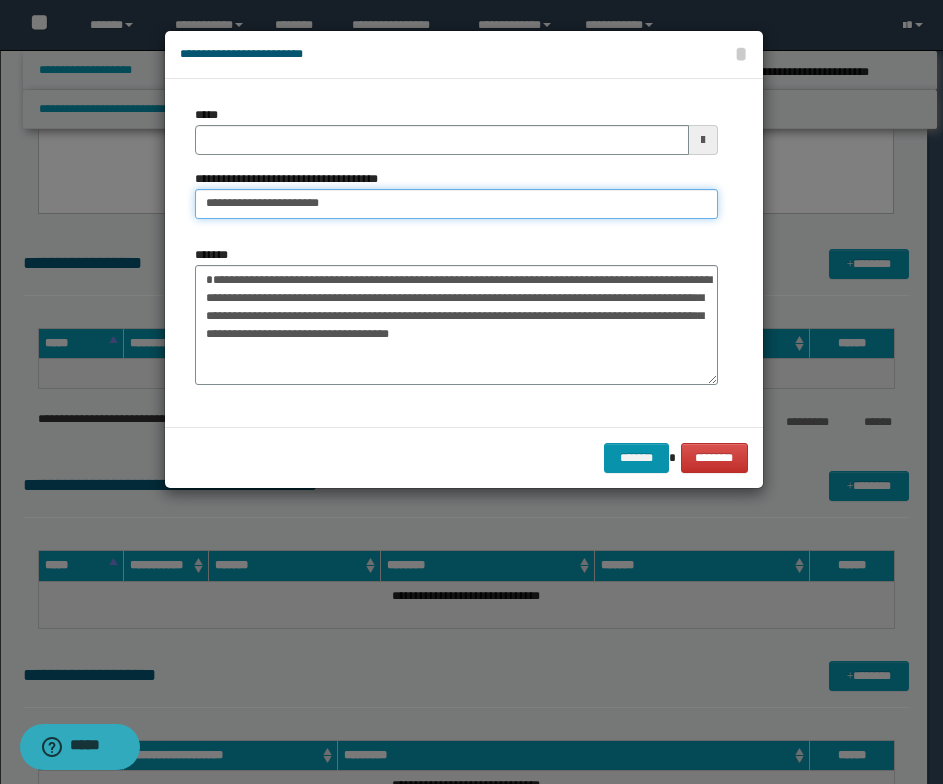 click on "**********" at bounding box center (456, 204) 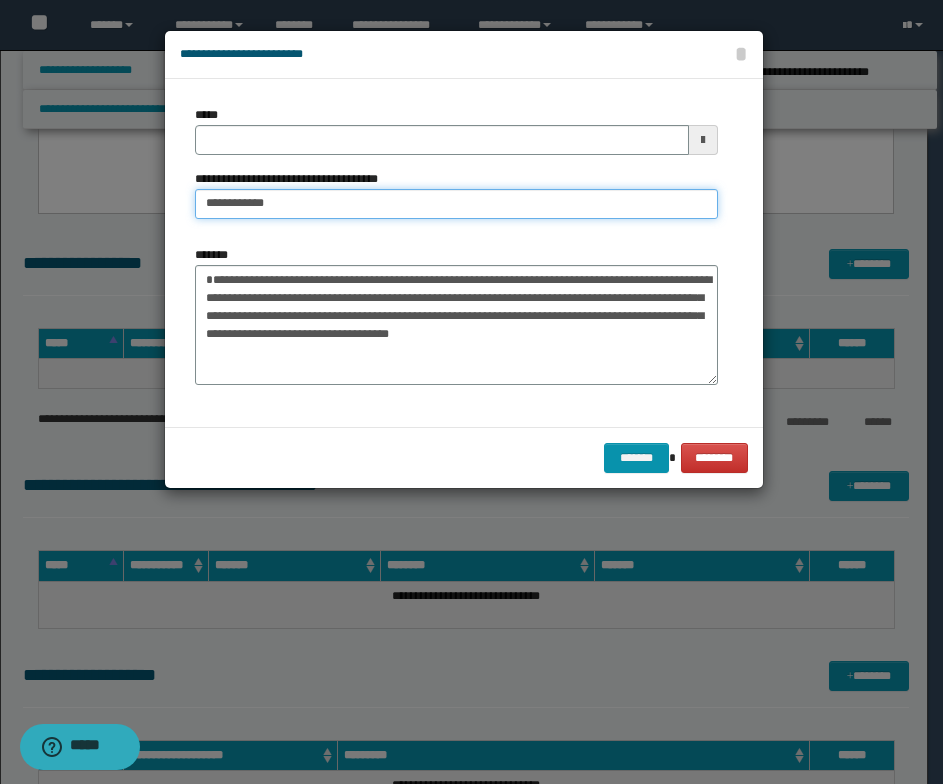 type 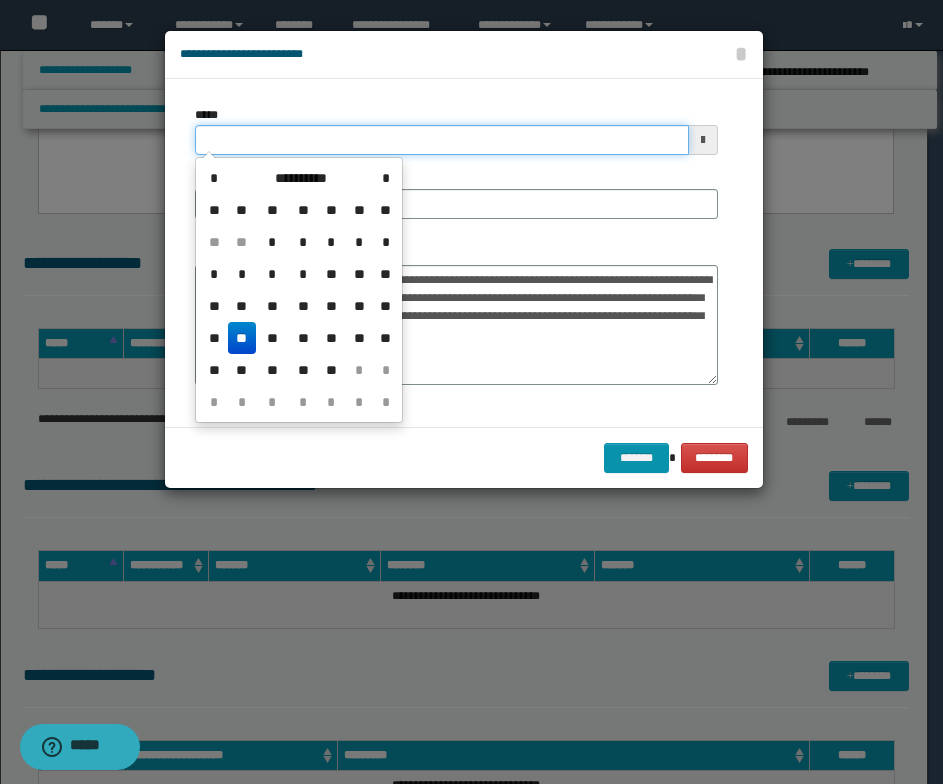 click on "*****" at bounding box center (442, 140) 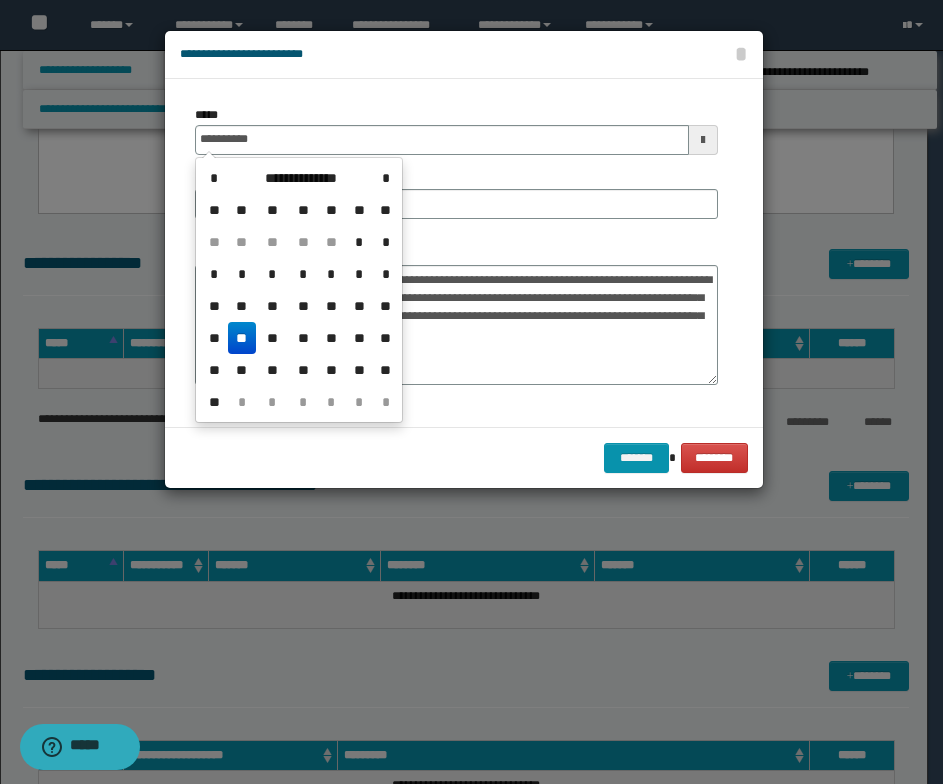 click on "**" at bounding box center [242, 338] 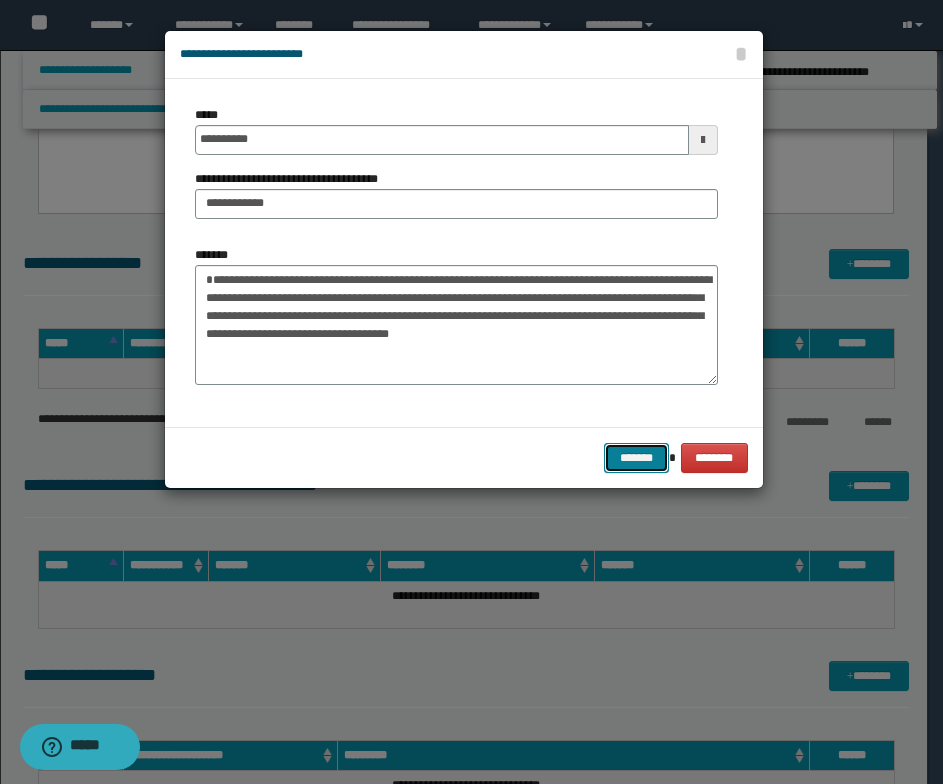 click on "*******" at bounding box center (636, 458) 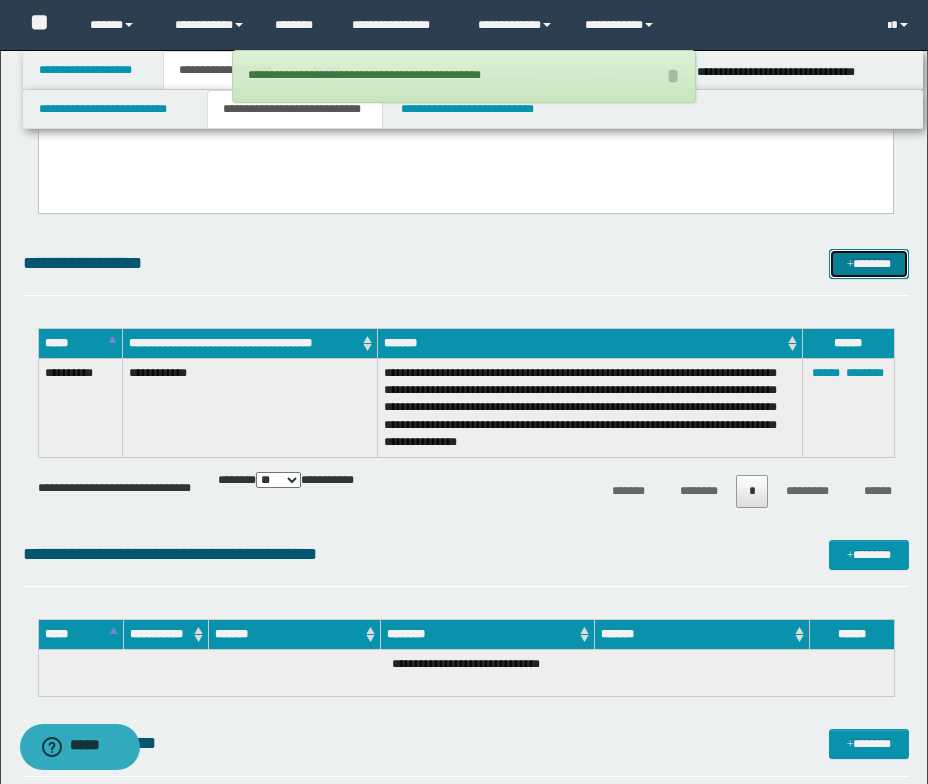click at bounding box center (850, 265) 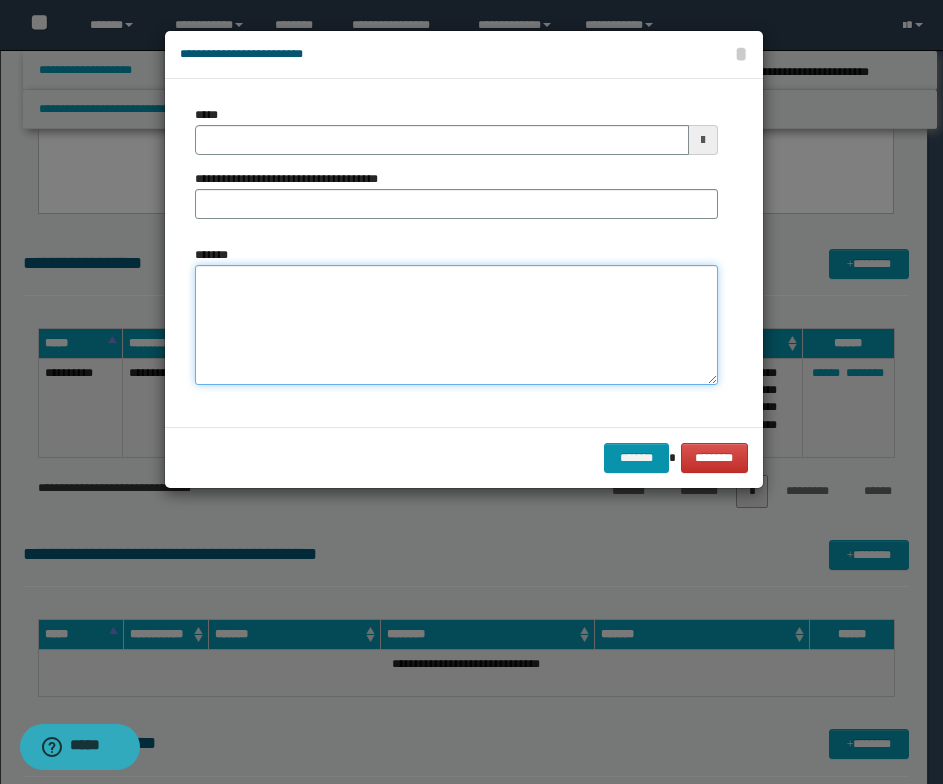 click on "*******" at bounding box center (456, 325) 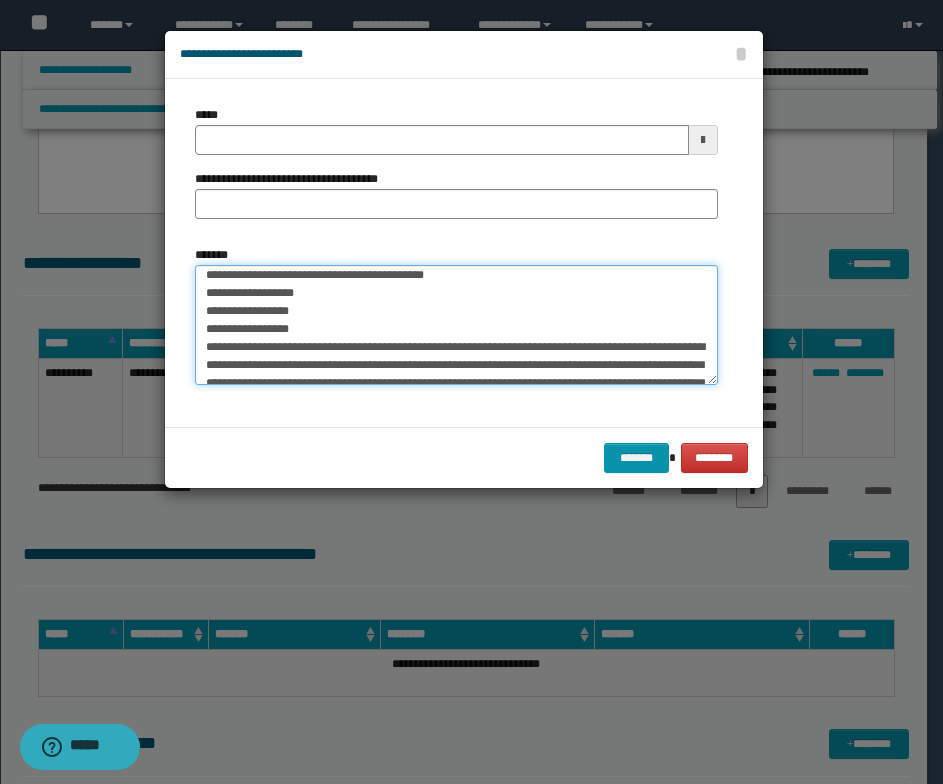 scroll, scrollTop: 0, scrollLeft: 0, axis: both 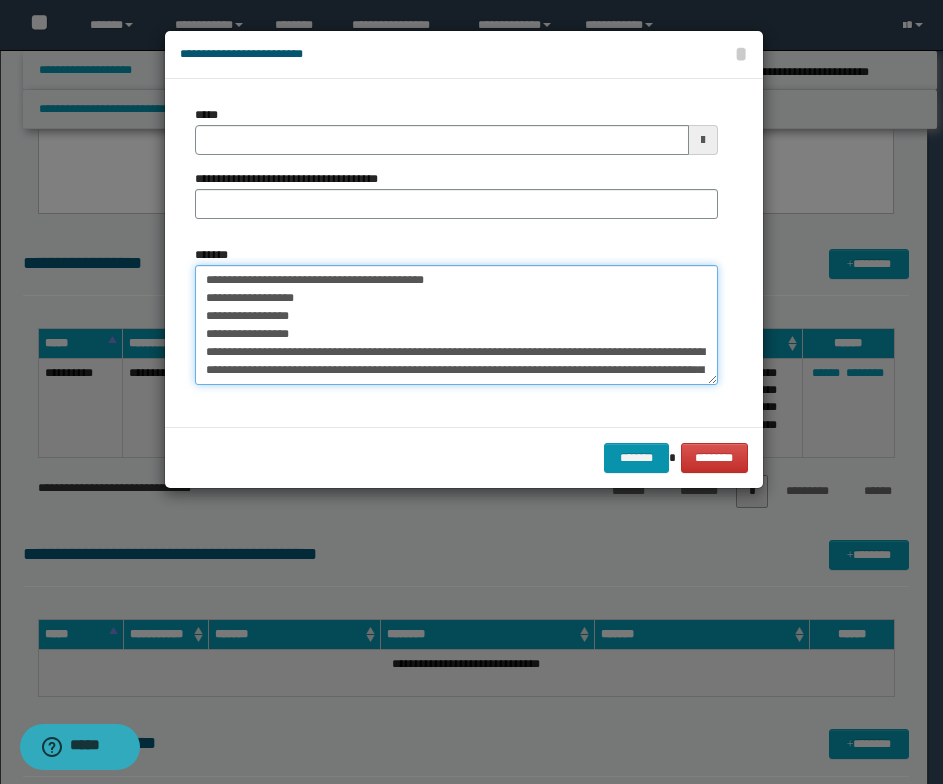 drag, startPoint x: 466, startPoint y: 278, endPoint x: 207, endPoint y: 283, distance: 259.04825 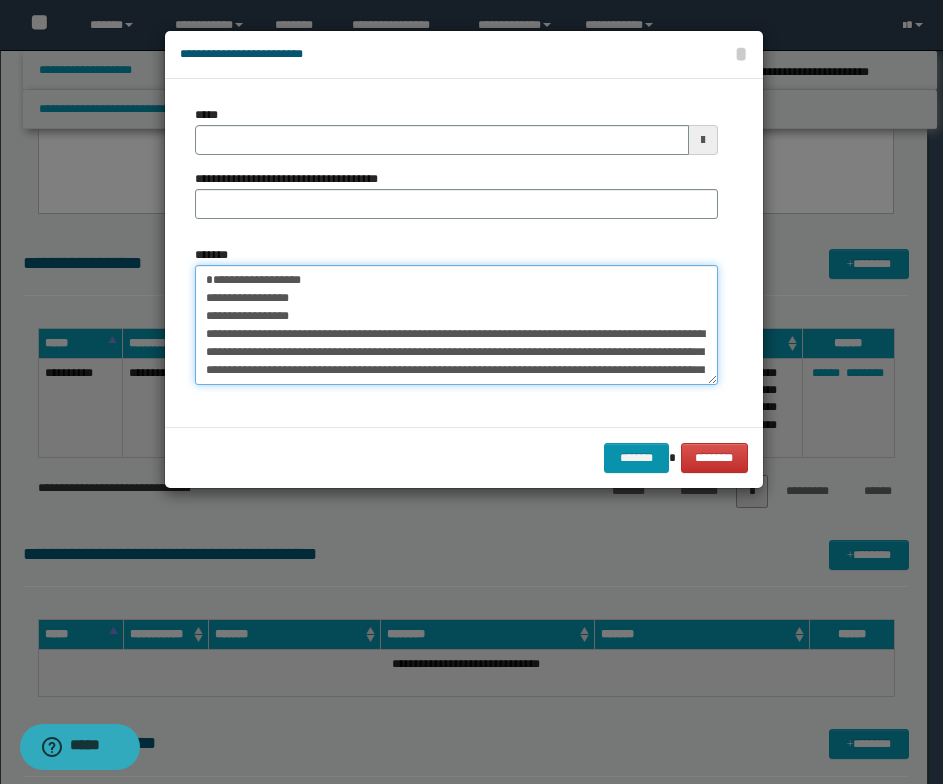 type on "**********" 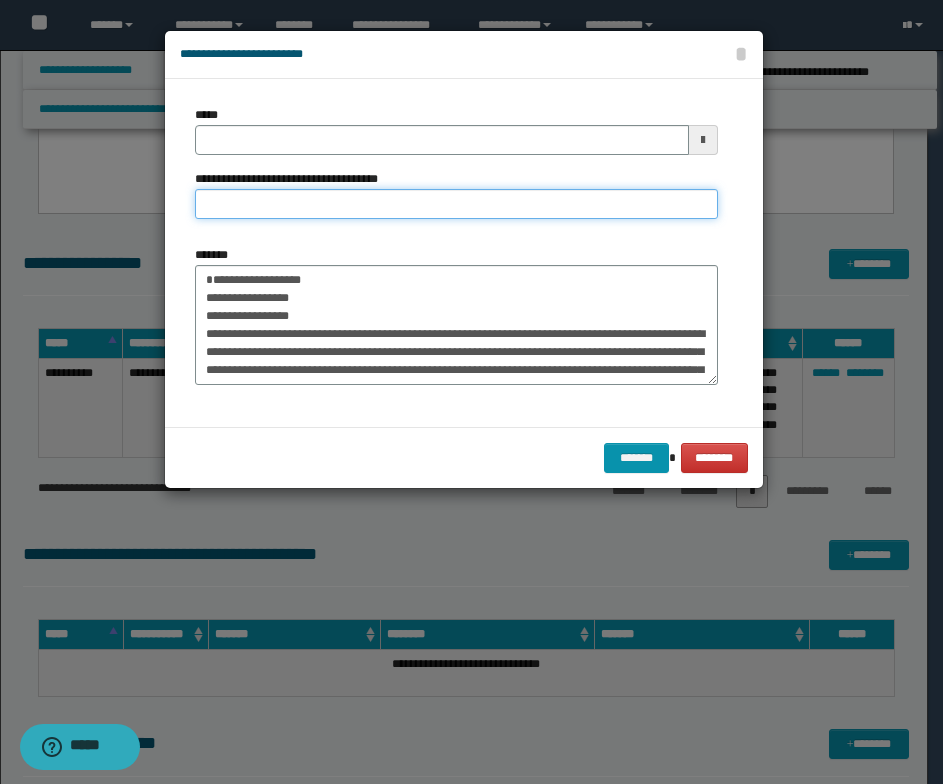 click on "**********" at bounding box center (456, 204) 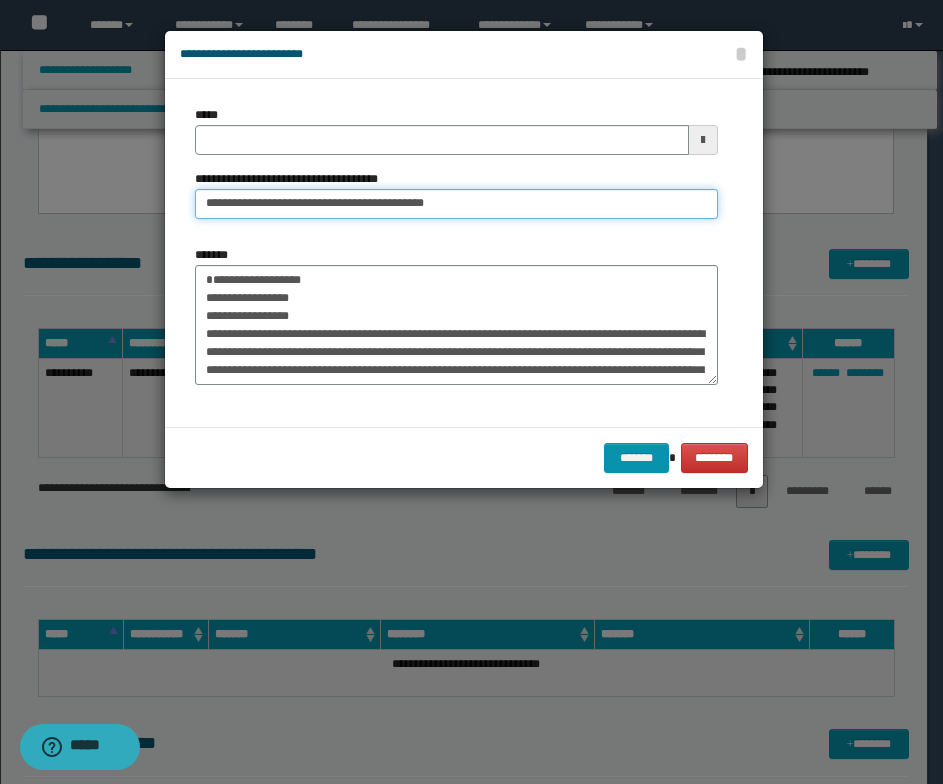 drag, startPoint x: 268, startPoint y: 205, endPoint x: 193, endPoint y: 206, distance: 75.00667 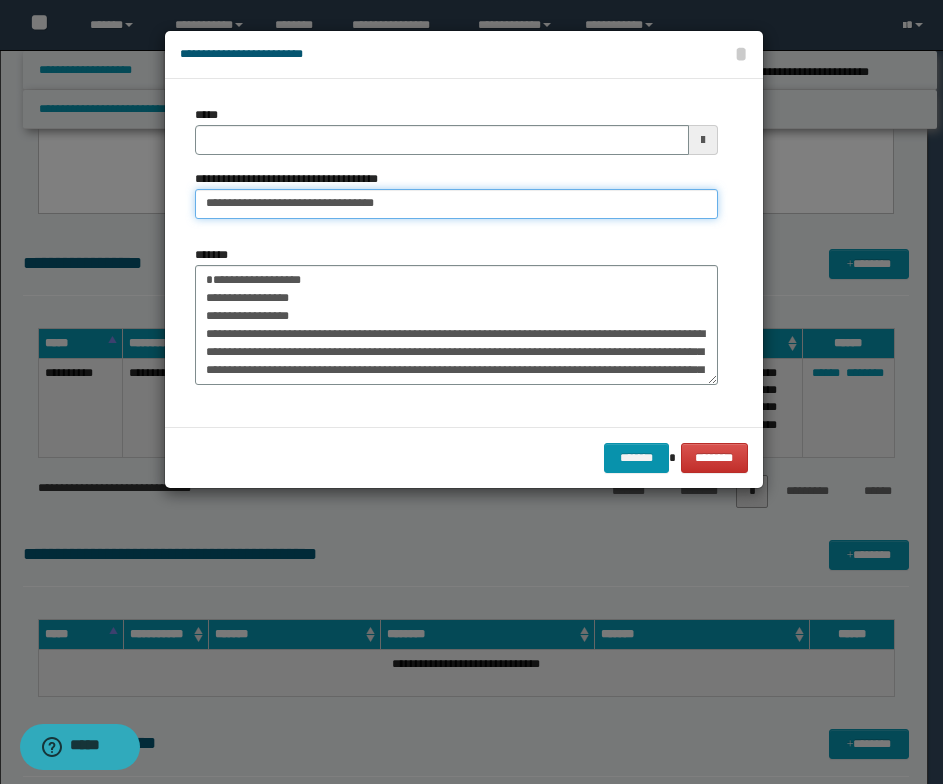 type 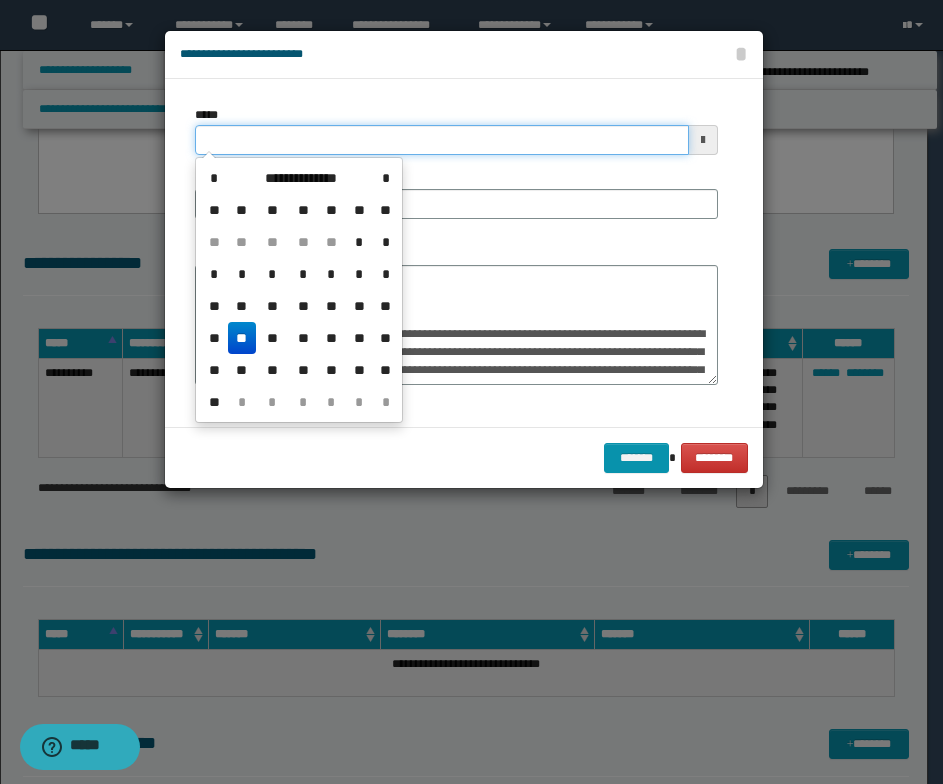 click on "*****" at bounding box center (442, 140) 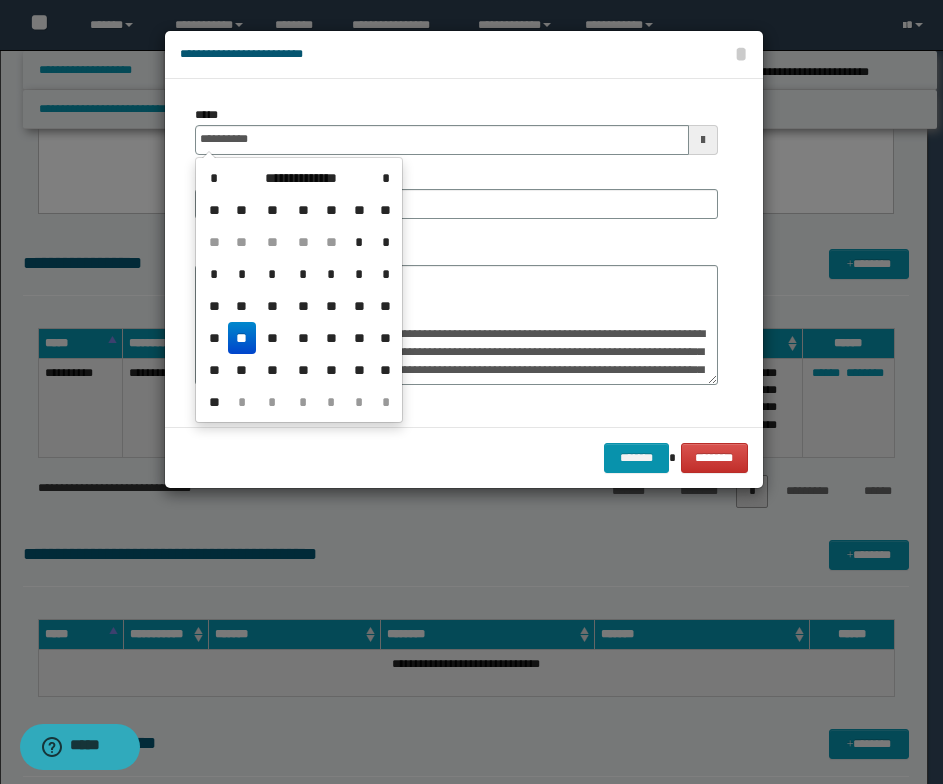 click on "**" at bounding box center [242, 338] 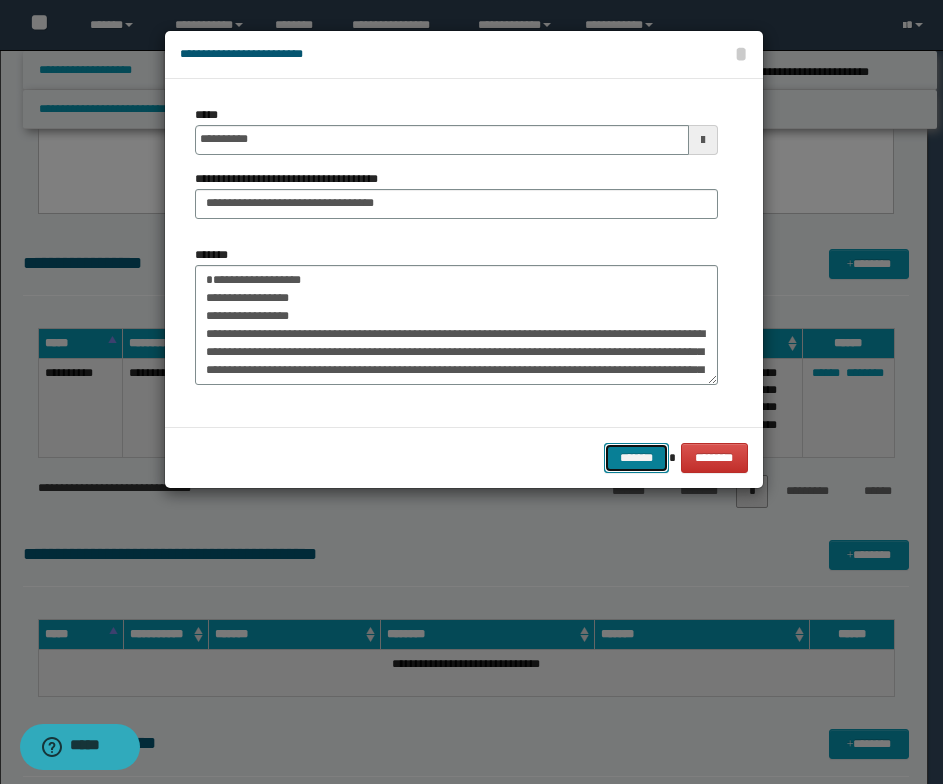 click on "*******" at bounding box center [636, 458] 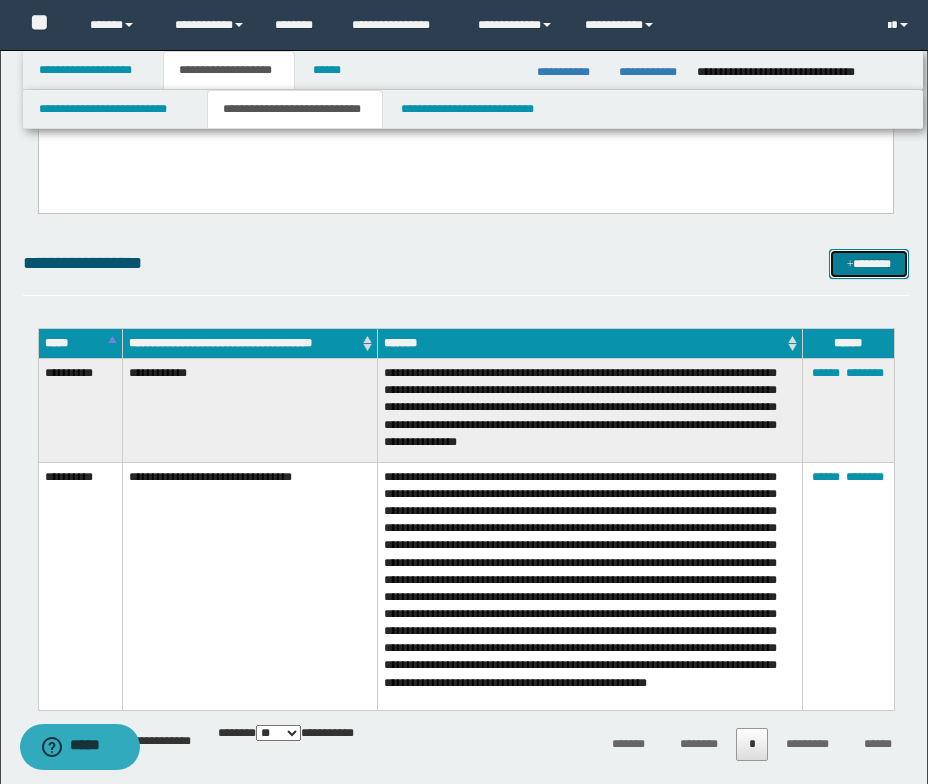 click at bounding box center (850, 265) 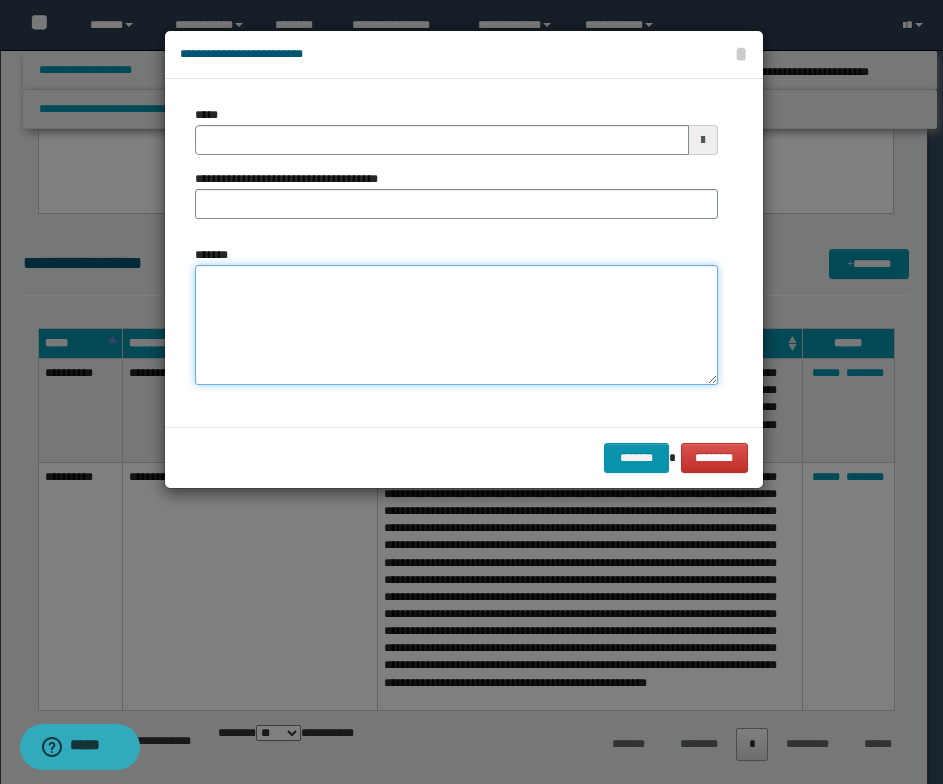 click on "*******" at bounding box center (456, 325) 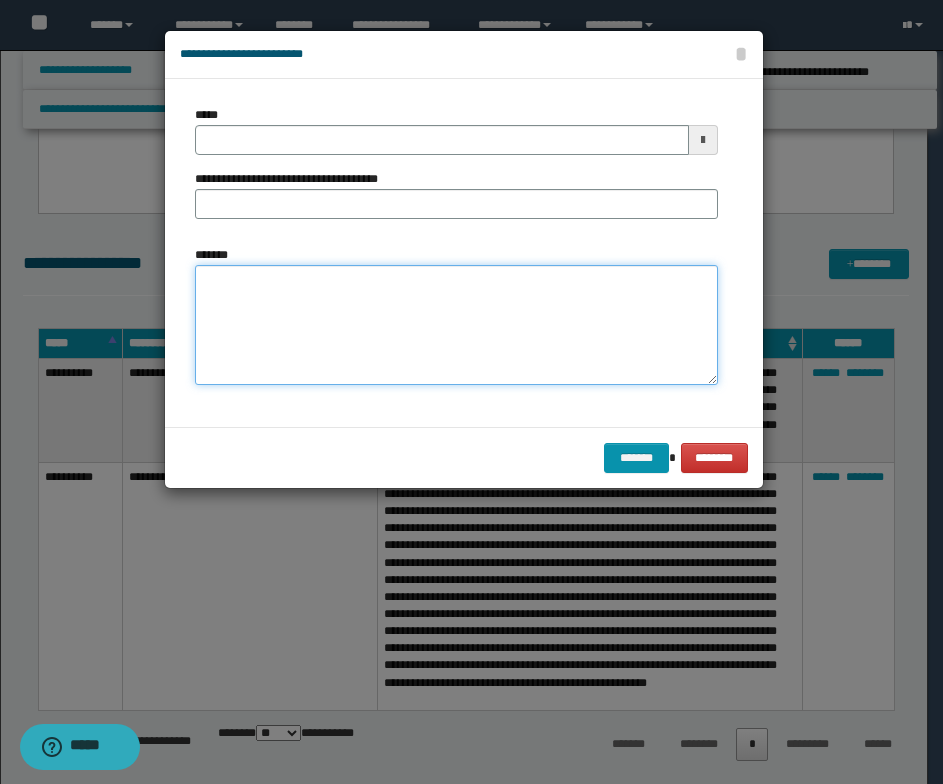 paste on "**********" 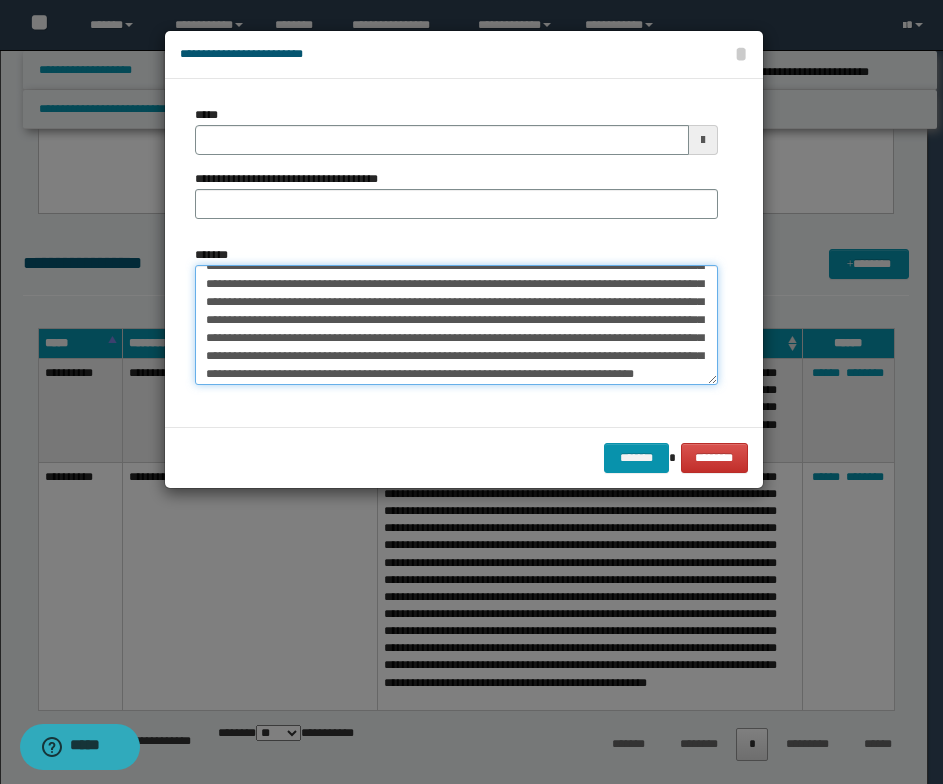 scroll, scrollTop: 0, scrollLeft: 0, axis: both 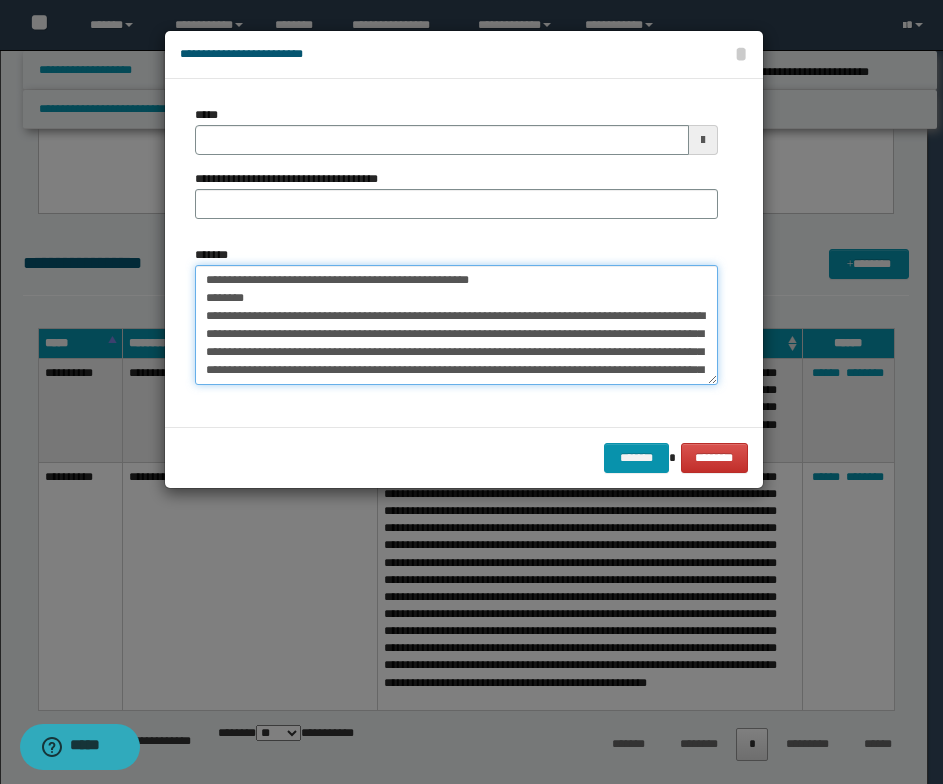 drag, startPoint x: 481, startPoint y: 280, endPoint x: 198, endPoint y: 283, distance: 283.0159 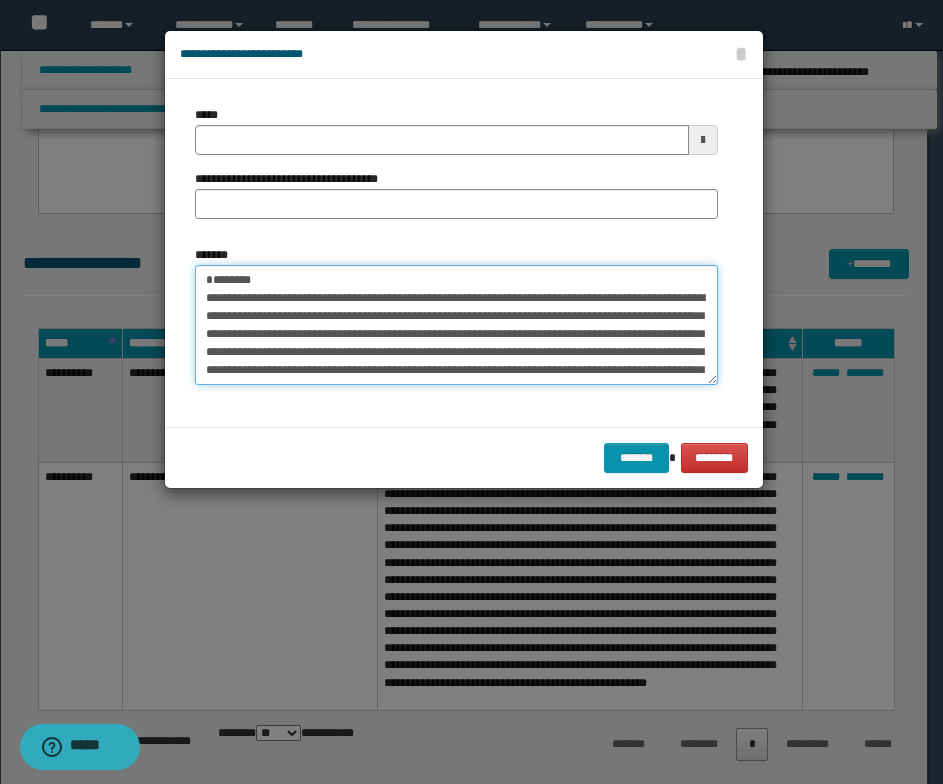 type on "**********" 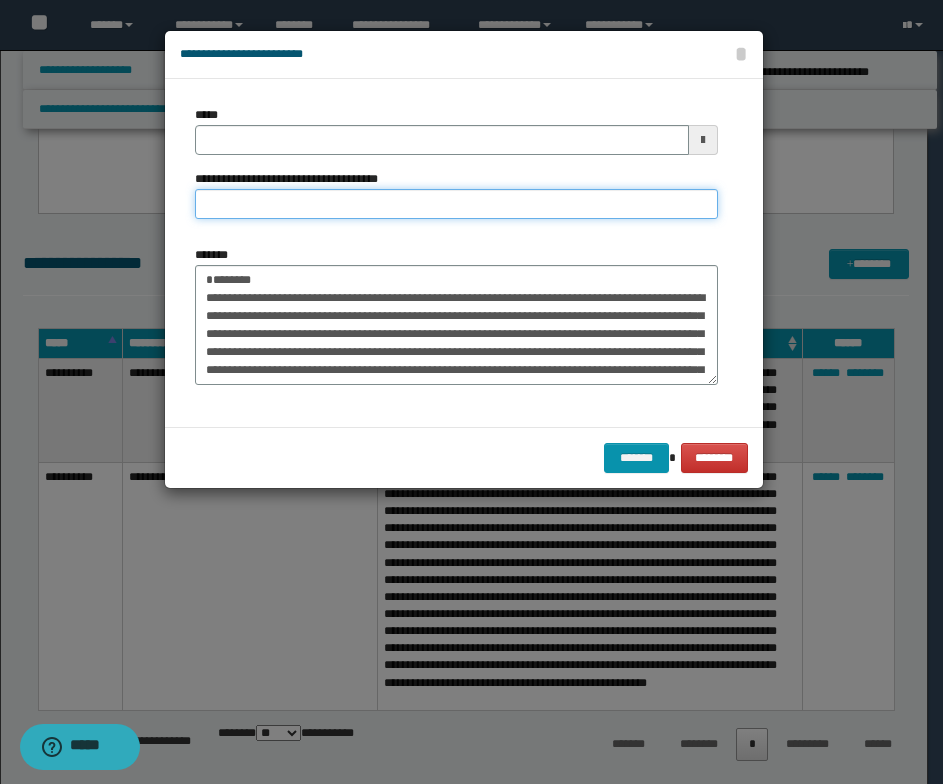 click on "**********" at bounding box center [456, 204] 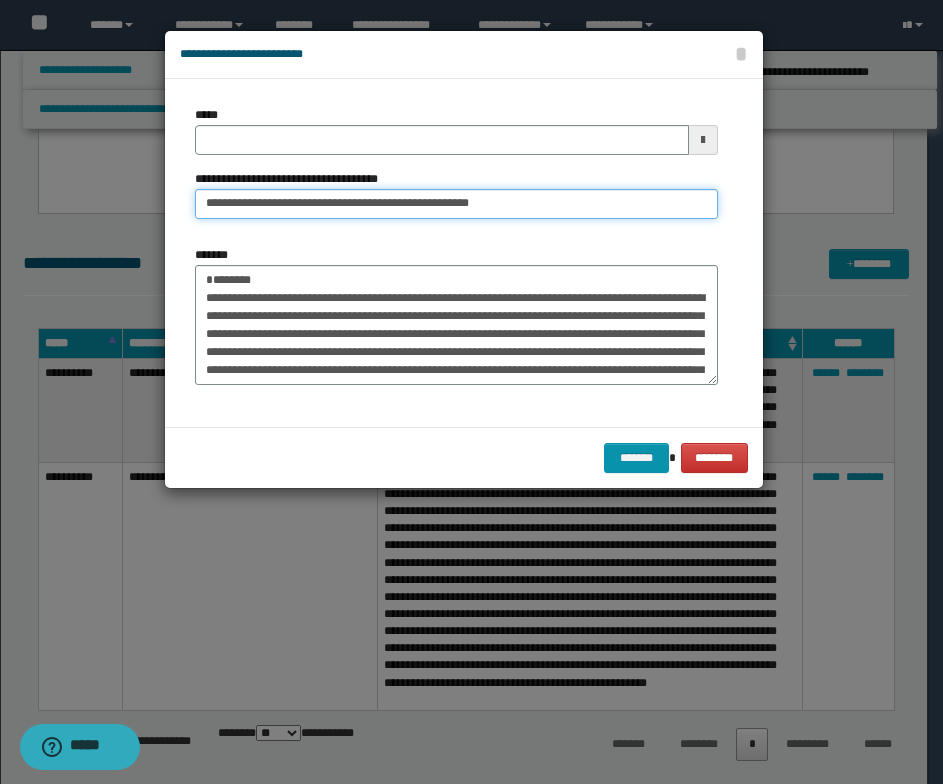 drag, startPoint x: 303, startPoint y: 202, endPoint x: 221, endPoint y: 200, distance: 82.02438 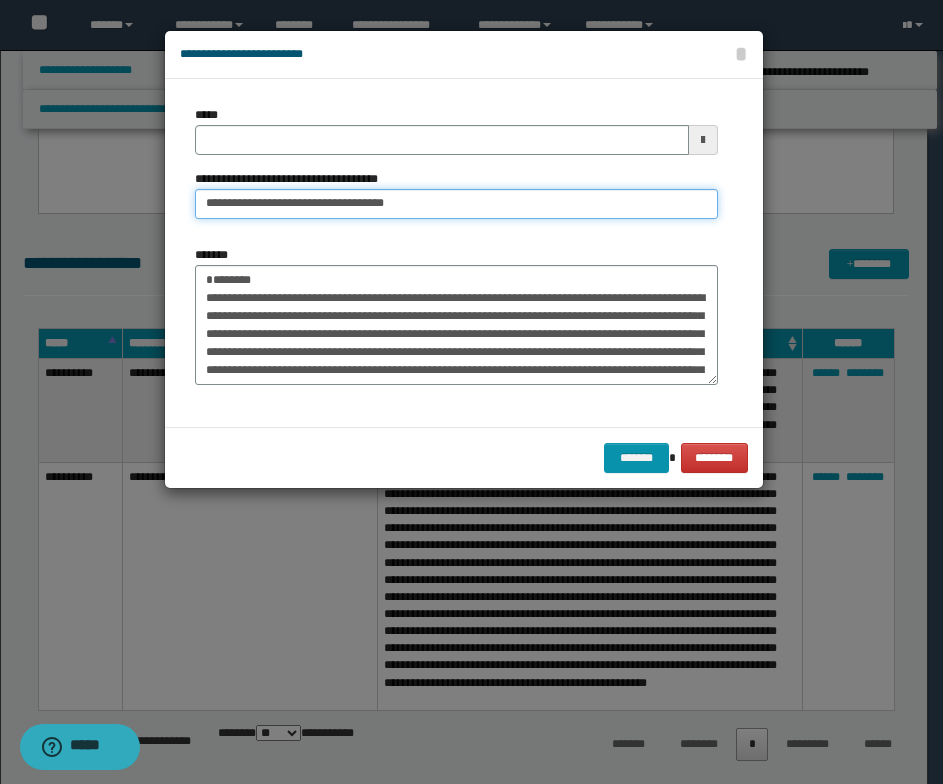 type 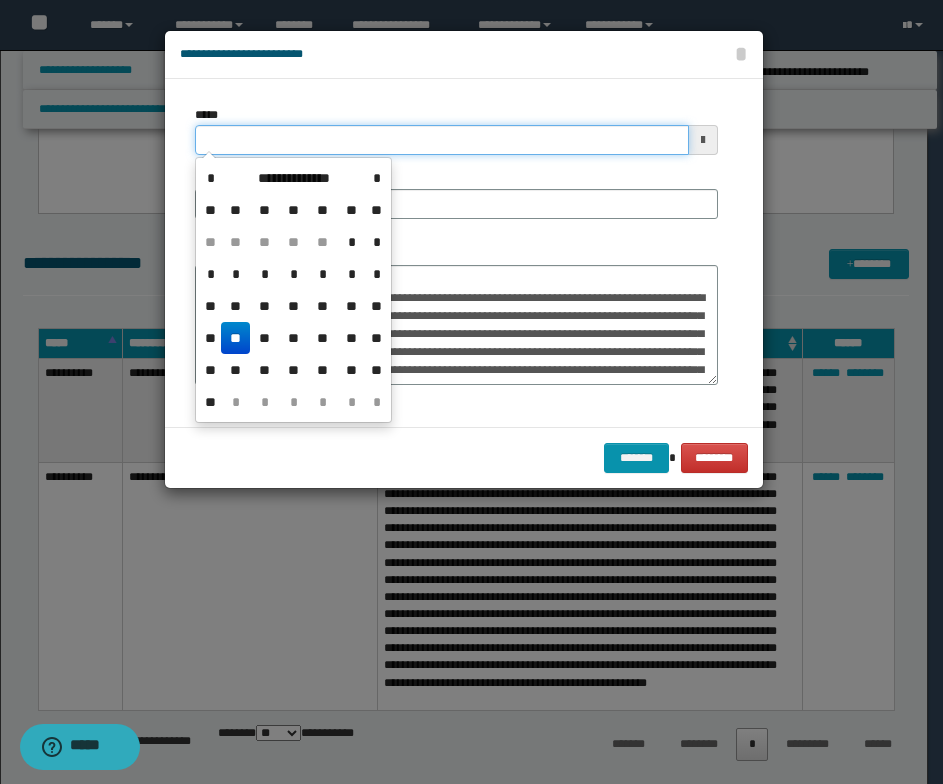 click on "*****" at bounding box center (442, 140) 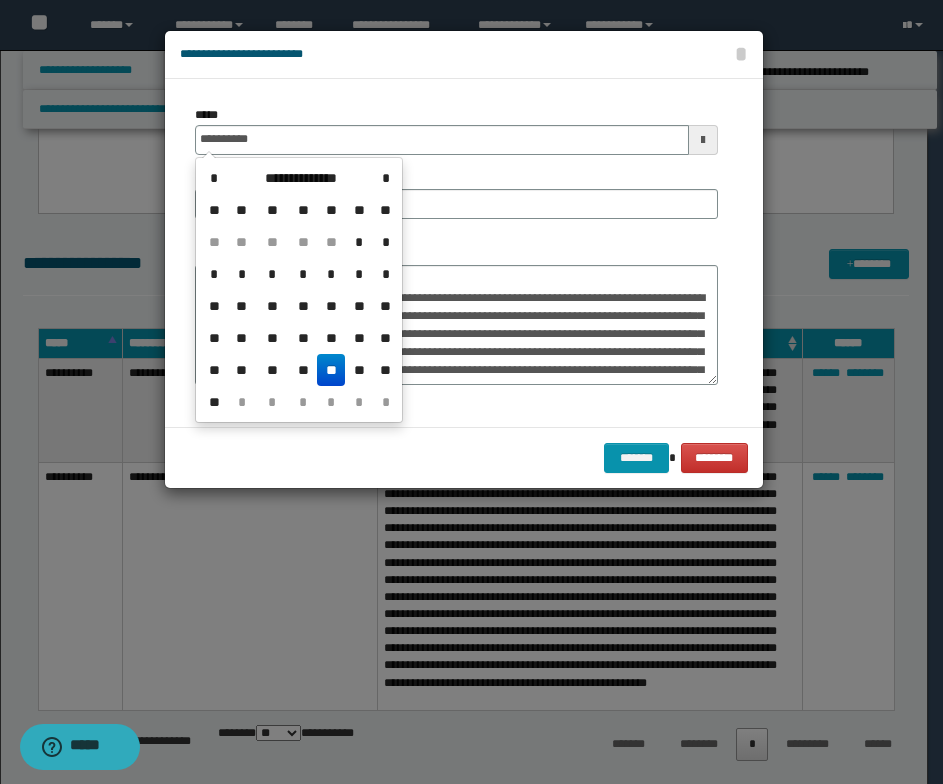 click on "**" at bounding box center [331, 370] 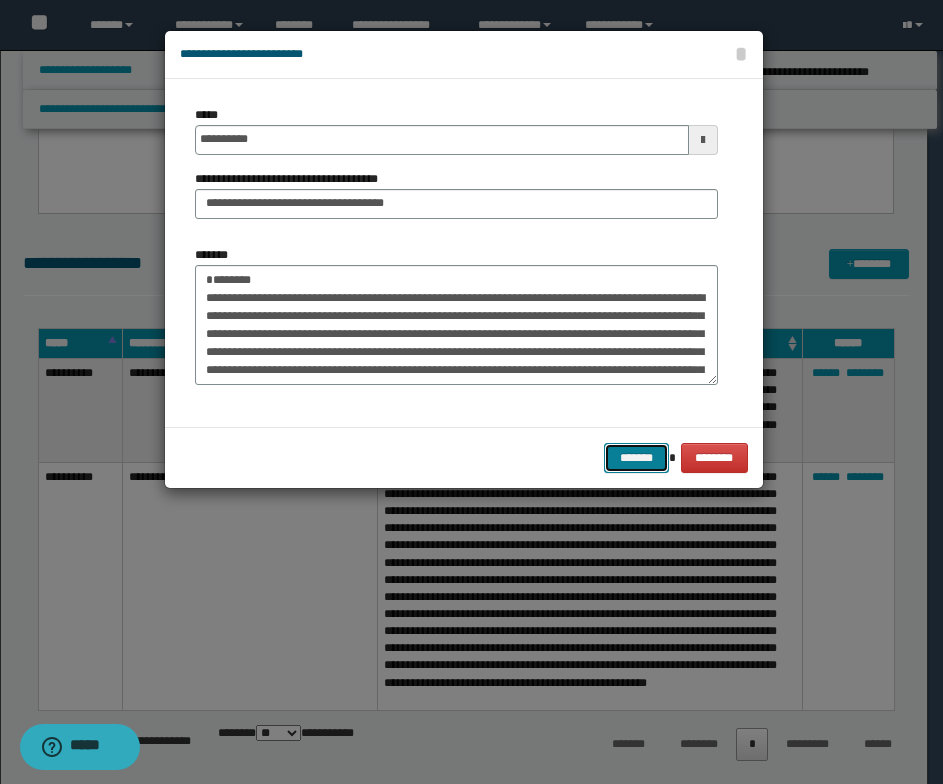 click on "*******" at bounding box center [636, 458] 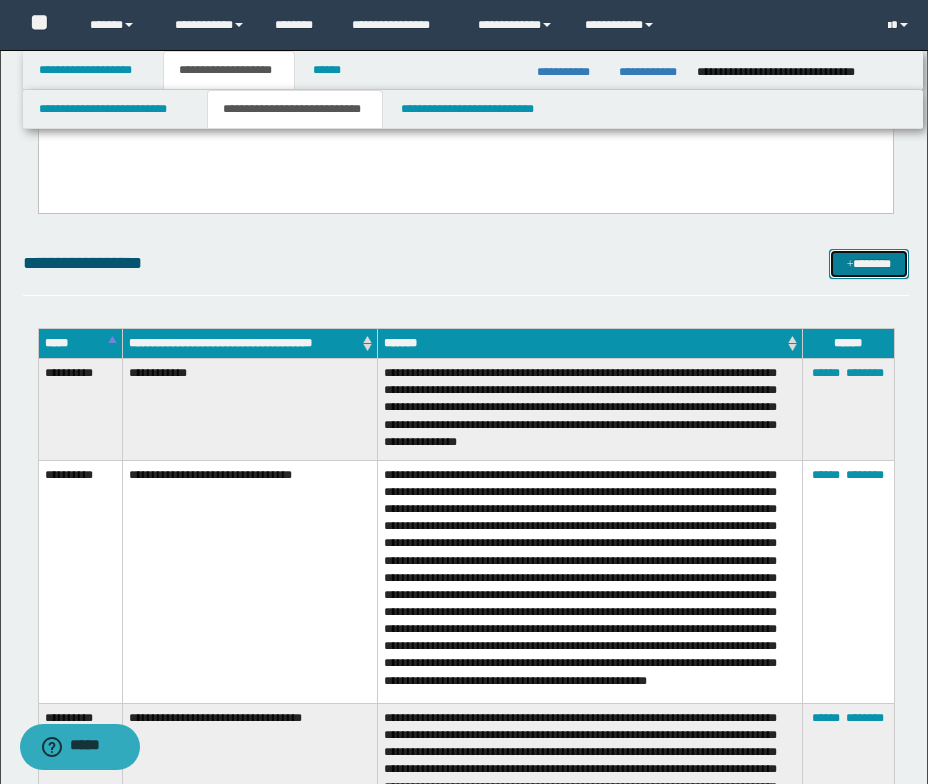 click on "*******" at bounding box center [869, 264] 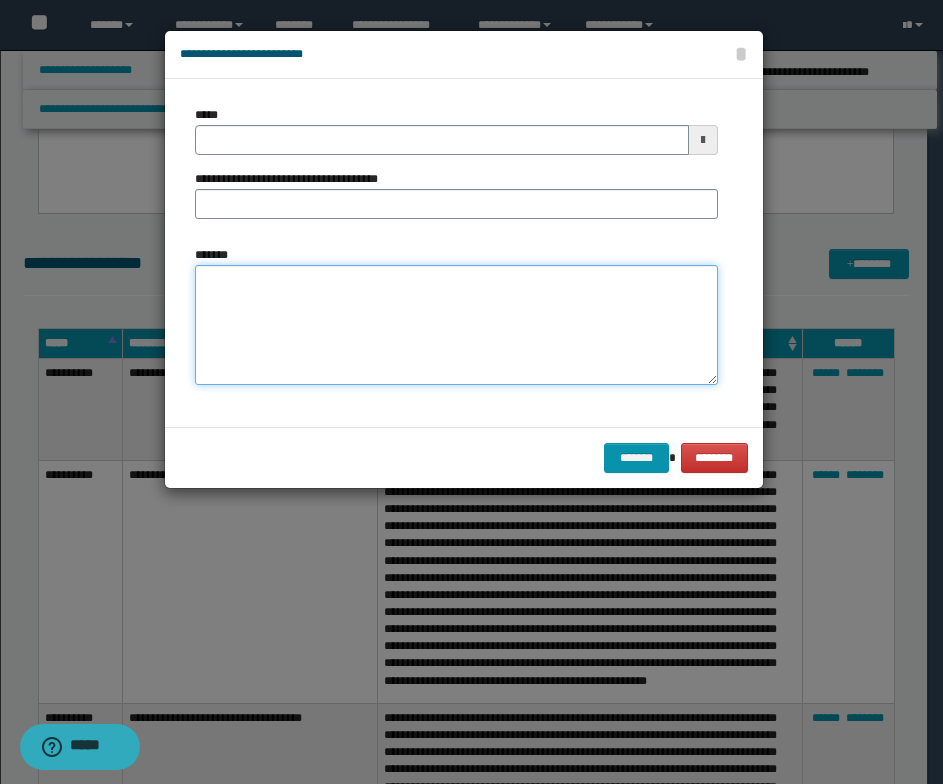 click on "*******" at bounding box center (456, 325) 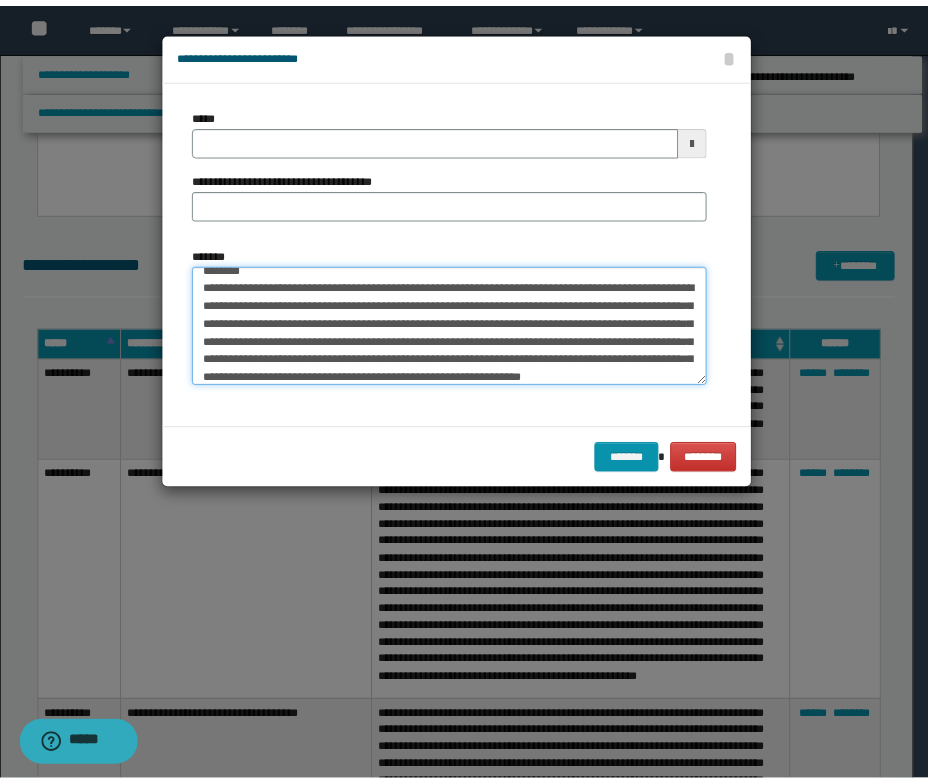 scroll, scrollTop: 0, scrollLeft: 0, axis: both 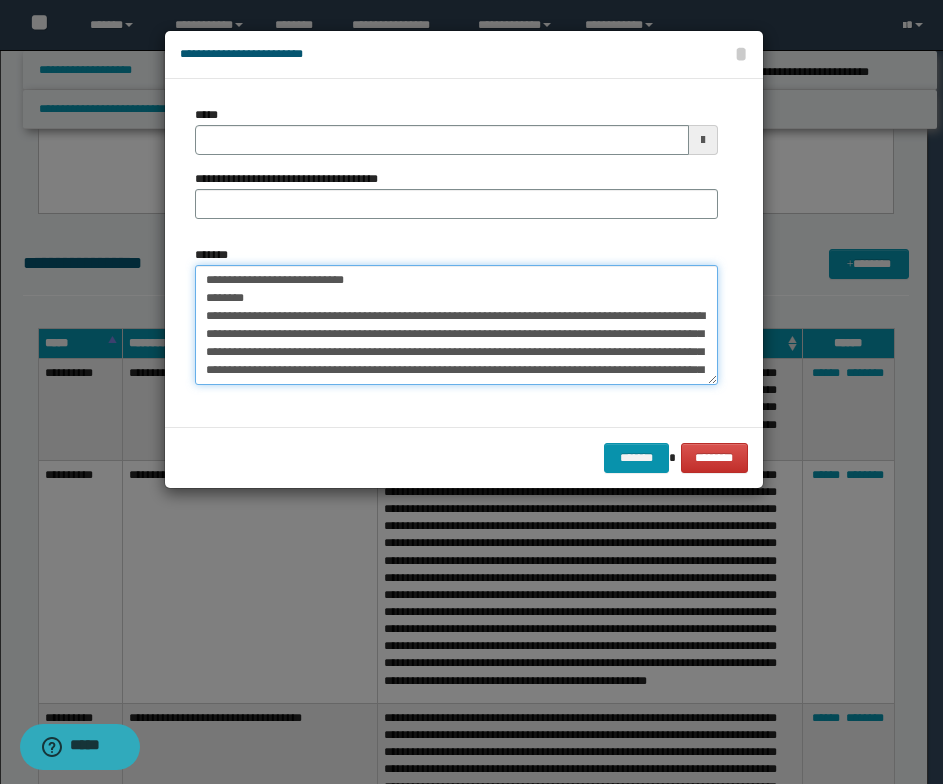 drag, startPoint x: 369, startPoint y: 281, endPoint x: 179, endPoint y: 286, distance: 190.06578 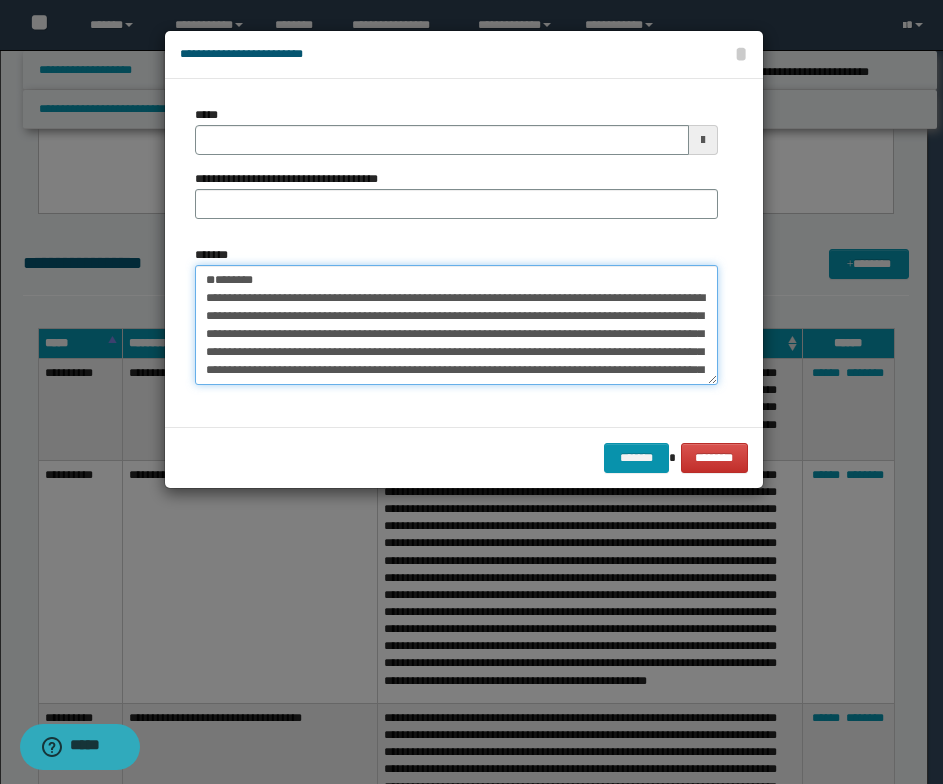 type on "**********" 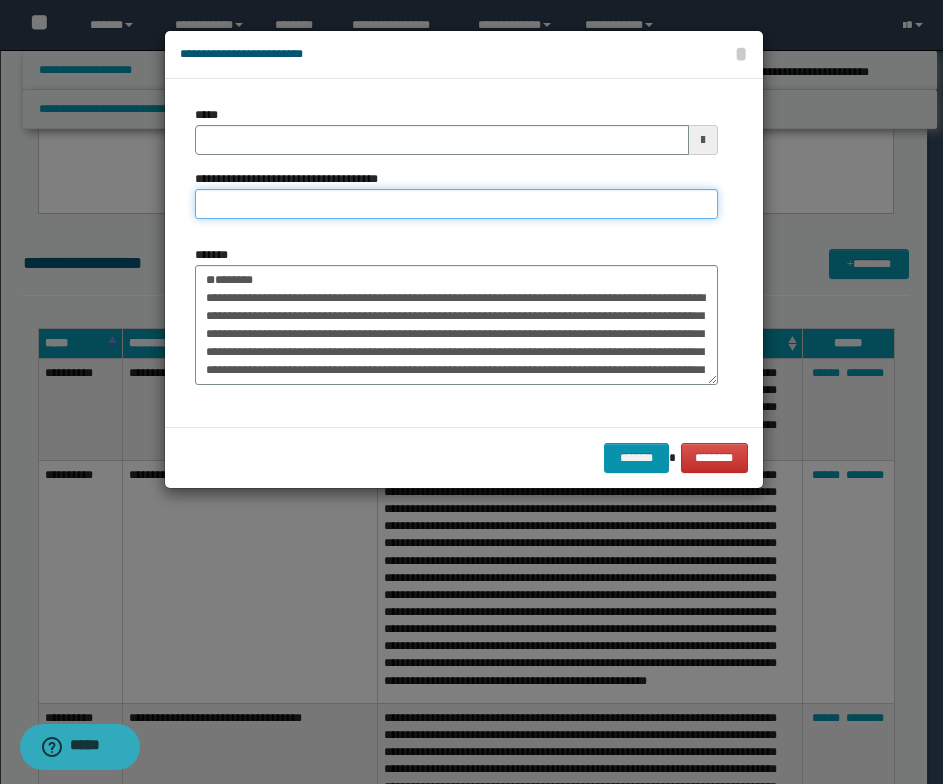 click on "**********" at bounding box center [456, 204] 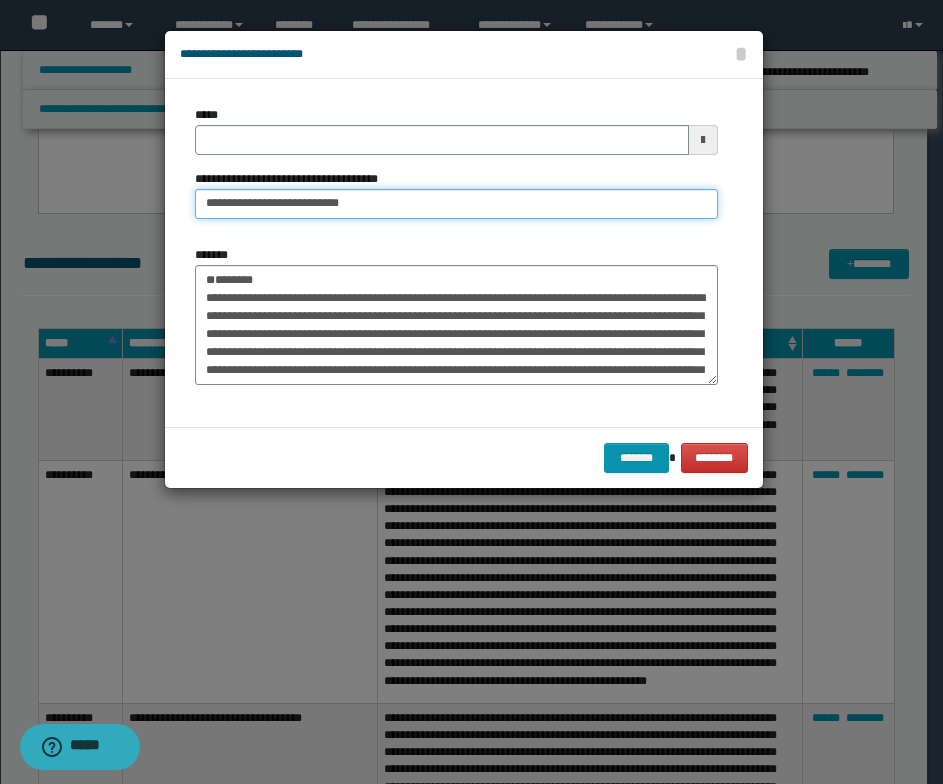 drag, startPoint x: 268, startPoint y: 202, endPoint x: 201, endPoint y: 202, distance: 67 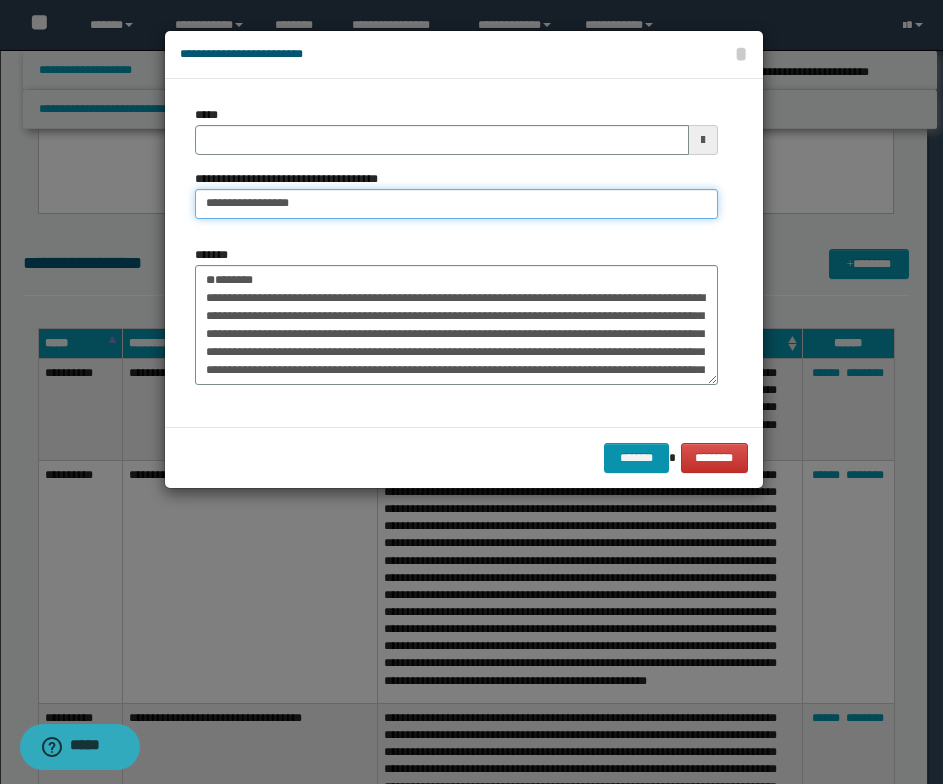 type 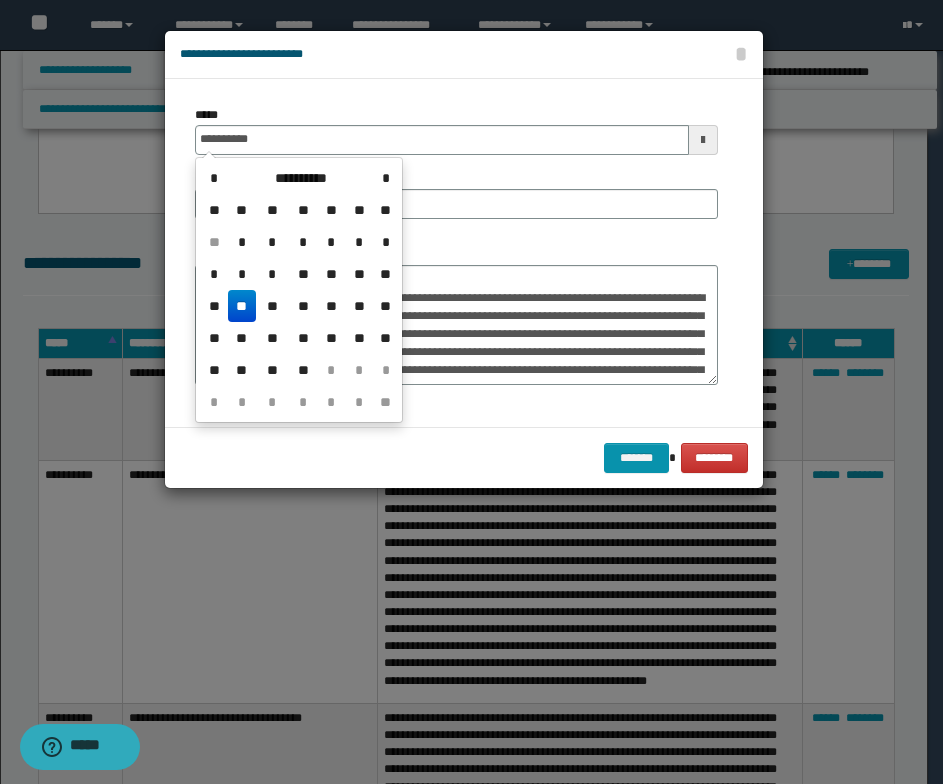 drag, startPoint x: 238, startPoint y: 304, endPoint x: 245, endPoint y: 314, distance: 12.206555 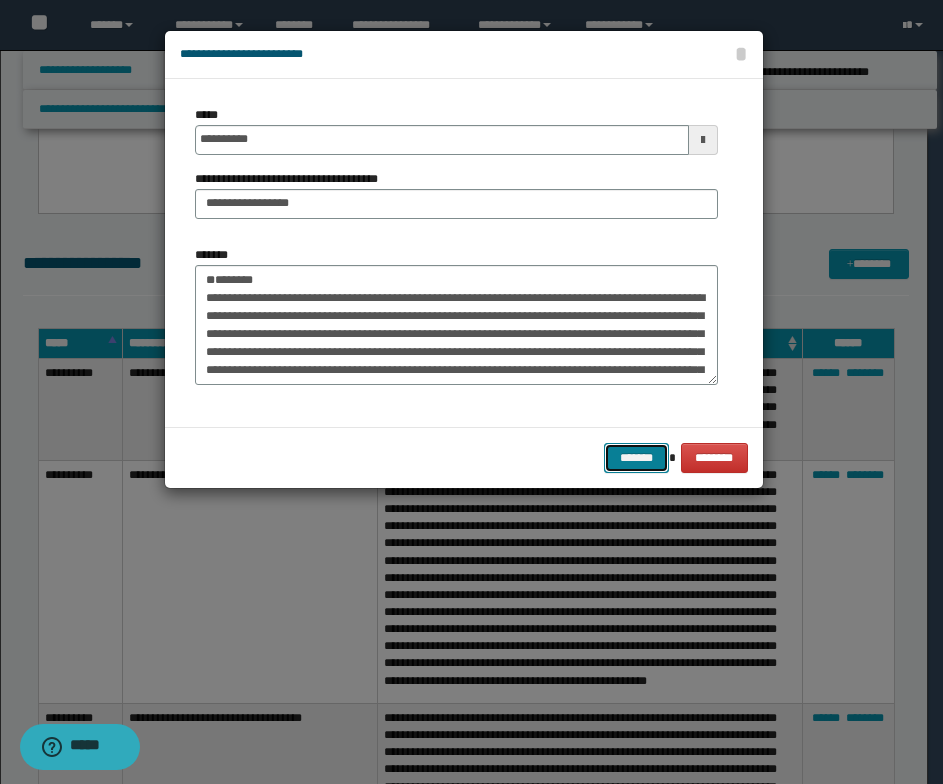click on "*******" at bounding box center [636, 458] 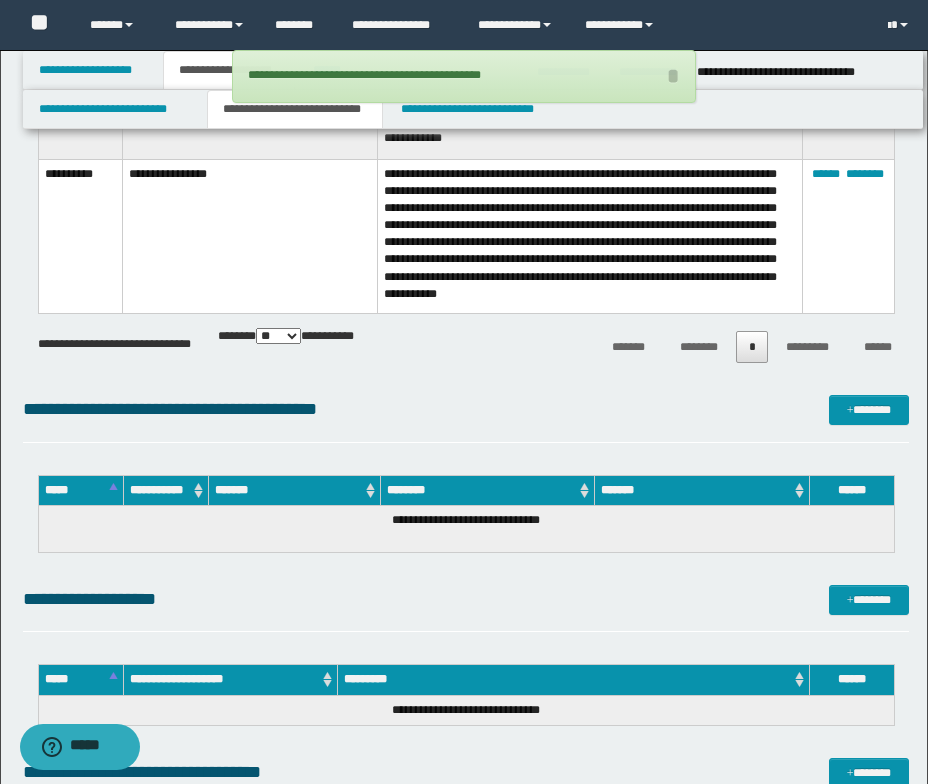 scroll, scrollTop: 3500, scrollLeft: 0, axis: vertical 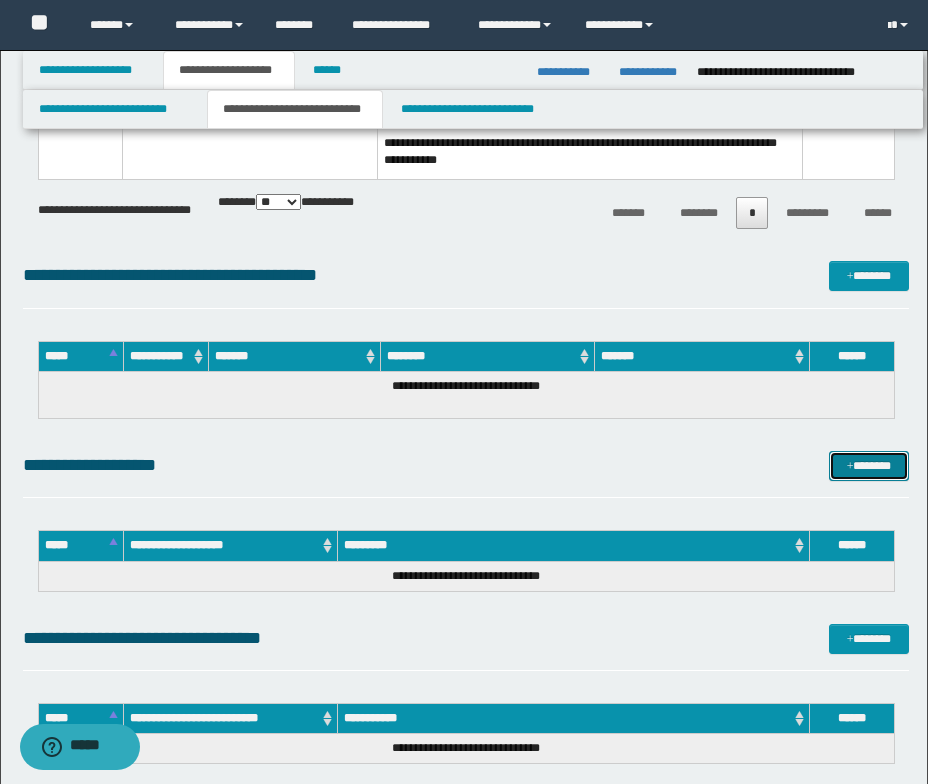 click at bounding box center (850, 467) 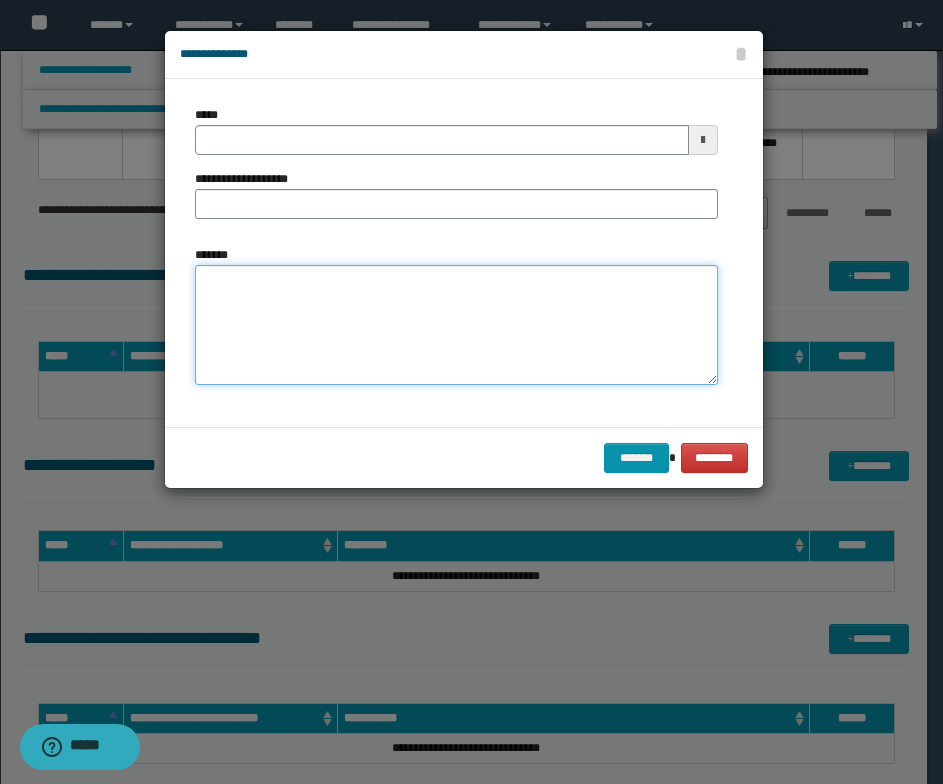 click on "*******" at bounding box center [456, 325] 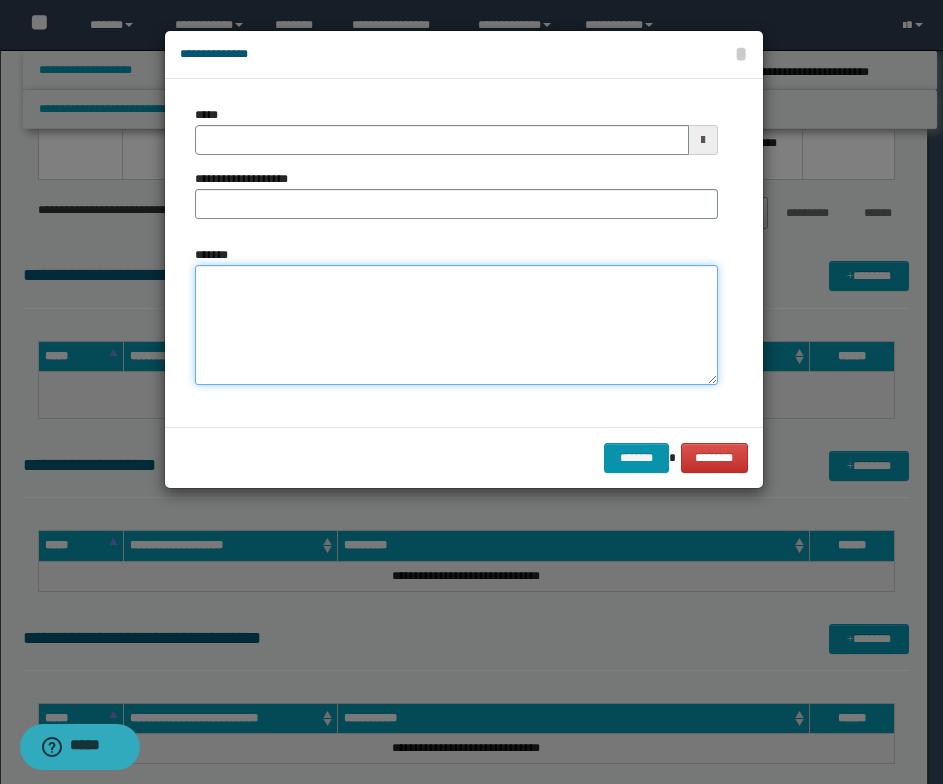 paste on "**********" 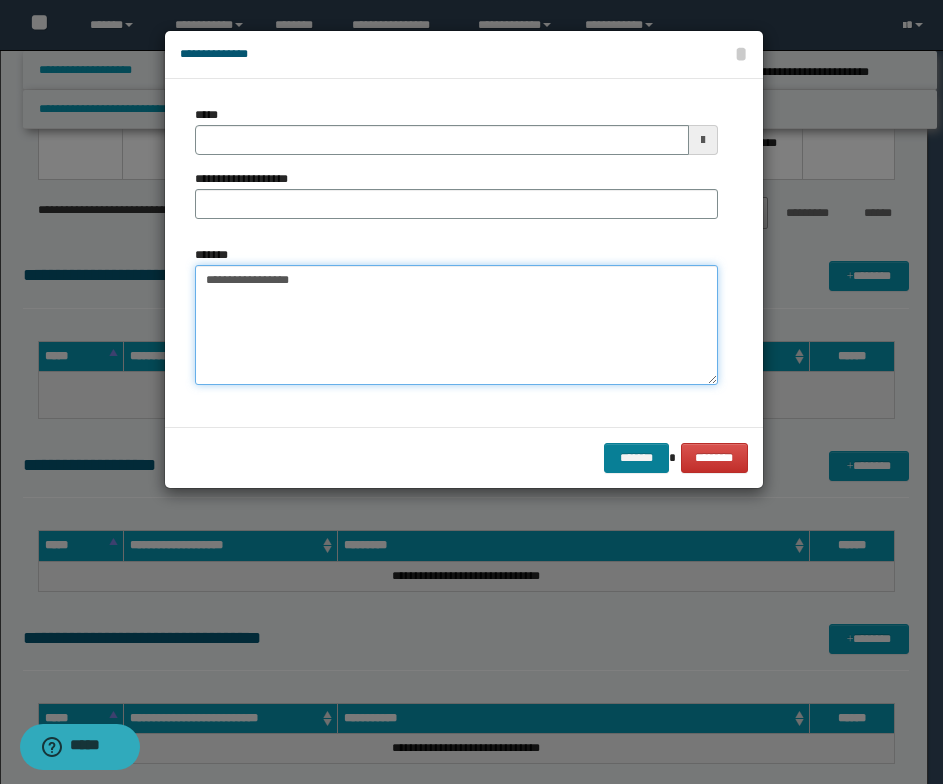 type on "**********" 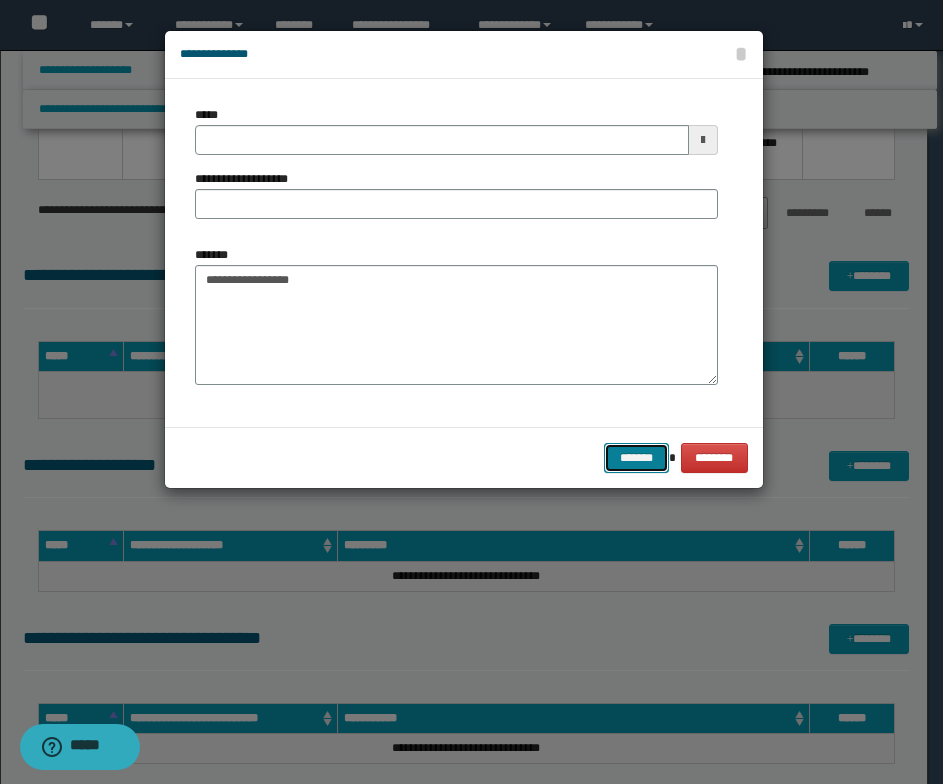 click on "*******" at bounding box center (636, 458) 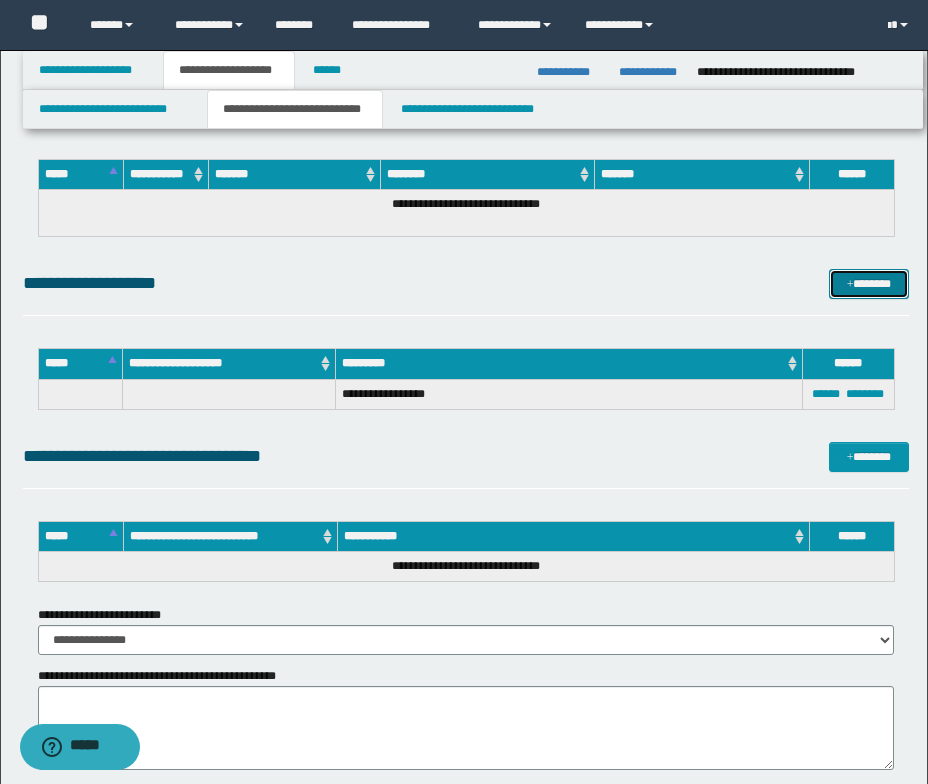 scroll, scrollTop: 3680, scrollLeft: 0, axis: vertical 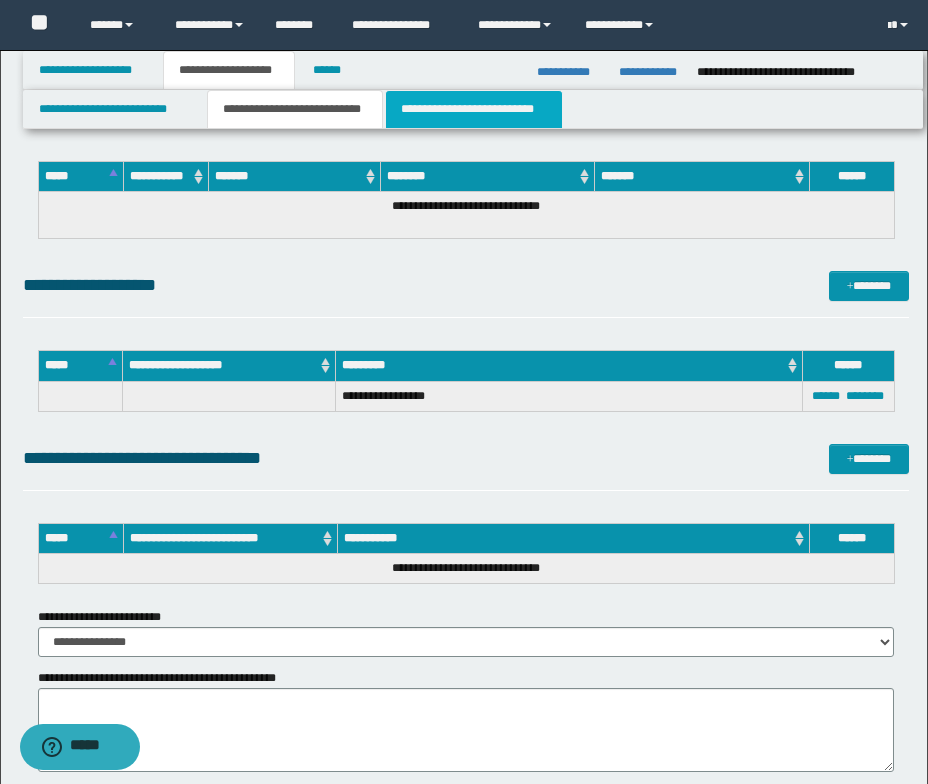 click on "**********" at bounding box center (474, 109) 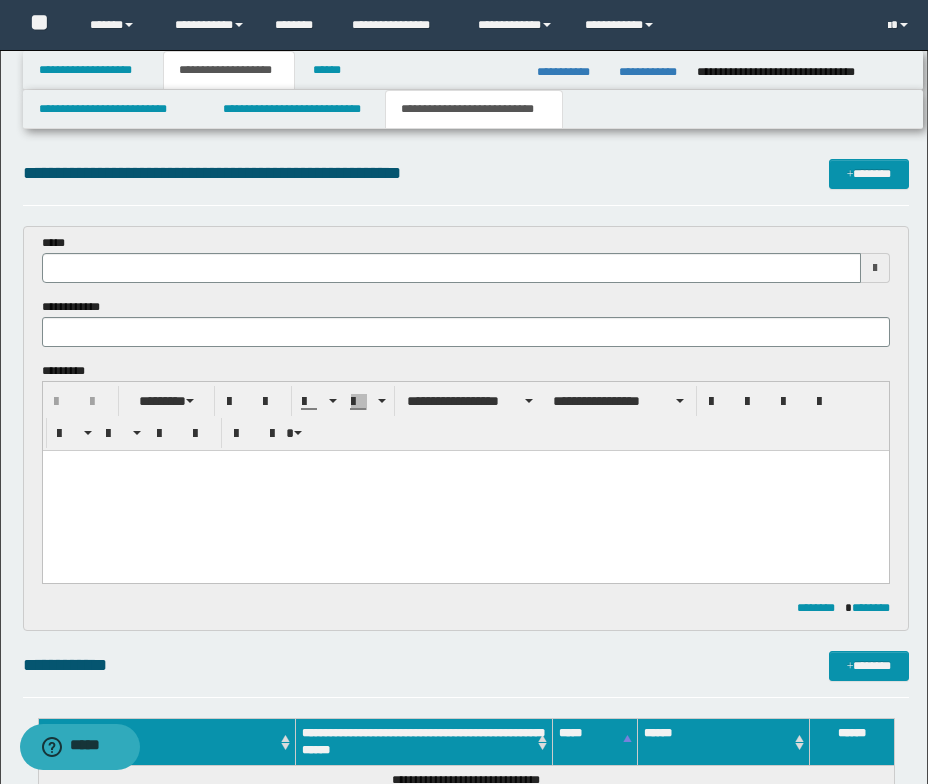 scroll, scrollTop: 0, scrollLeft: 0, axis: both 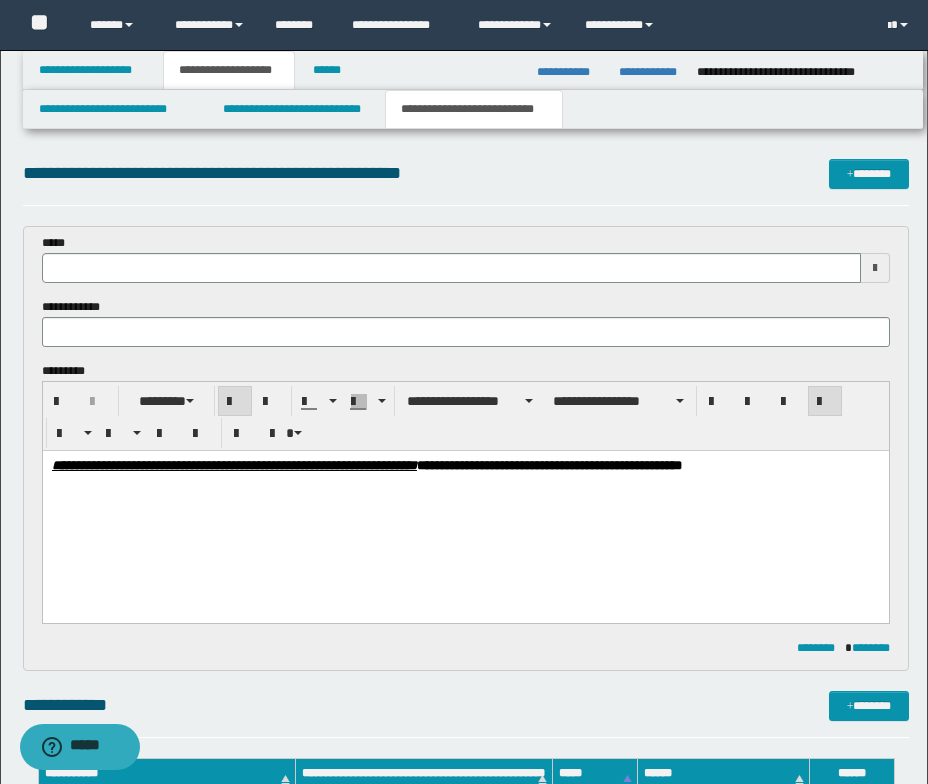 type 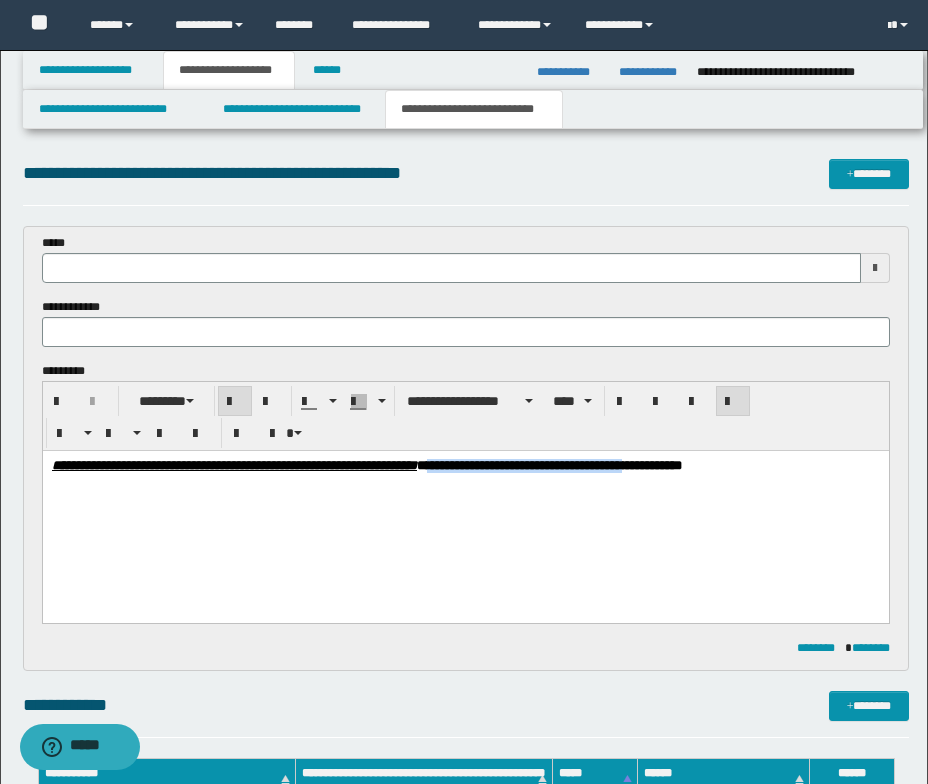 drag, startPoint x: 857, startPoint y: 468, endPoint x: 628, endPoint y: 456, distance: 229.3142 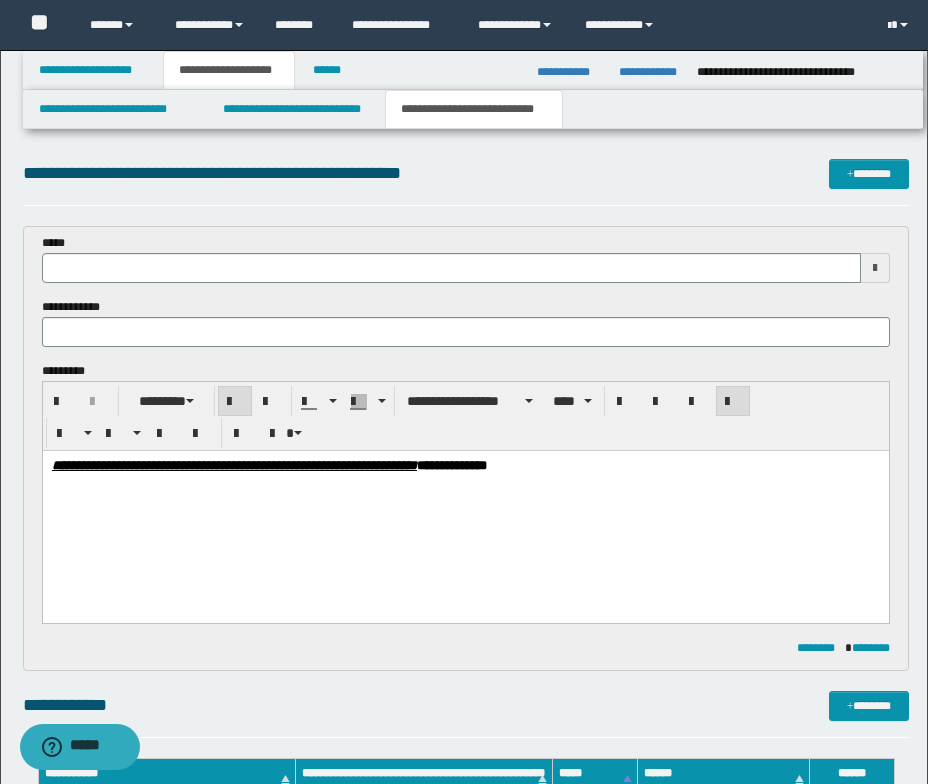 type 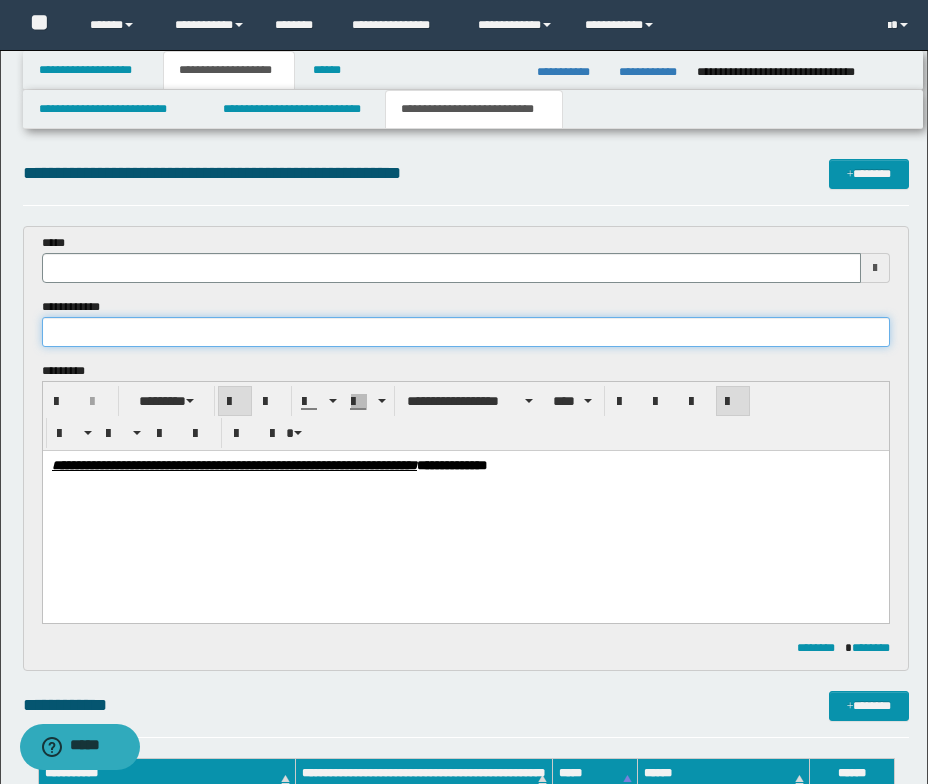 click at bounding box center [466, 332] 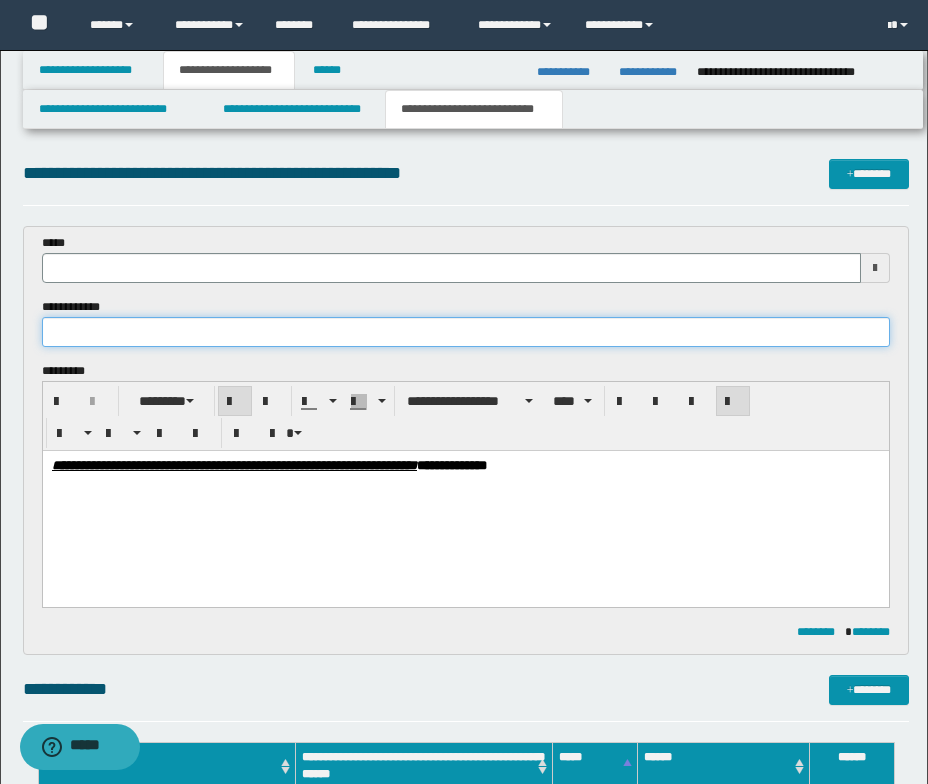 paste on "**********" 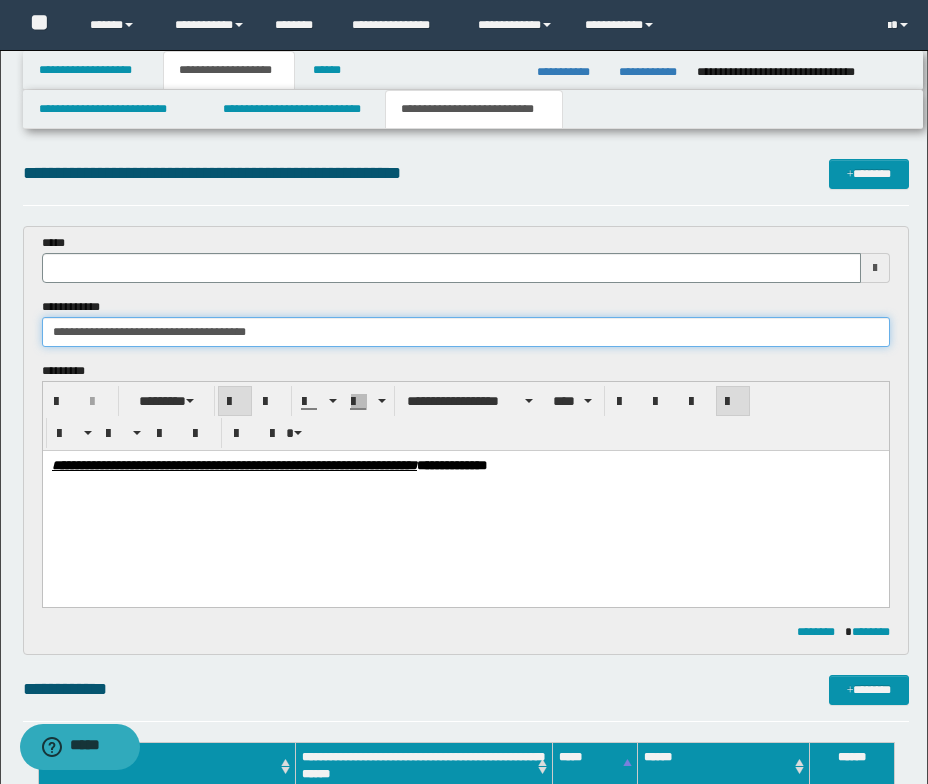 type on "**********" 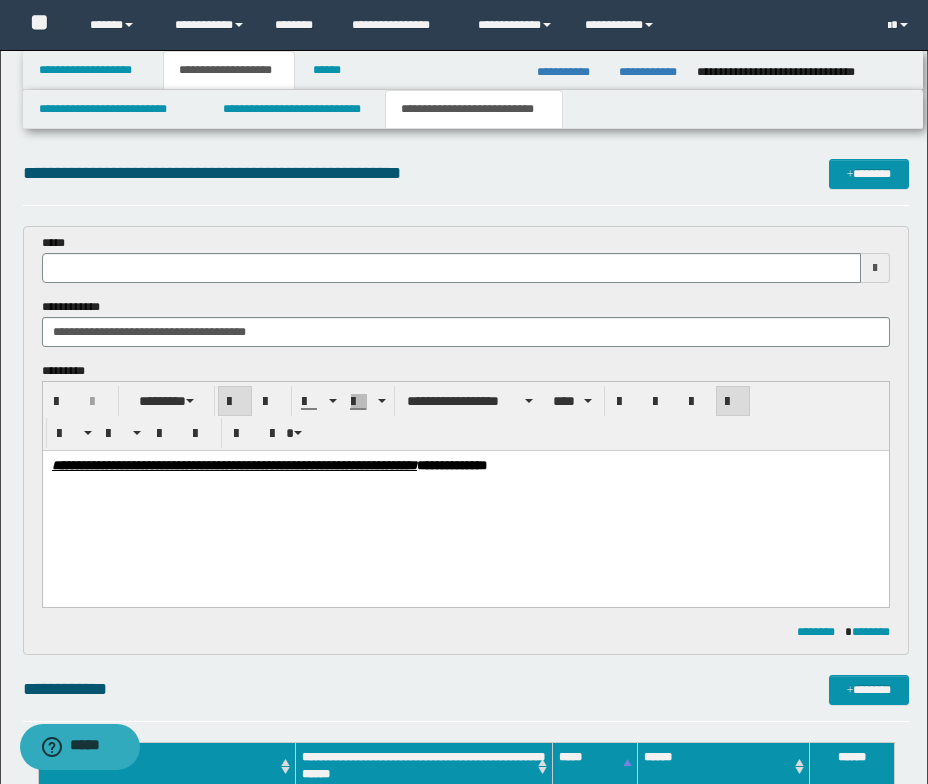 click on "**********" at bounding box center [465, 502] 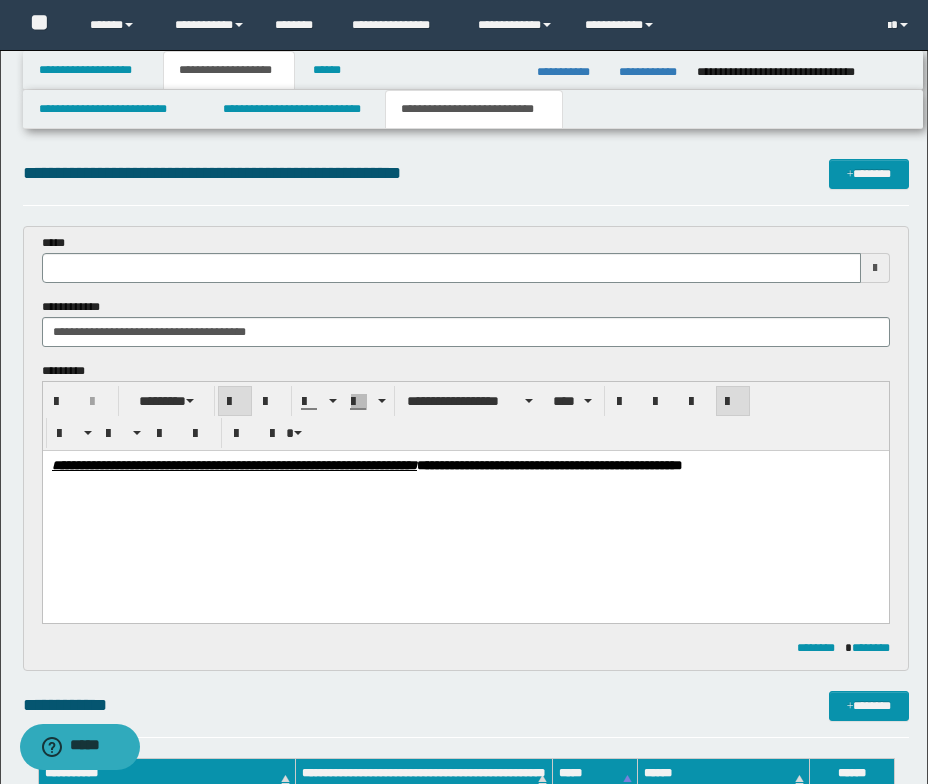 type 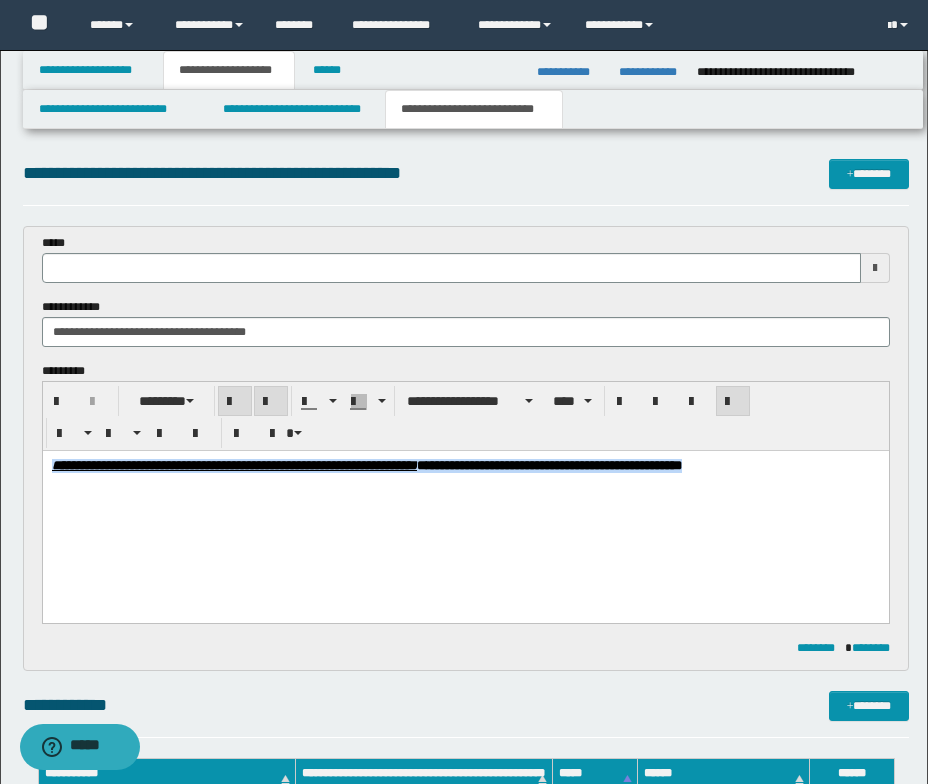 drag, startPoint x: 126, startPoint y: 488, endPoint x: 48, endPoint y: 453, distance: 85.49269 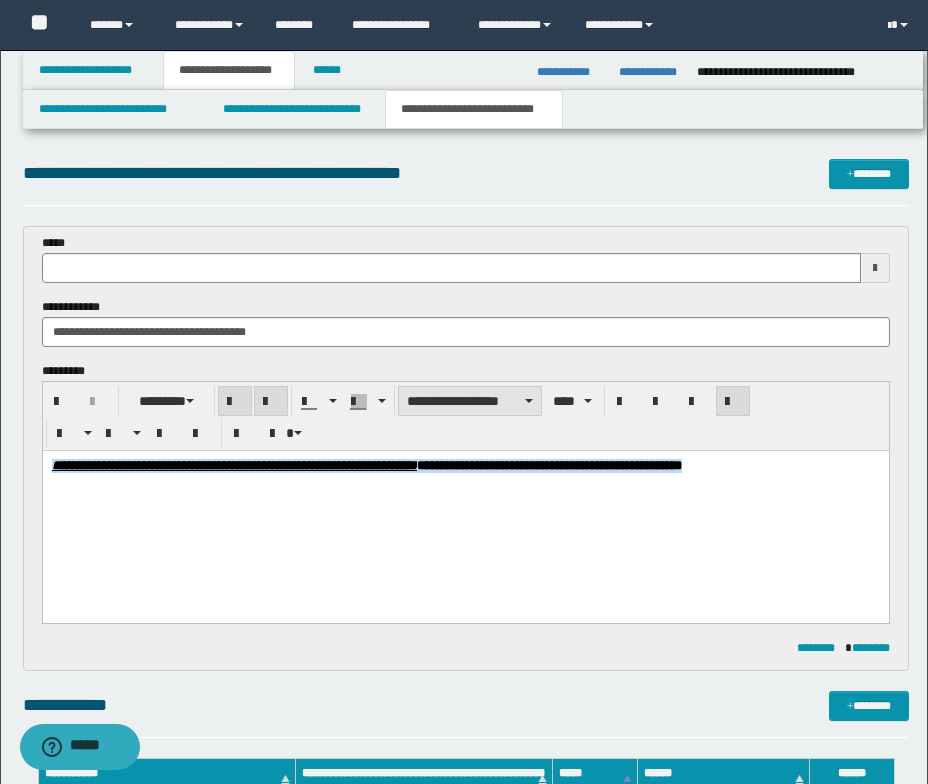 click on "**********" at bounding box center (470, 401) 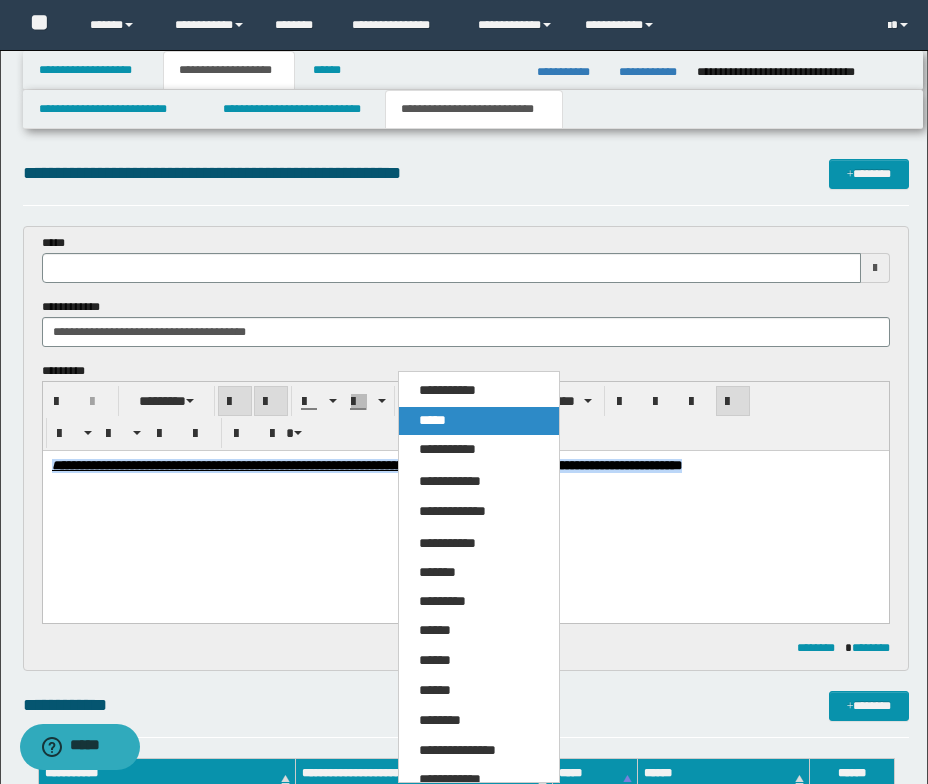 click on "*****" at bounding box center [479, 421] 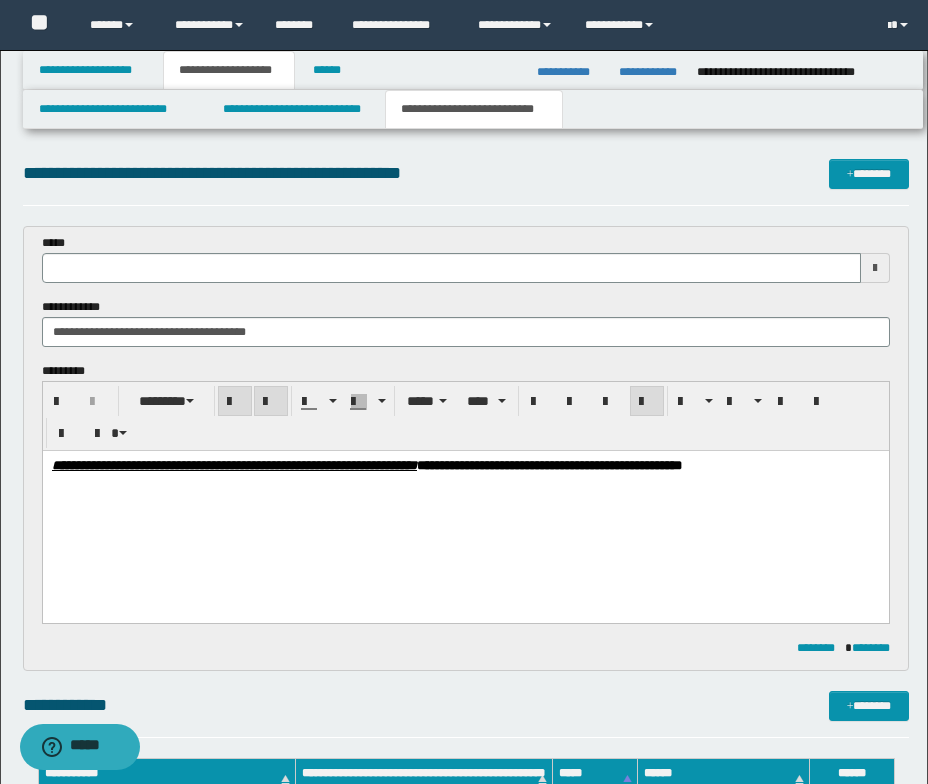 click on "**********" at bounding box center (465, 502) 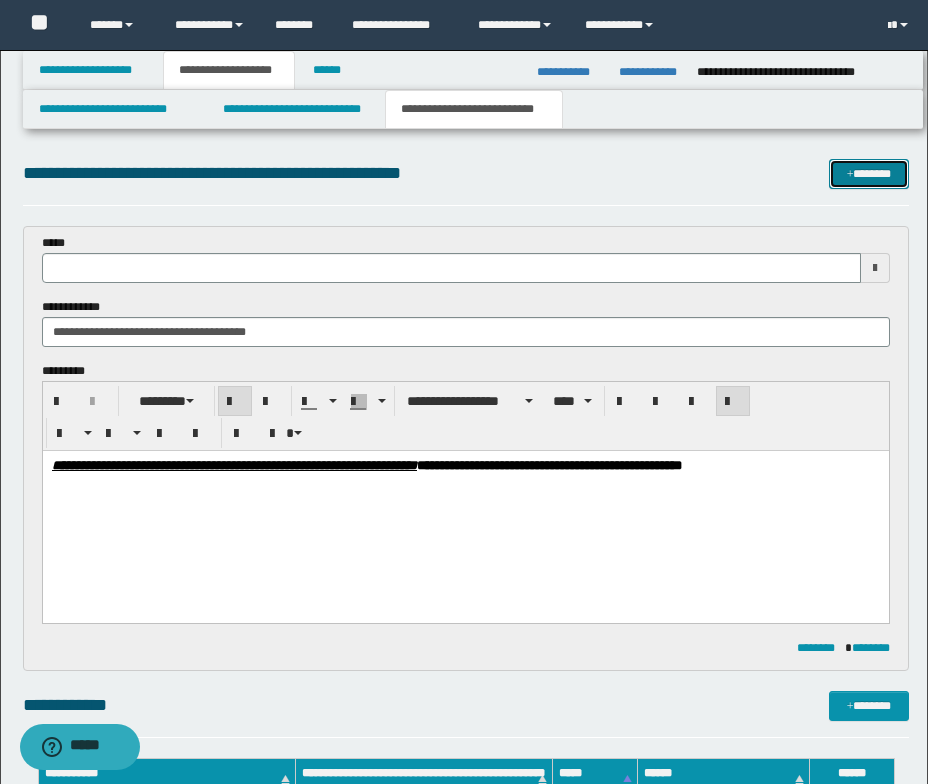 click on "*******" at bounding box center (869, 174) 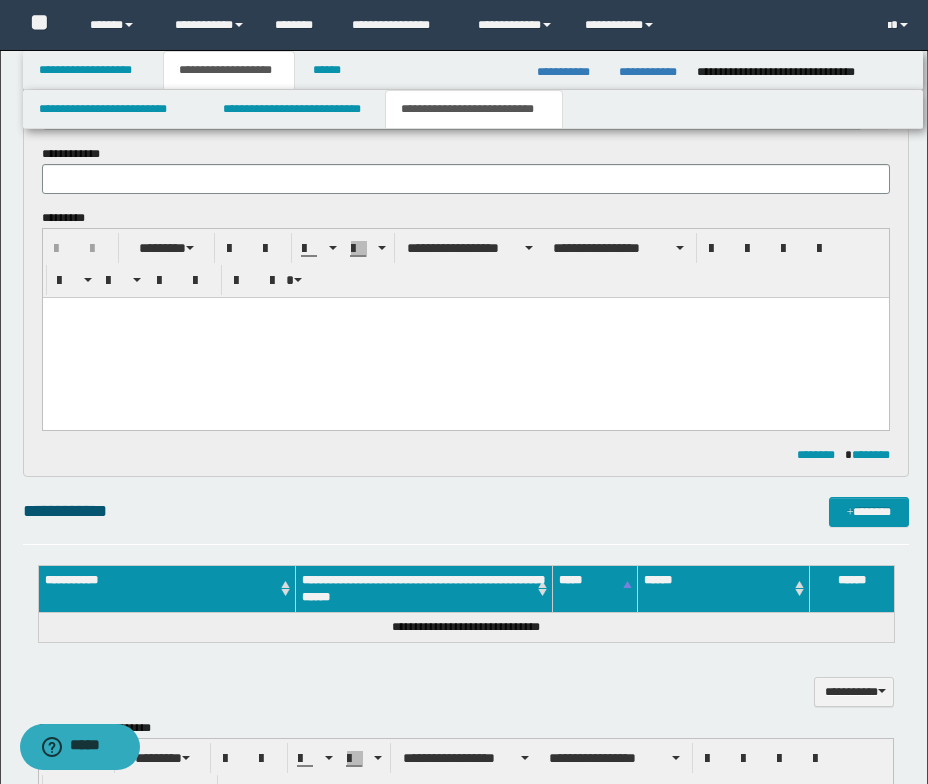 scroll, scrollTop: 0, scrollLeft: 0, axis: both 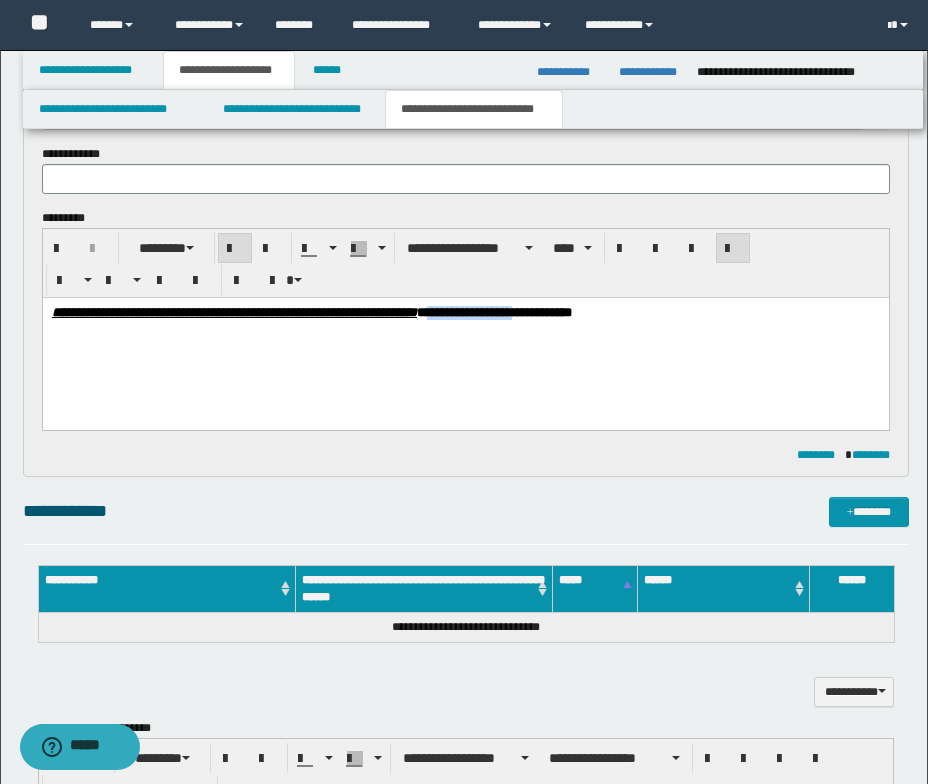 drag, startPoint x: 726, startPoint y: 313, endPoint x: 636, endPoint y: 312, distance: 90.005554 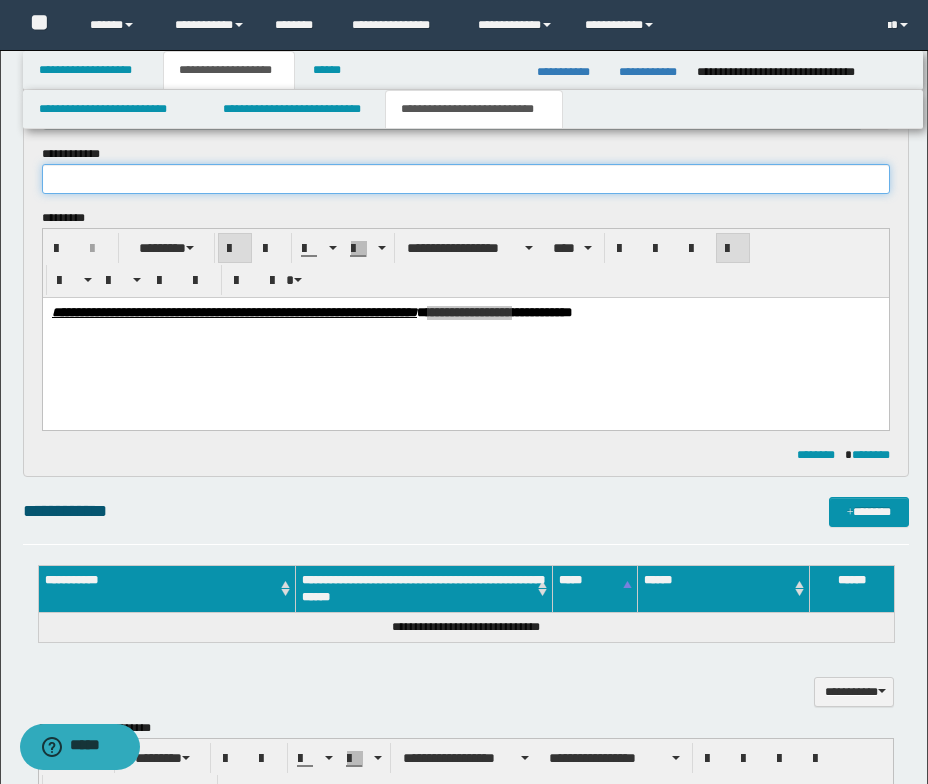 click at bounding box center (466, 179) 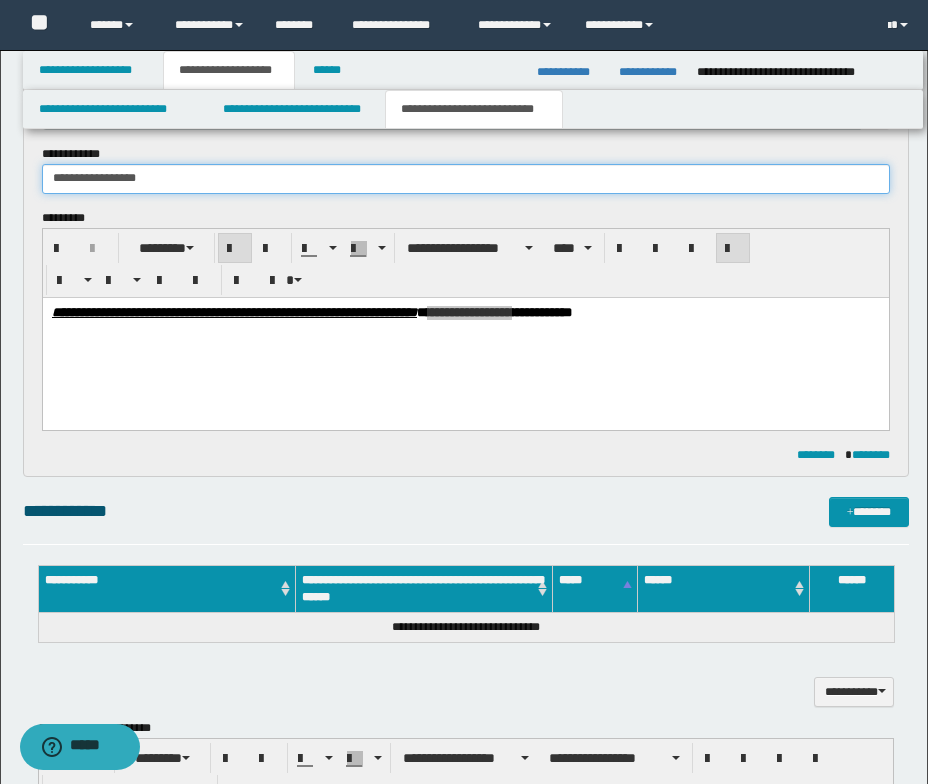 type on "**********" 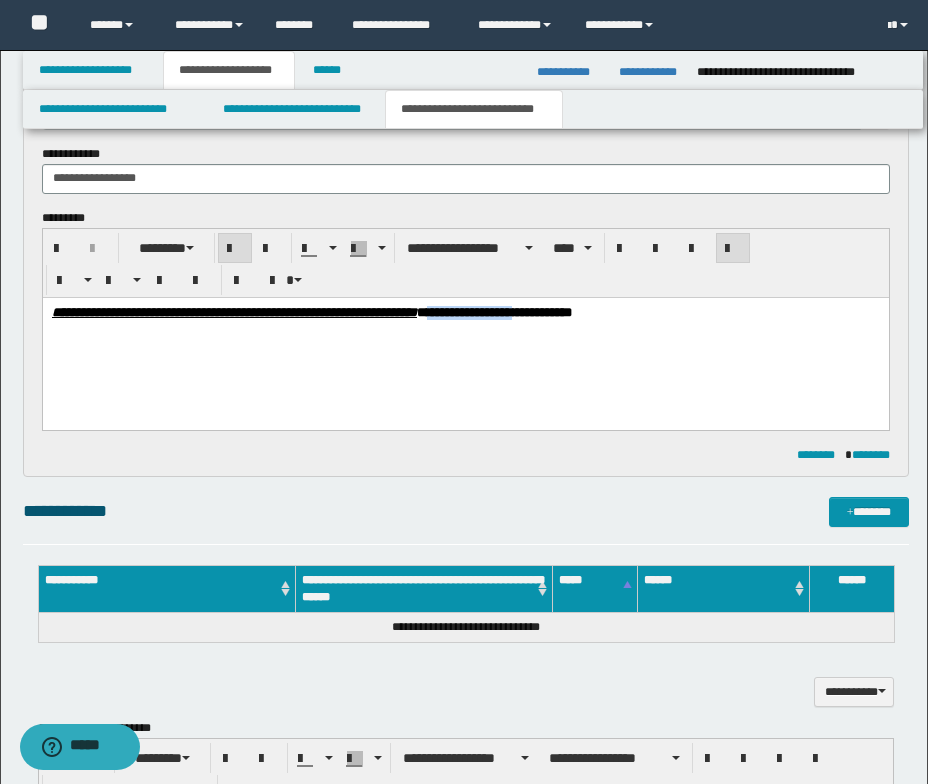 click on "**********" at bounding box center (465, 337) 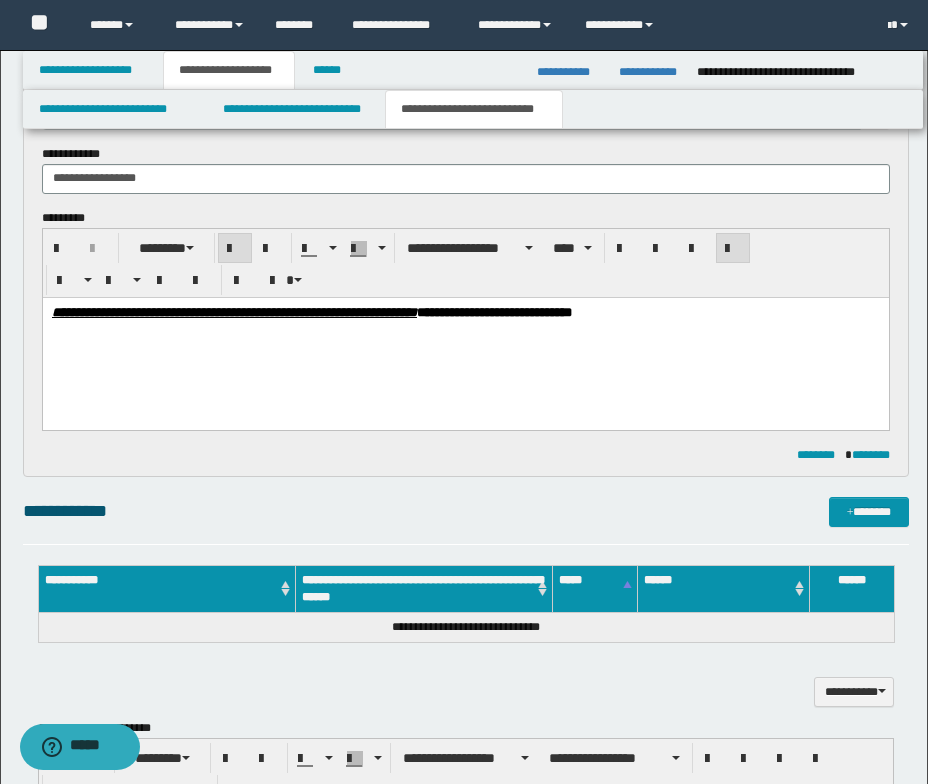 click on "**********" at bounding box center (465, 312) 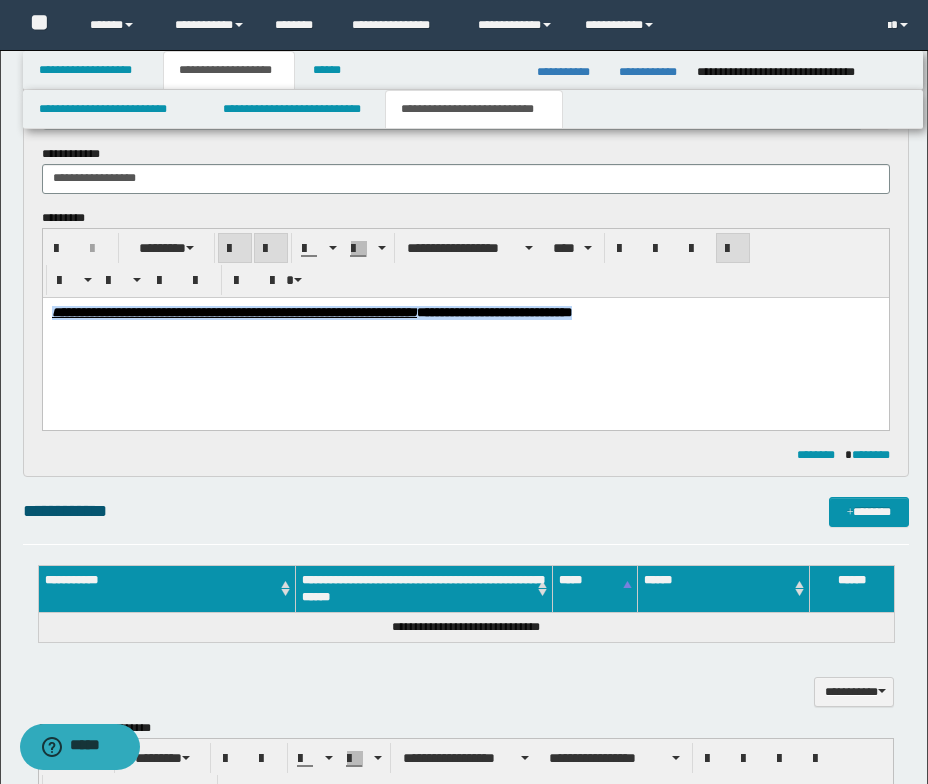 drag, startPoint x: 807, startPoint y: 313, endPoint x: 36, endPoint y: 326, distance: 771.1096 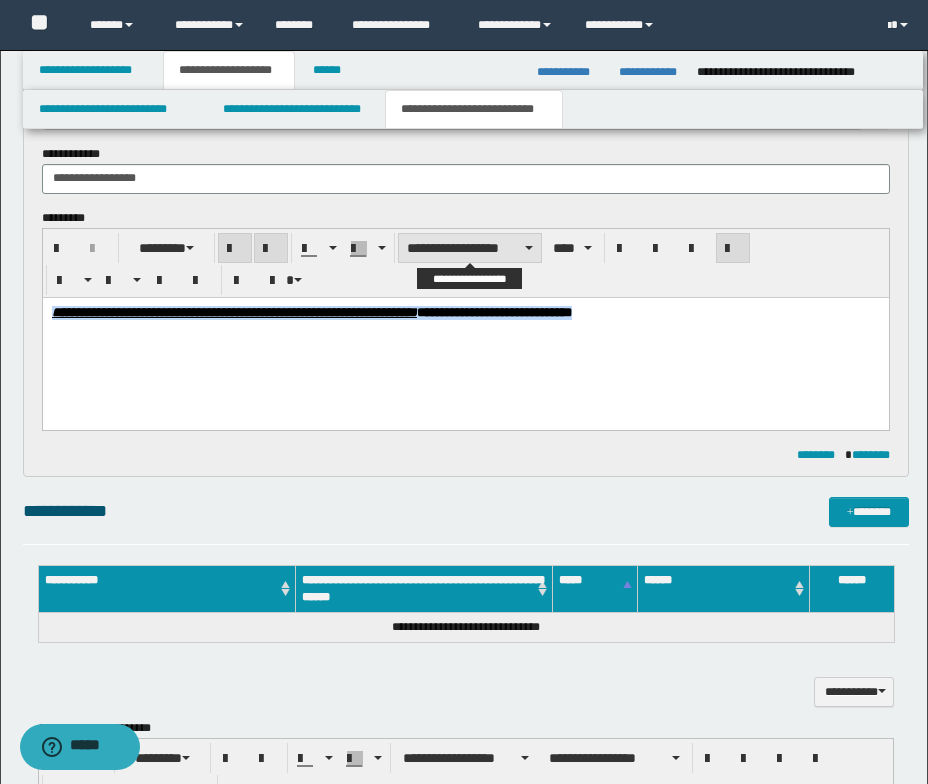 click on "**********" at bounding box center [470, 248] 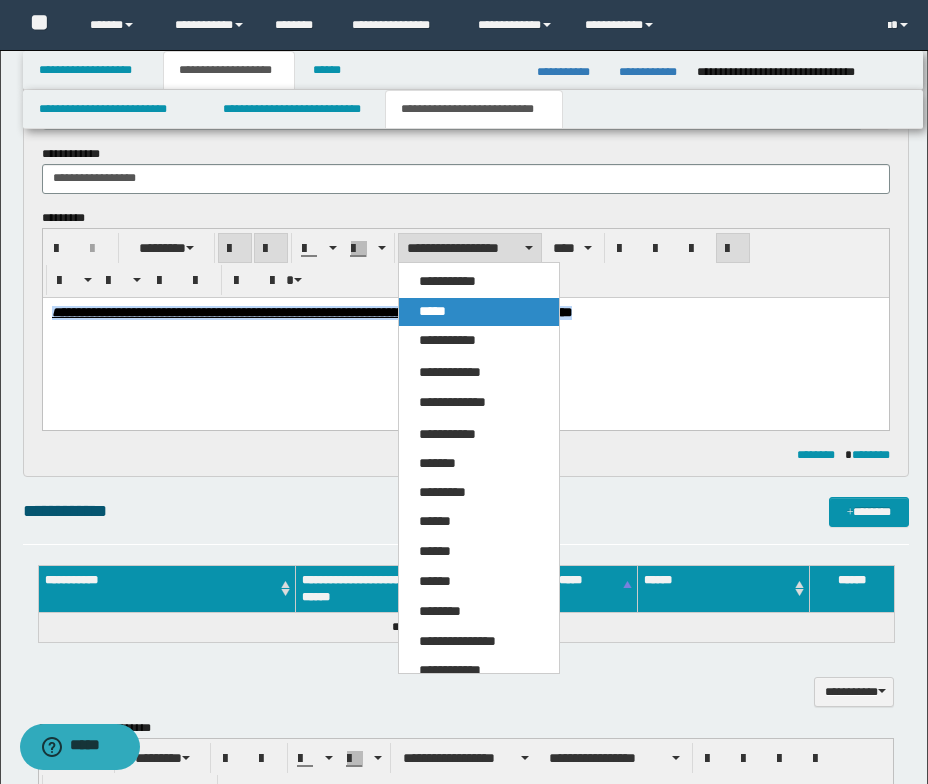 drag, startPoint x: 470, startPoint y: 310, endPoint x: 427, endPoint y: 13, distance: 300.09665 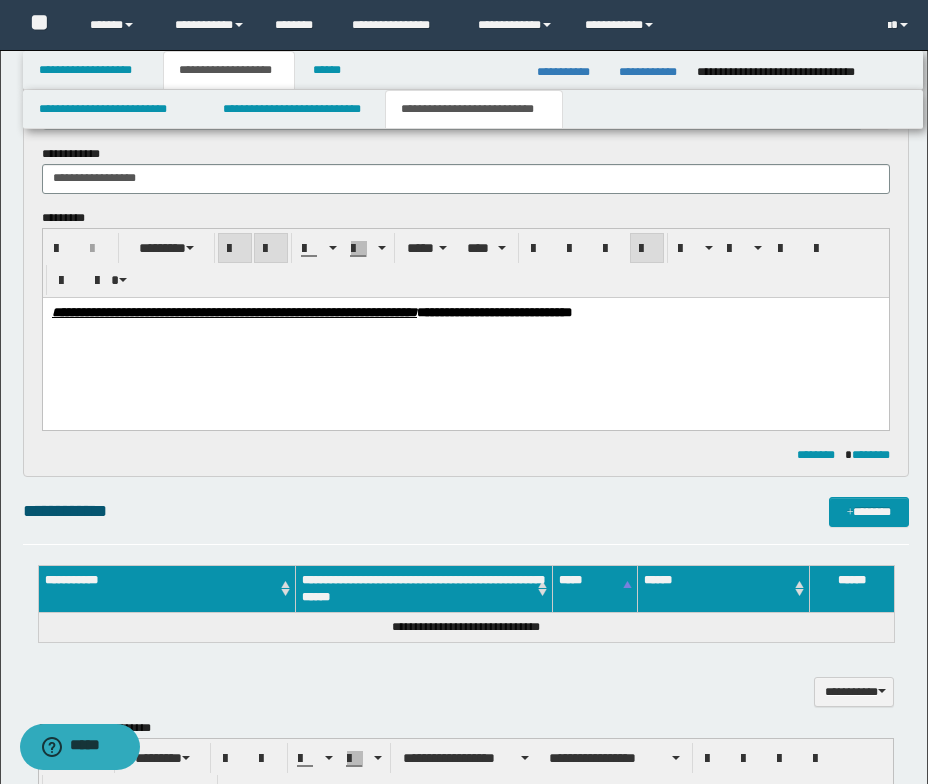 click on "**********" at bounding box center [465, 337] 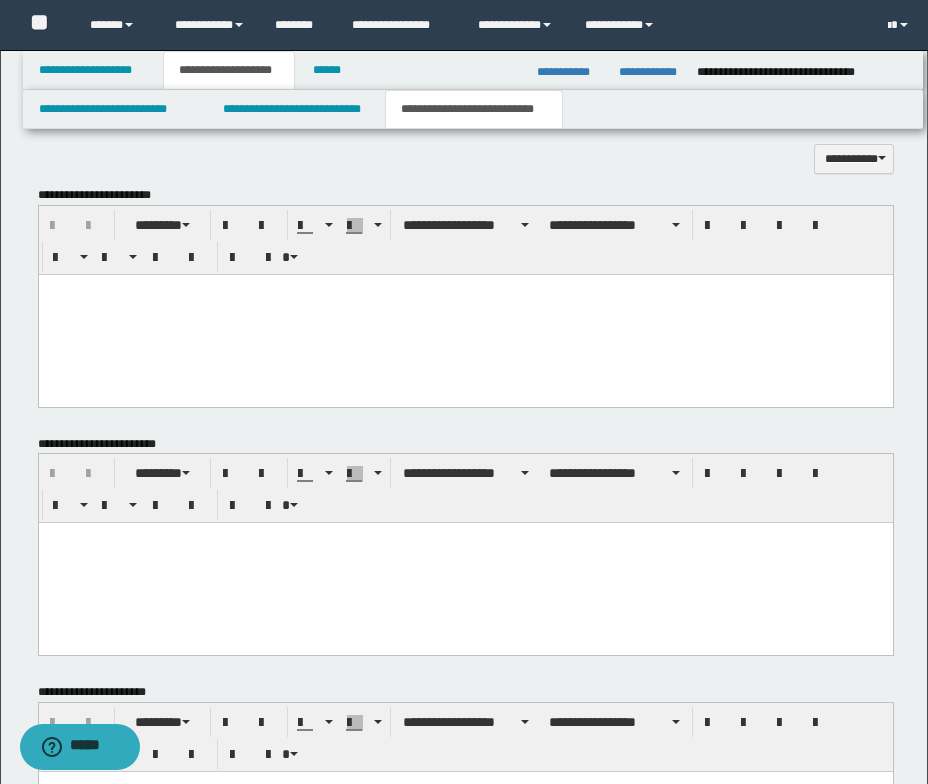 scroll, scrollTop: 1396, scrollLeft: 0, axis: vertical 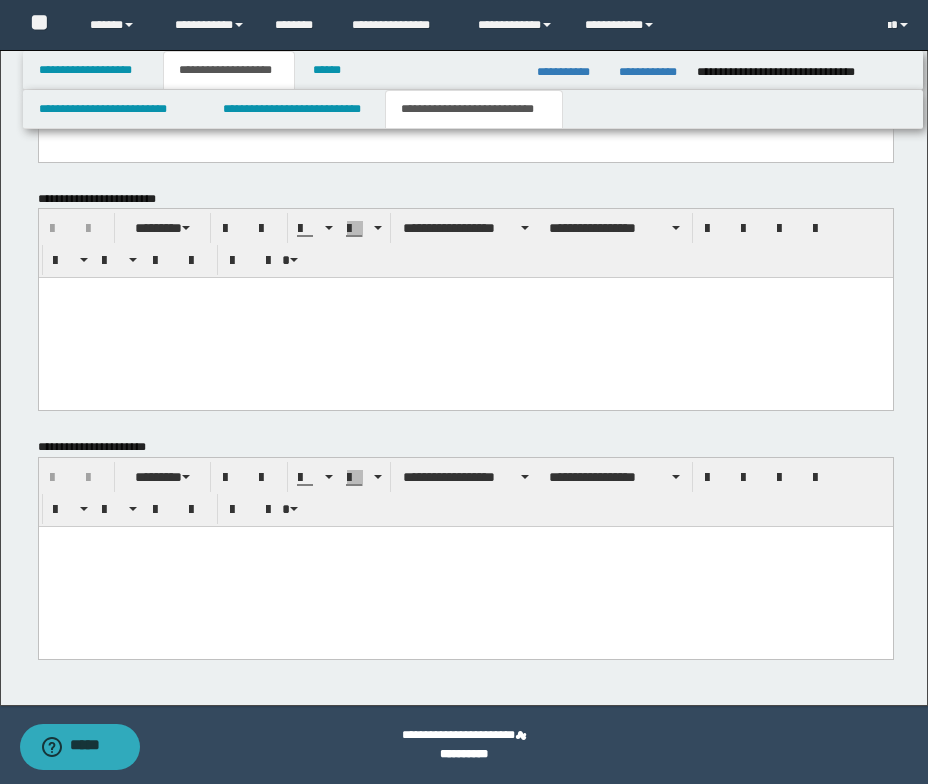 click at bounding box center (465, 542) 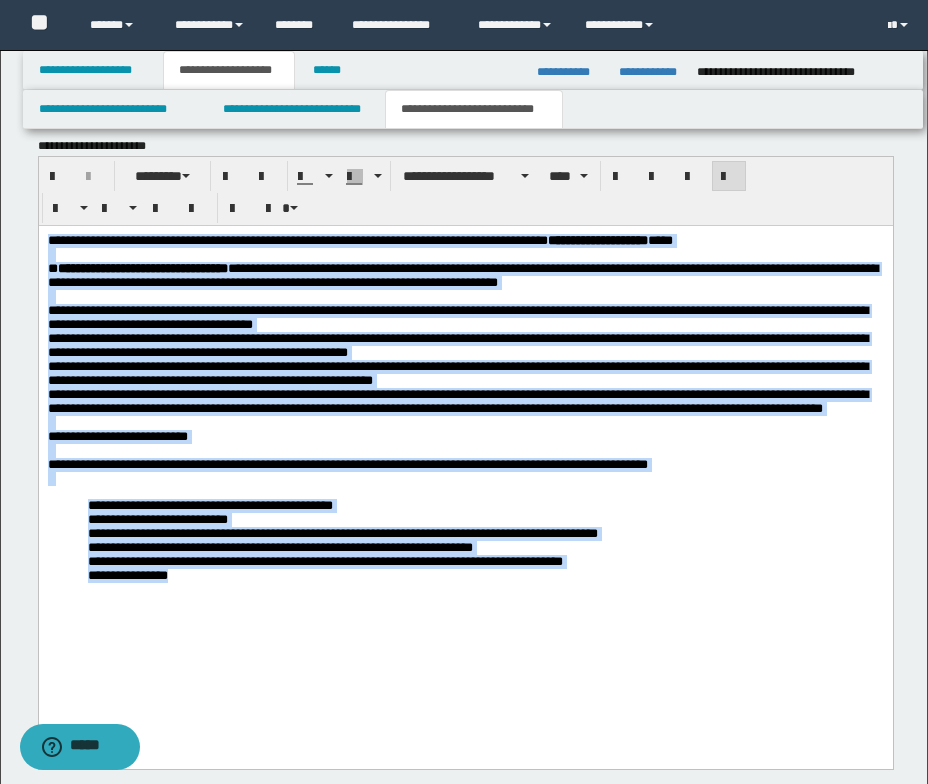 scroll, scrollTop: 1807, scrollLeft: 0, axis: vertical 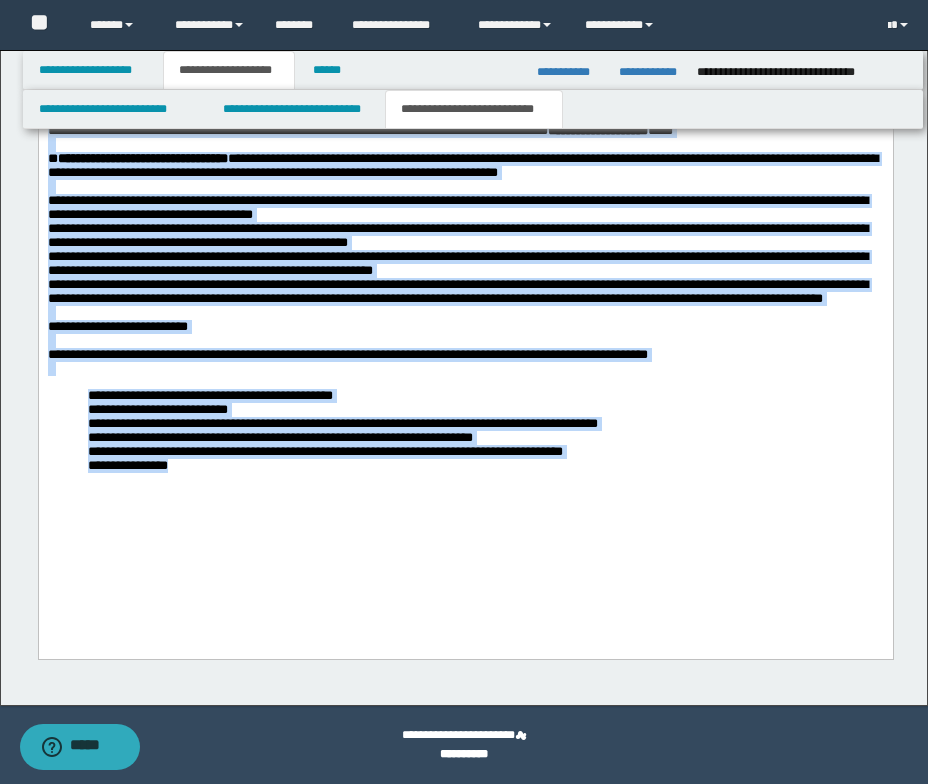 drag, startPoint x: 47, startPoint y: 129, endPoint x: 380, endPoint y: 598, distance: 575.1956 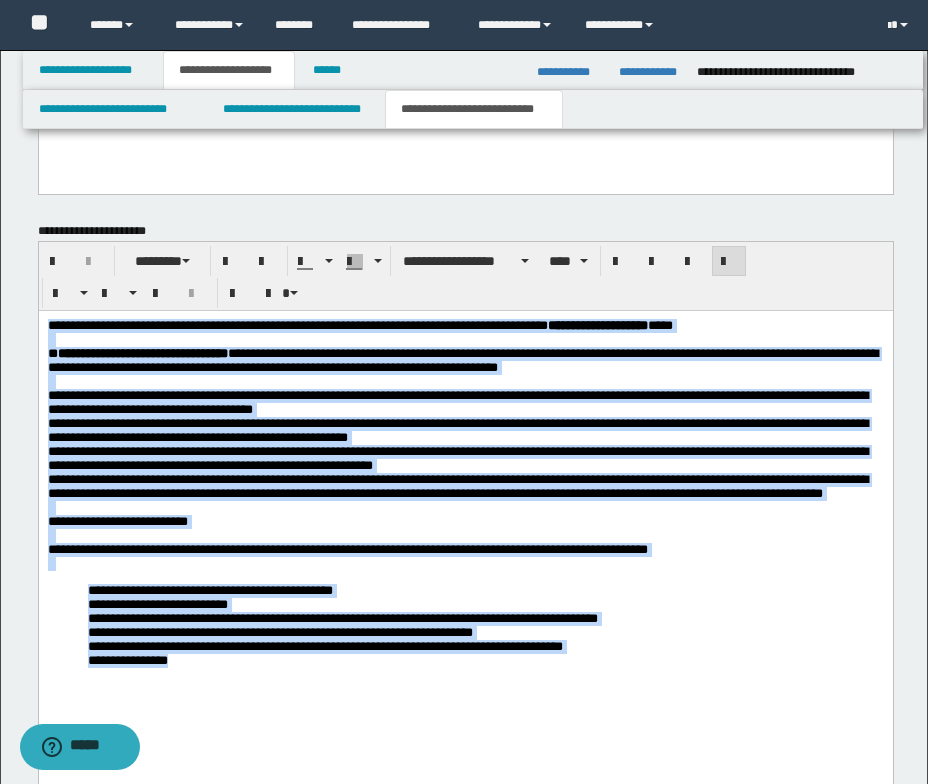 scroll, scrollTop: 1607, scrollLeft: 0, axis: vertical 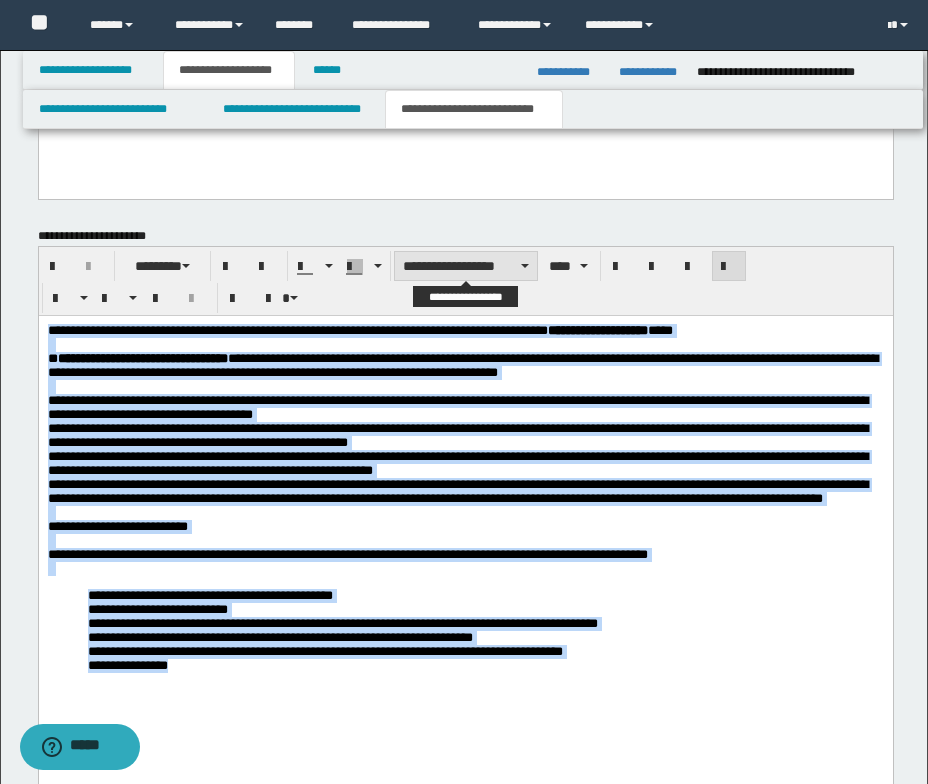 click on "**********" at bounding box center [466, 266] 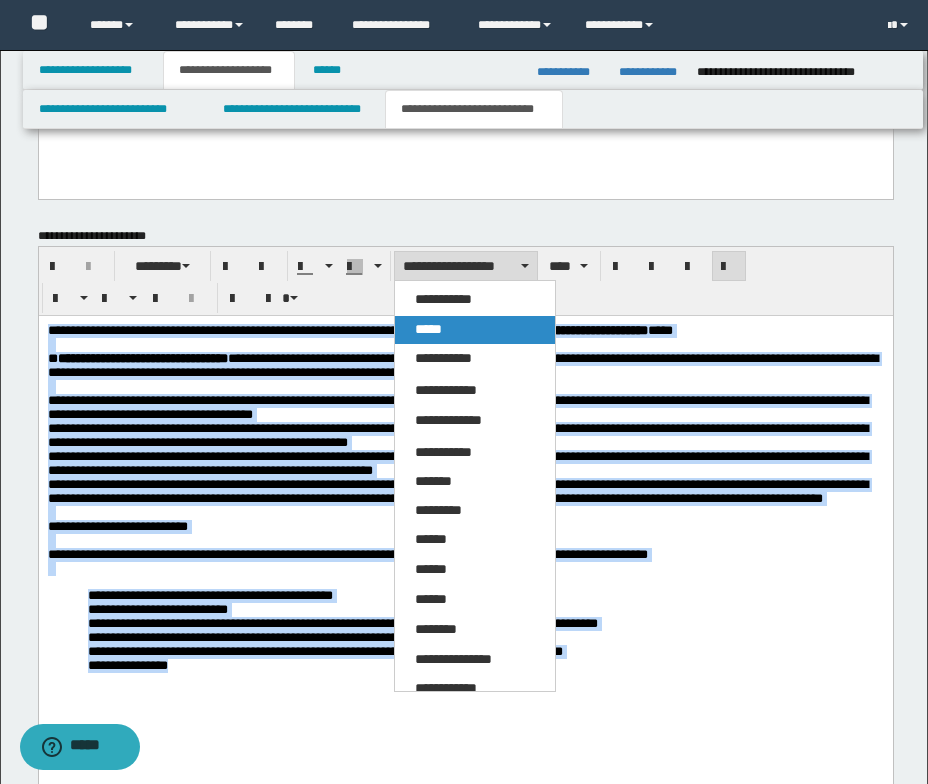 click on "*****" at bounding box center (475, 330) 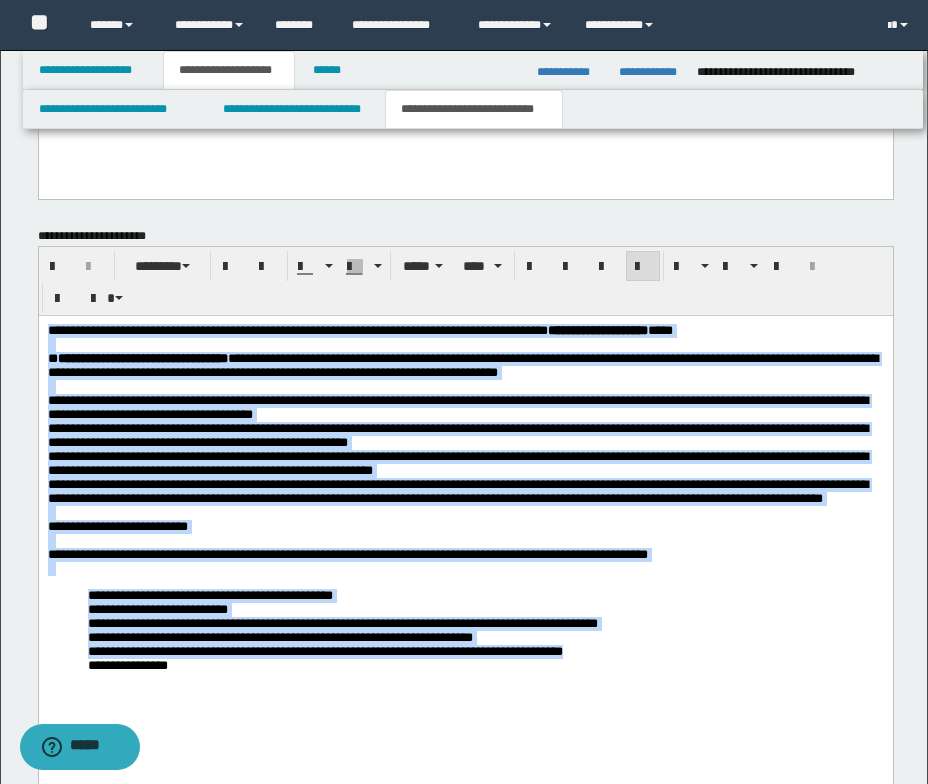 click at bounding box center [465, 387] 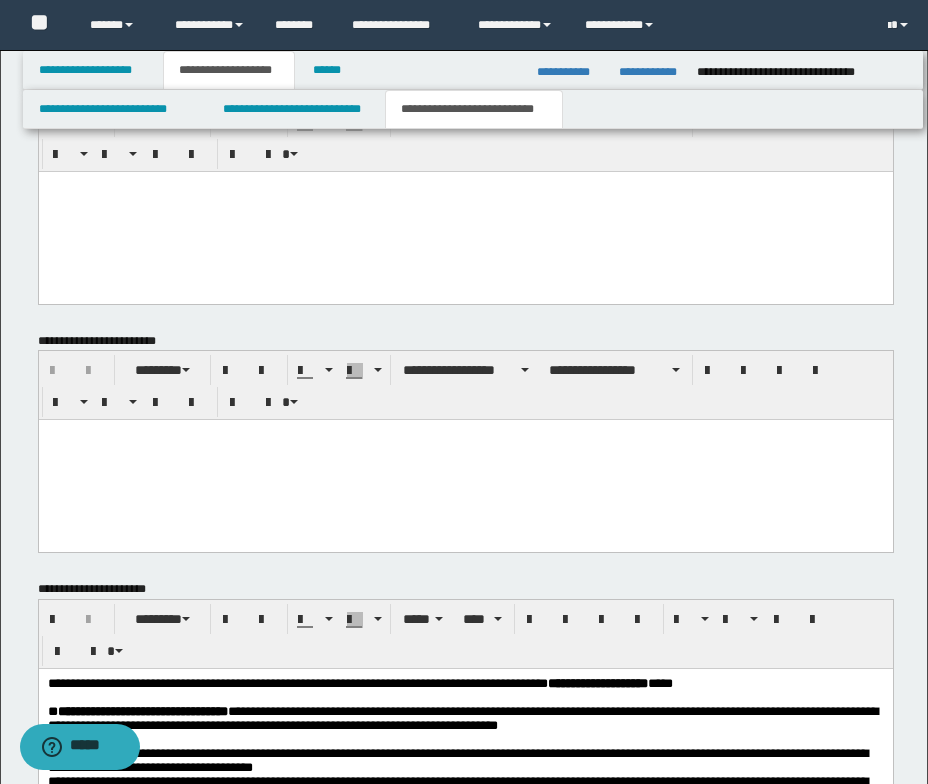 scroll, scrollTop: 1207, scrollLeft: 0, axis: vertical 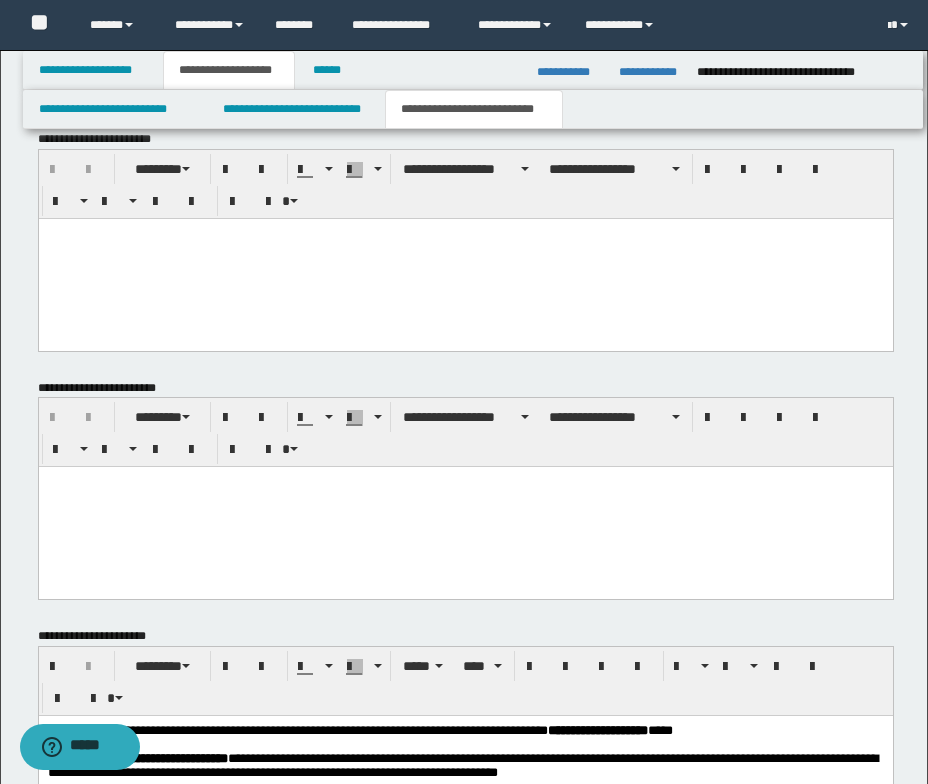 click at bounding box center (465, 233) 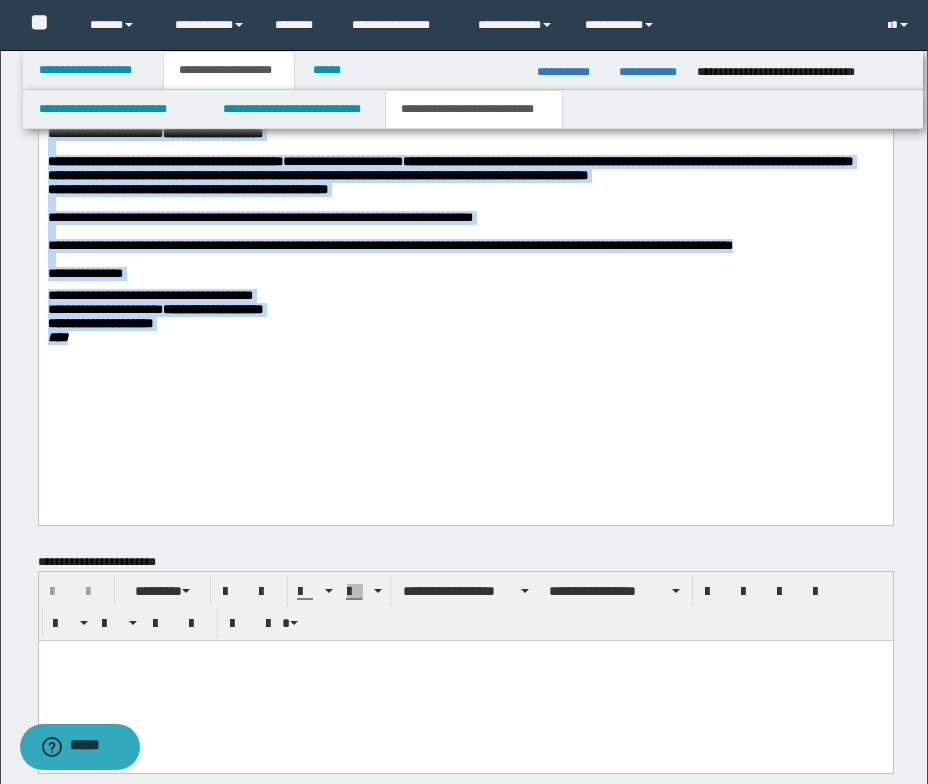 drag, startPoint x: 47, startPoint y: -122, endPoint x: 318, endPoint y: 500, distance: 678.47253 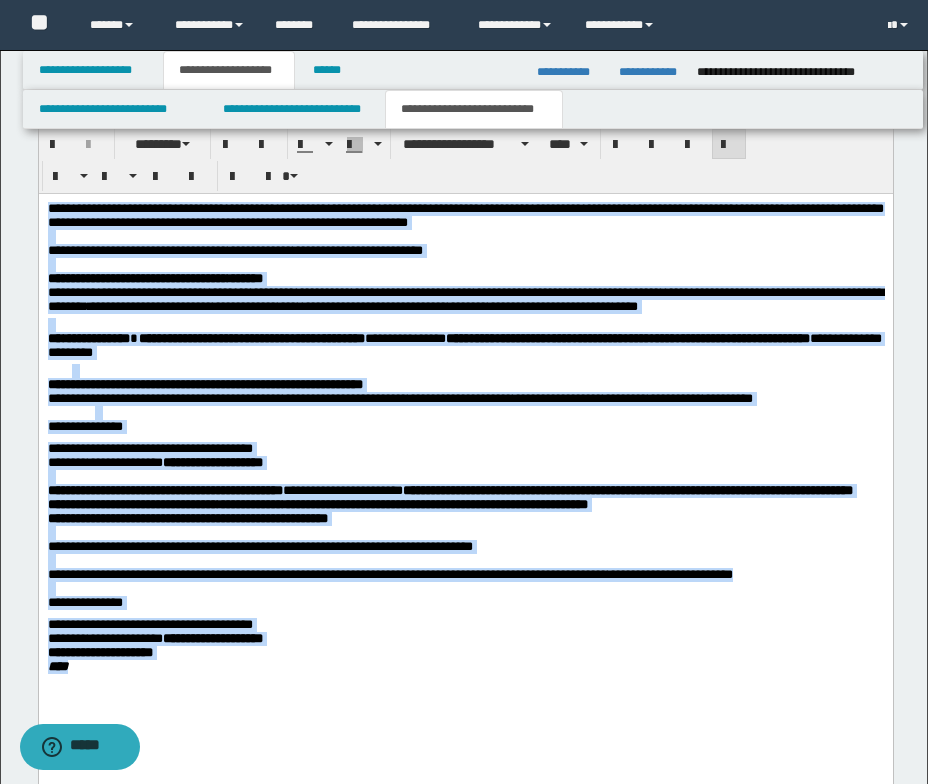 scroll, scrollTop: 1185, scrollLeft: 0, axis: vertical 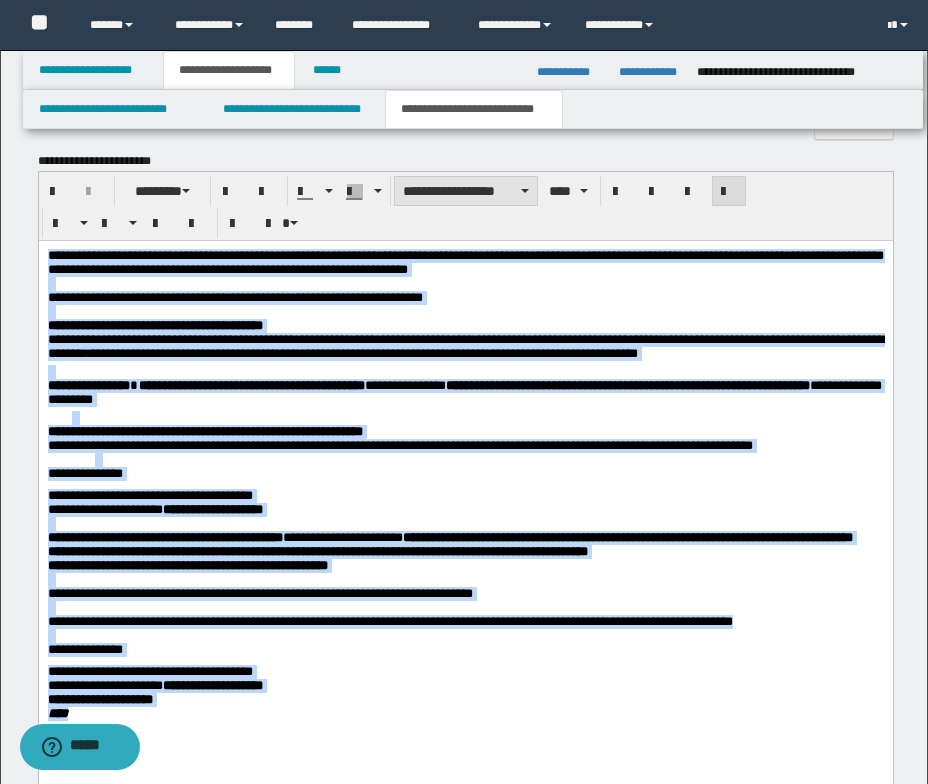 click on "**********" at bounding box center [466, 191] 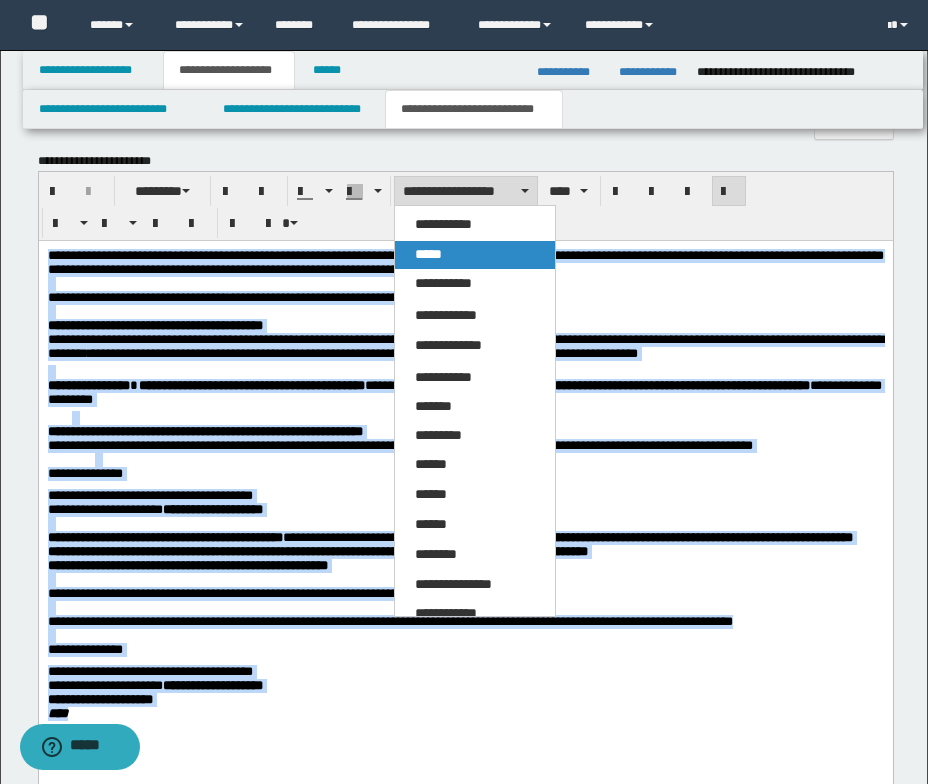 click on "*****" at bounding box center [475, 255] 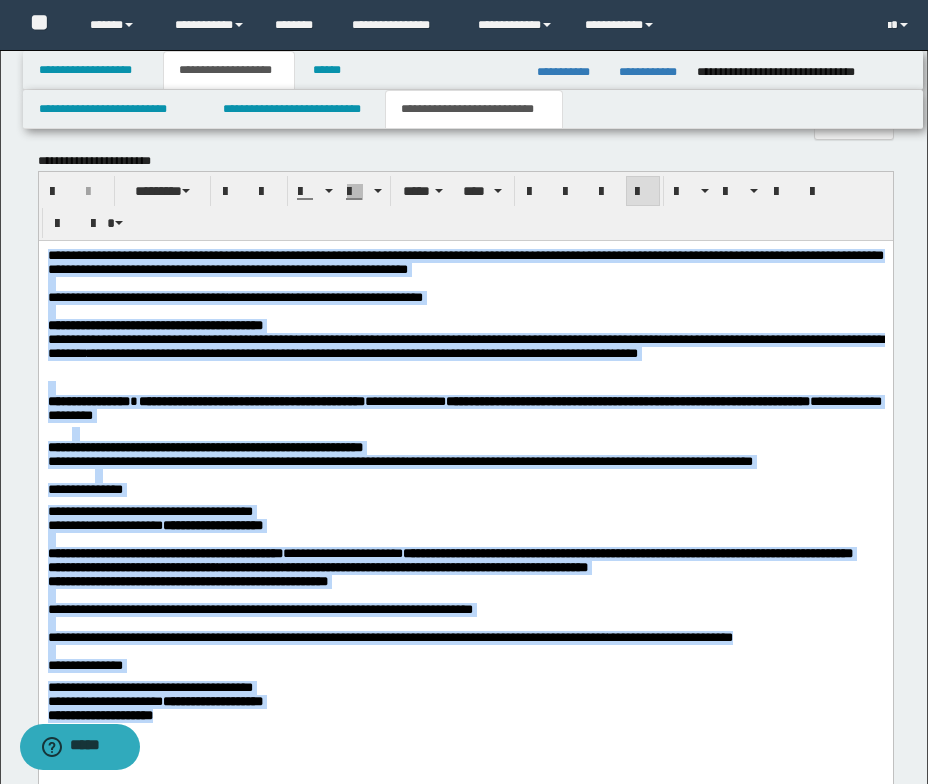 click at bounding box center [465, 311] 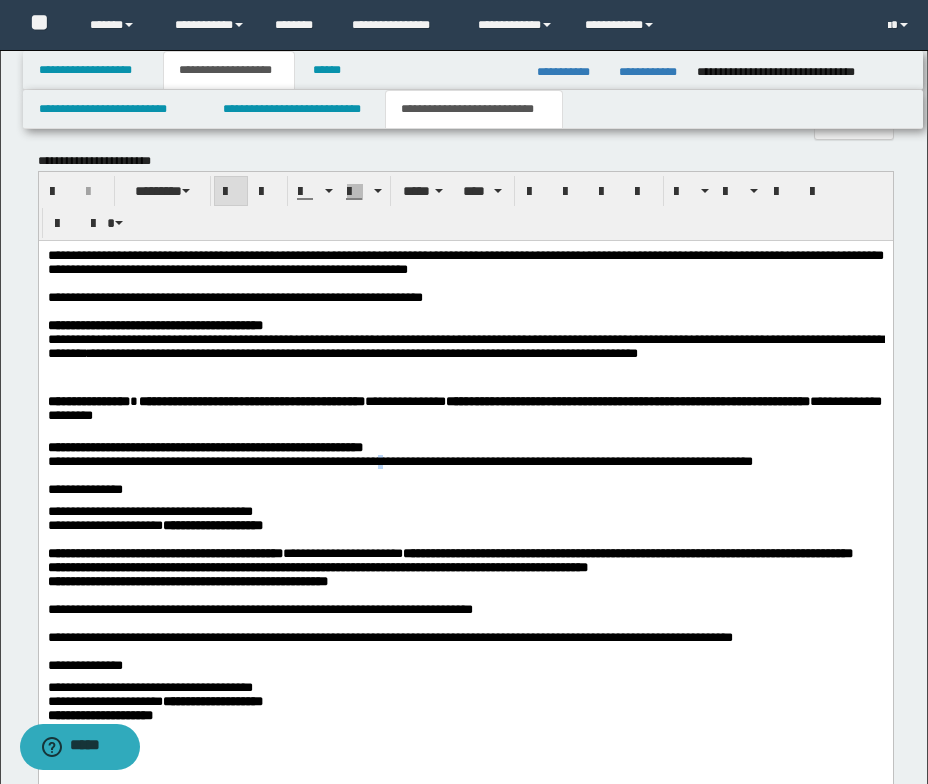 click on "**********" at bounding box center (344, 460) 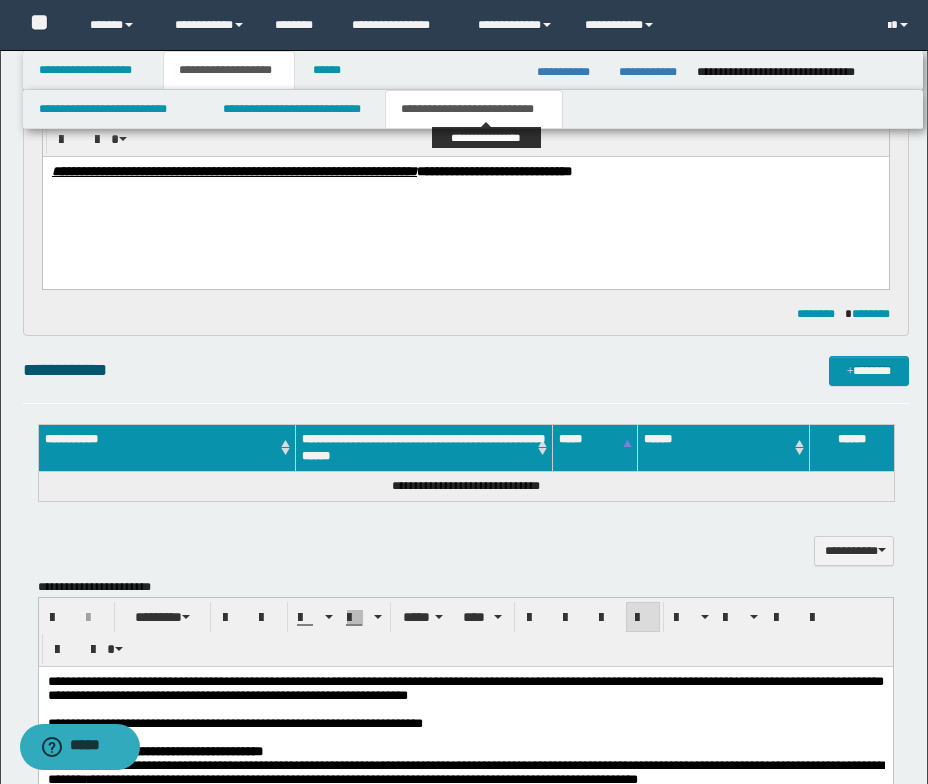 scroll, scrollTop: 785, scrollLeft: 0, axis: vertical 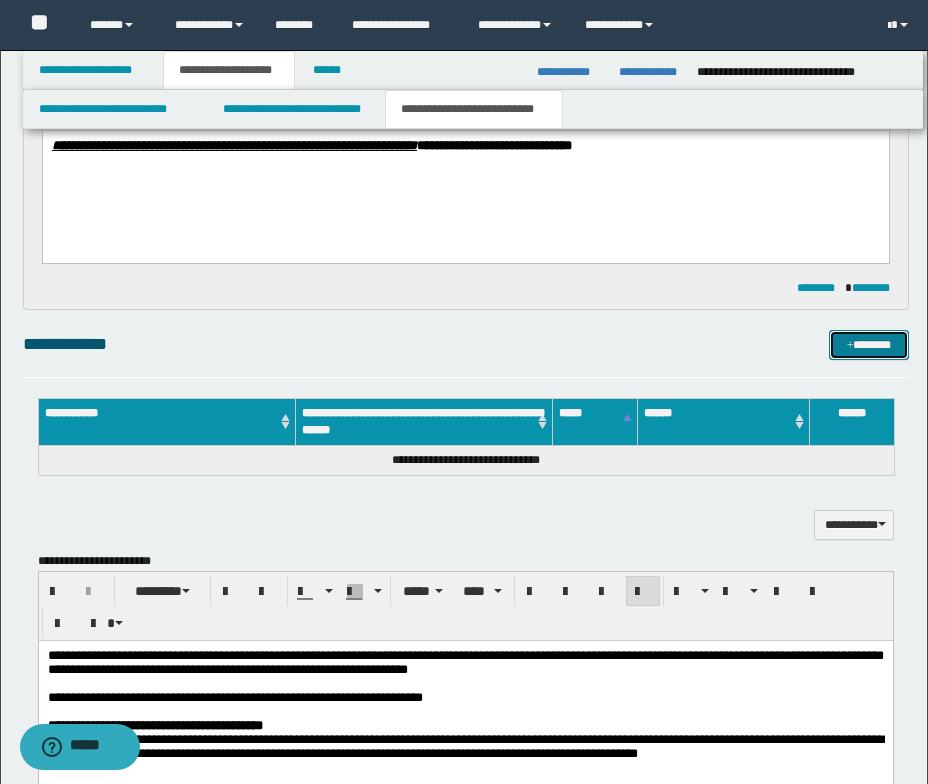 click at bounding box center [850, 346] 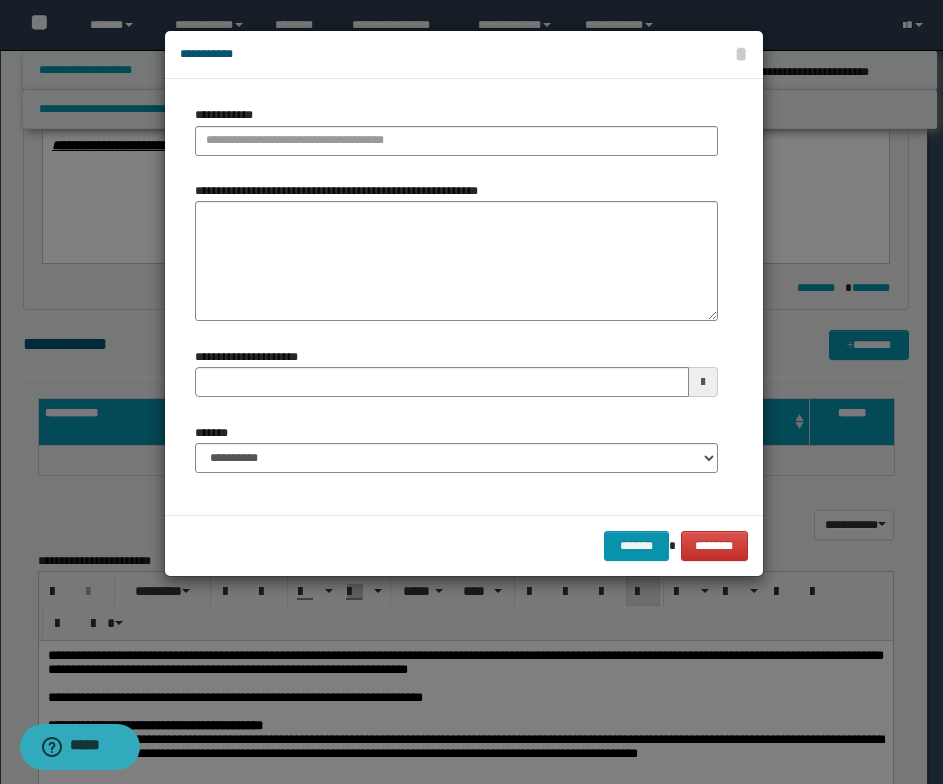 type 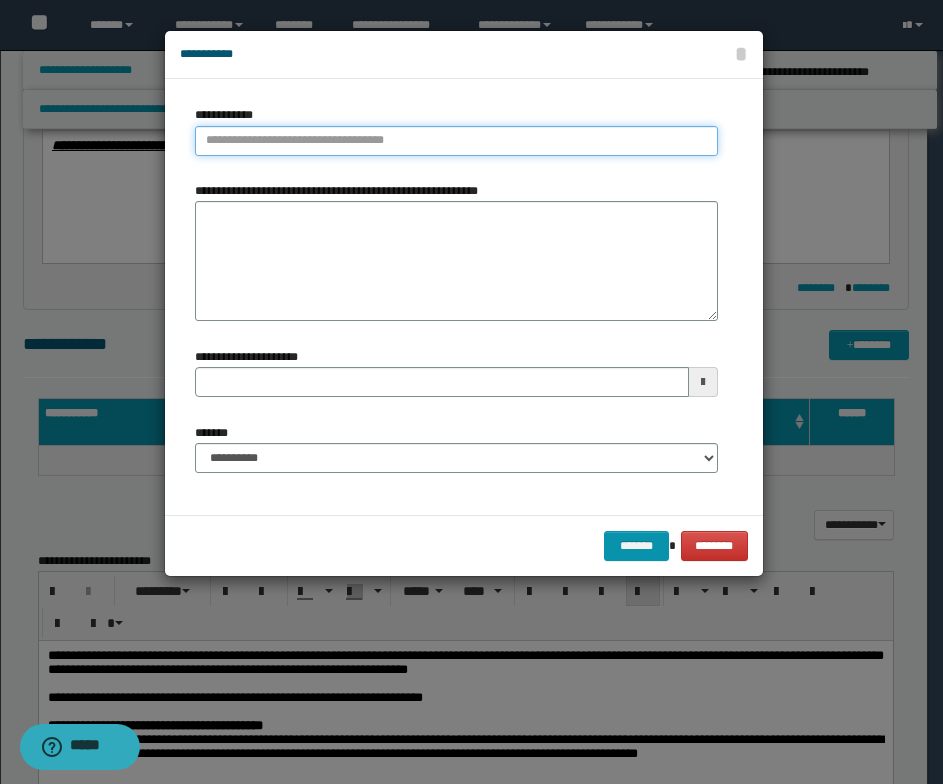 click on "**********" at bounding box center (456, 141) 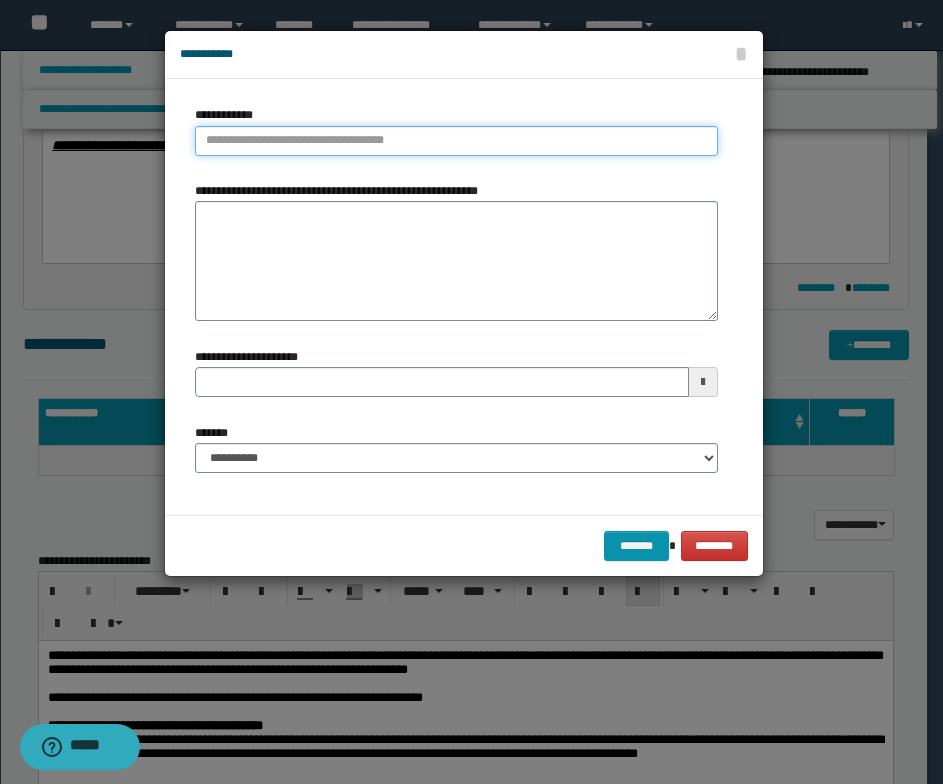 paste on "****" 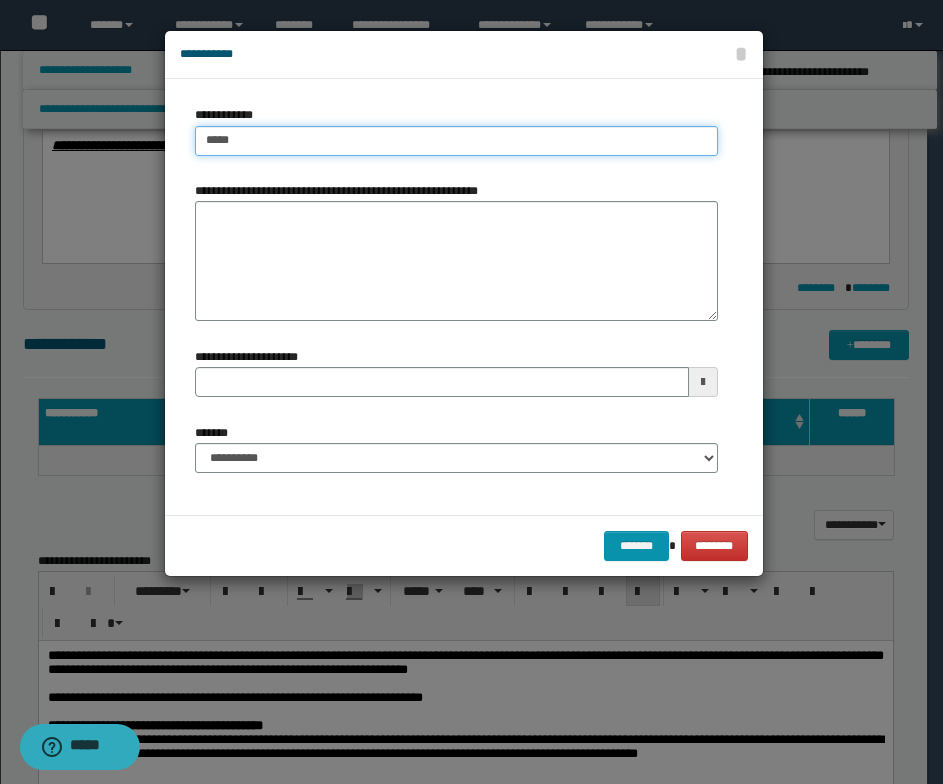 type on "****" 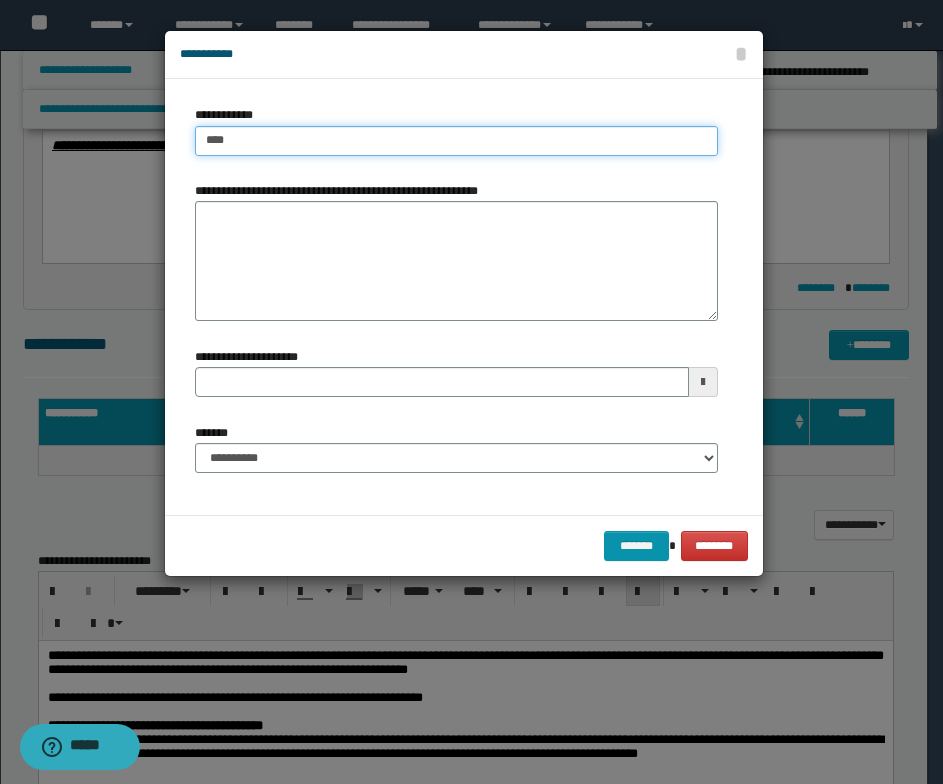 type on "****" 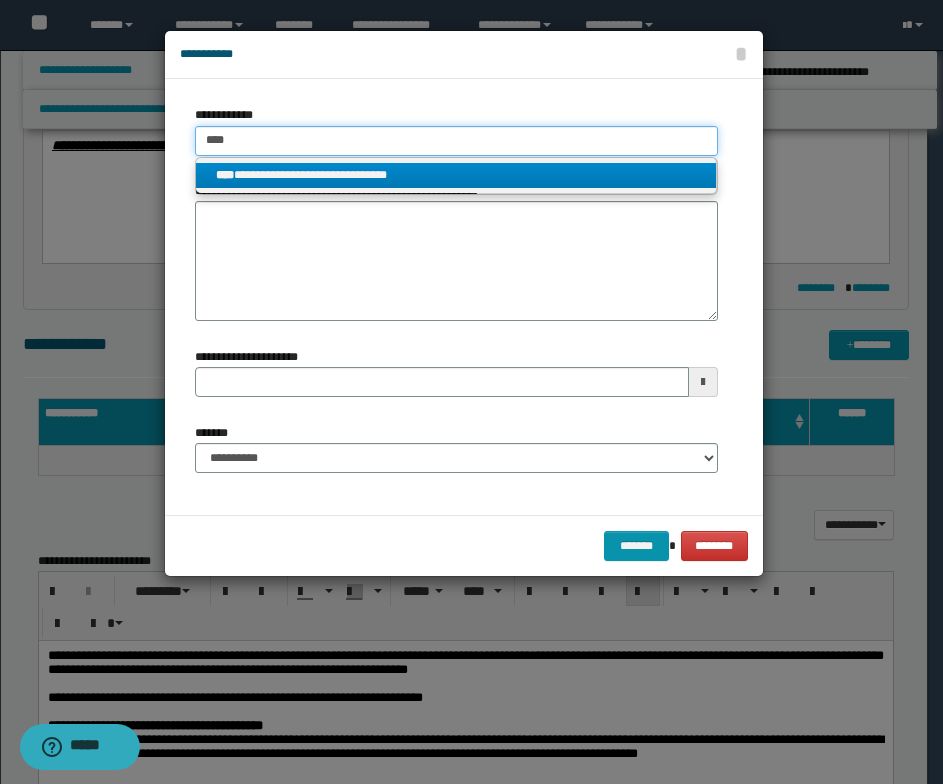 type on "****" 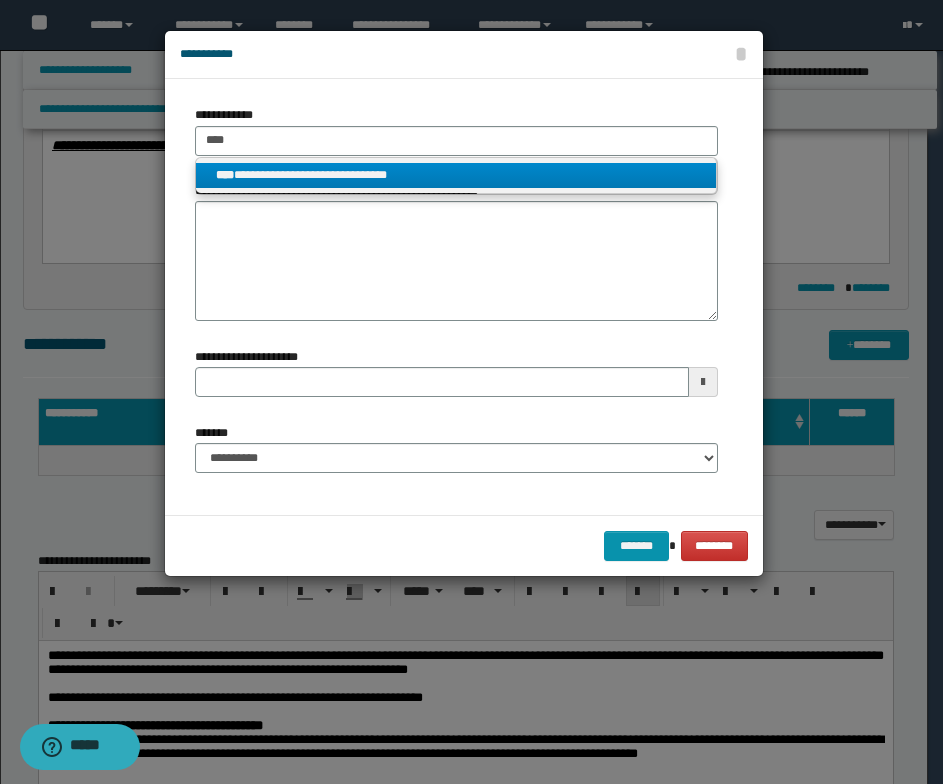 click on "**********" at bounding box center [456, 175] 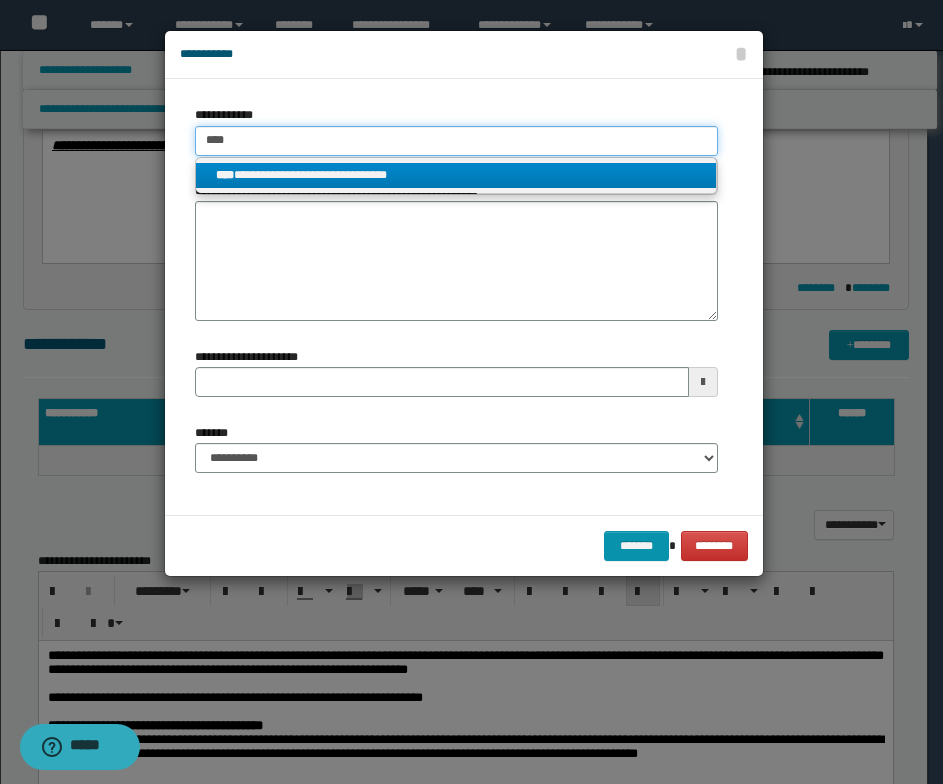 type 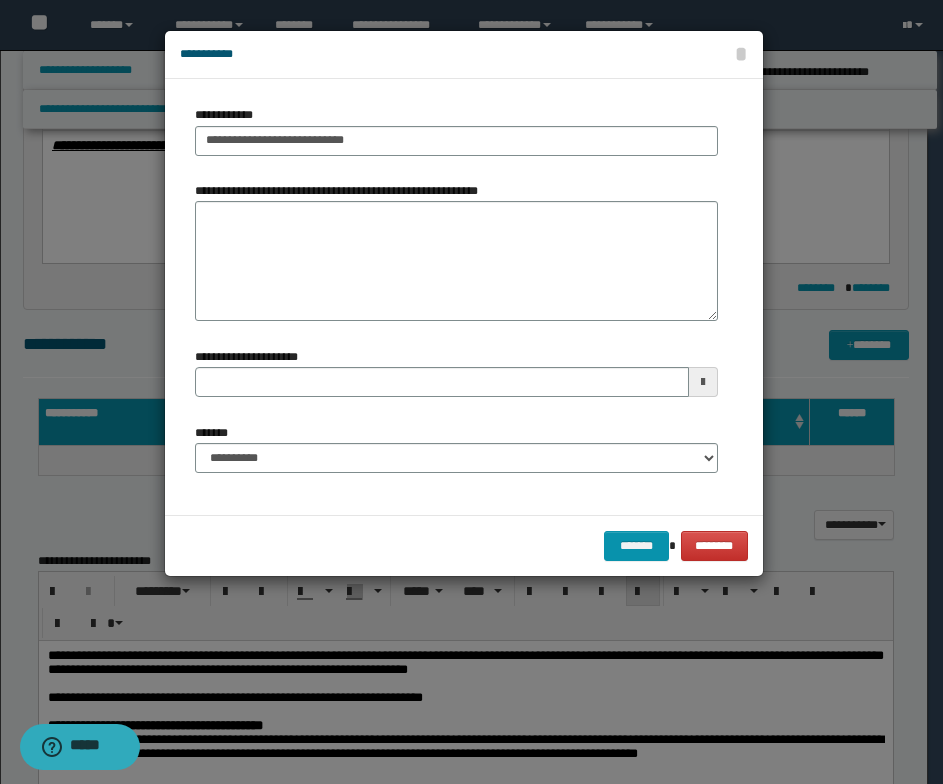 type 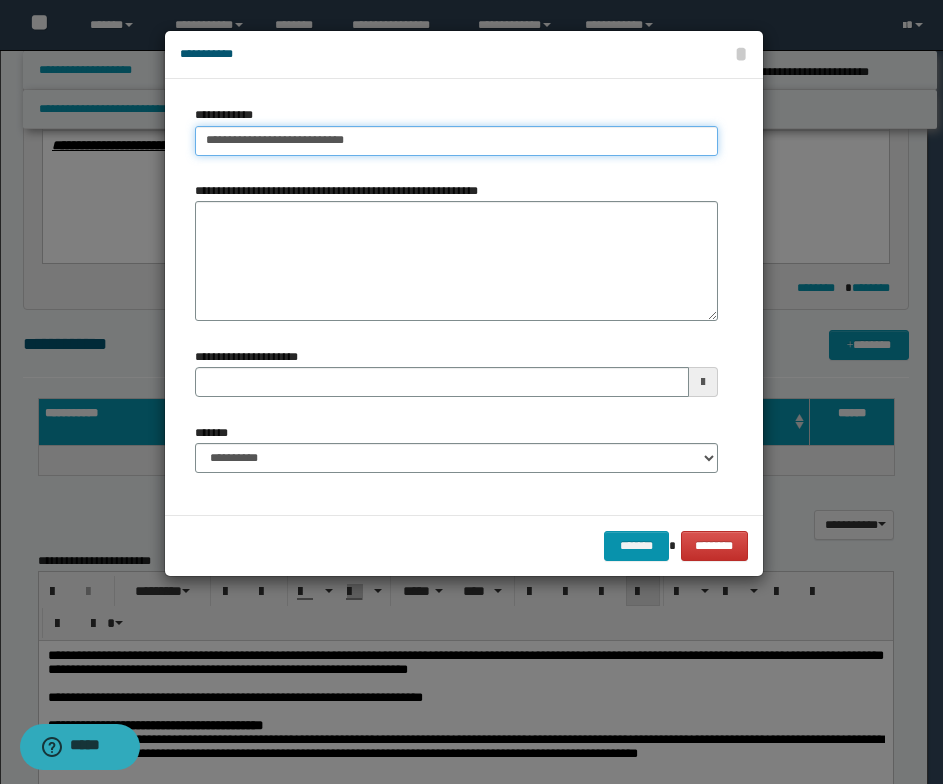 type on "**********" 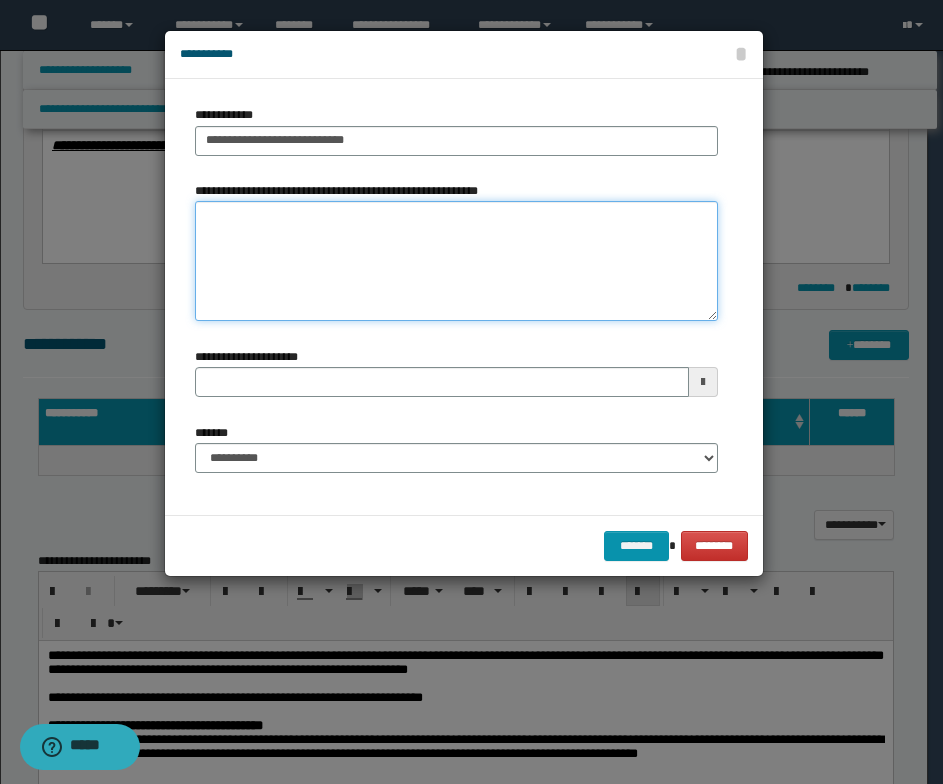 type 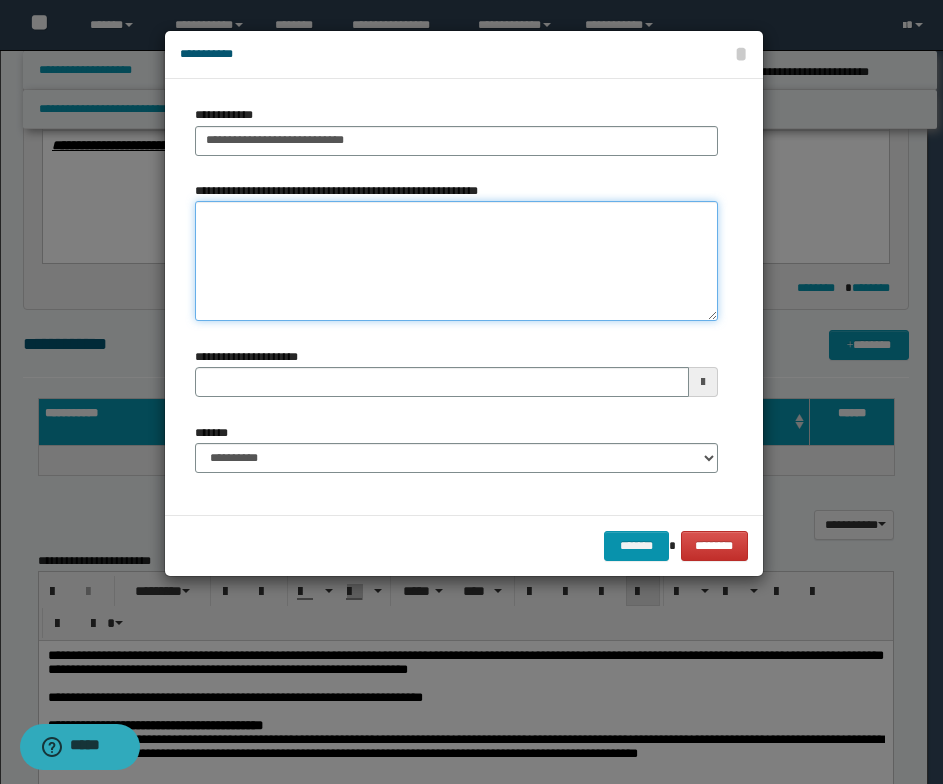 click on "**********" at bounding box center [456, 261] 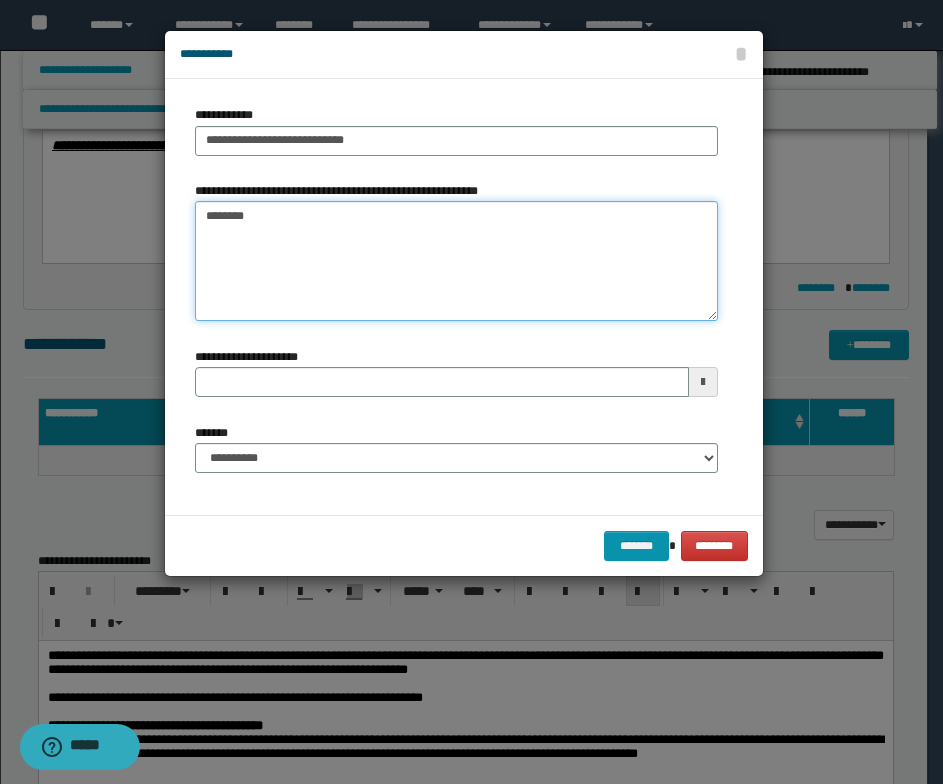 type 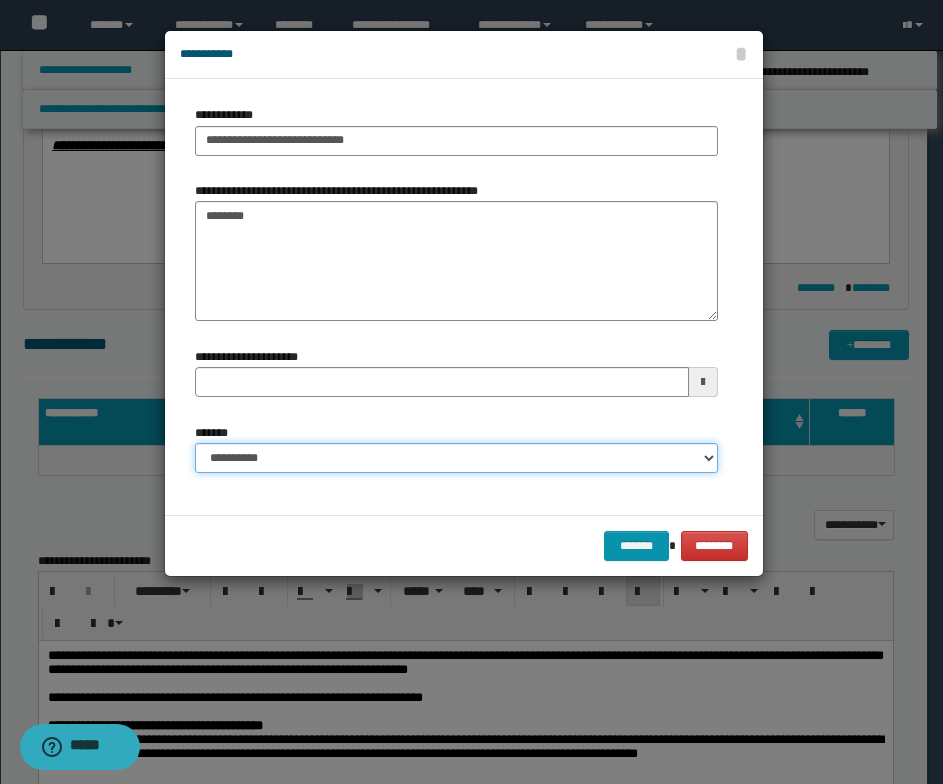 click on "**********" at bounding box center [456, 458] 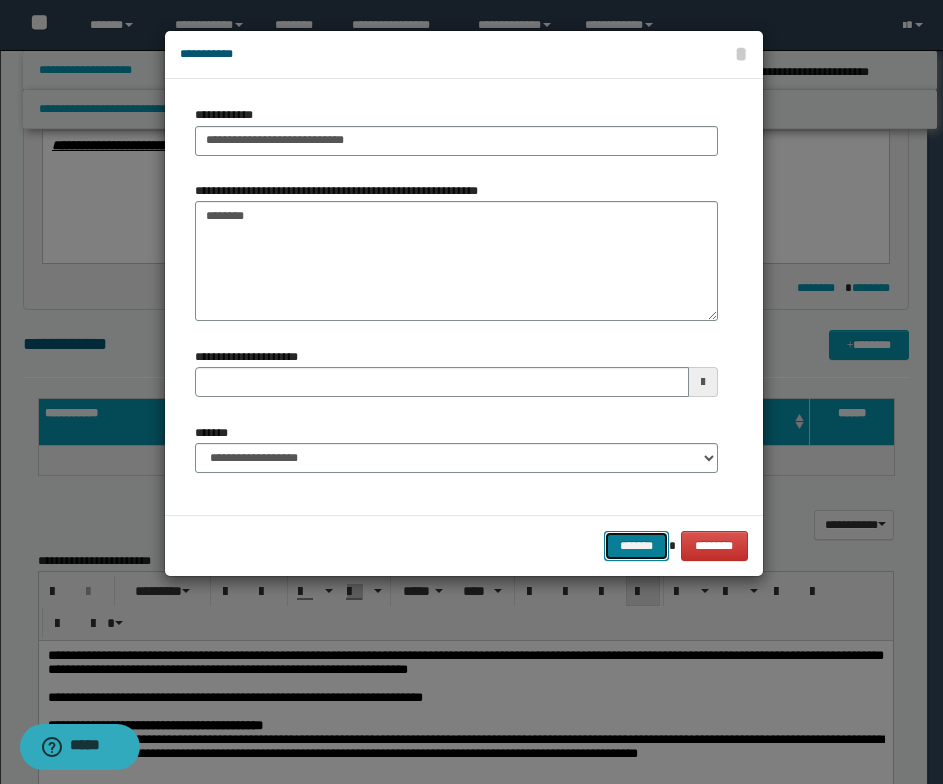 click on "*******" at bounding box center [636, 546] 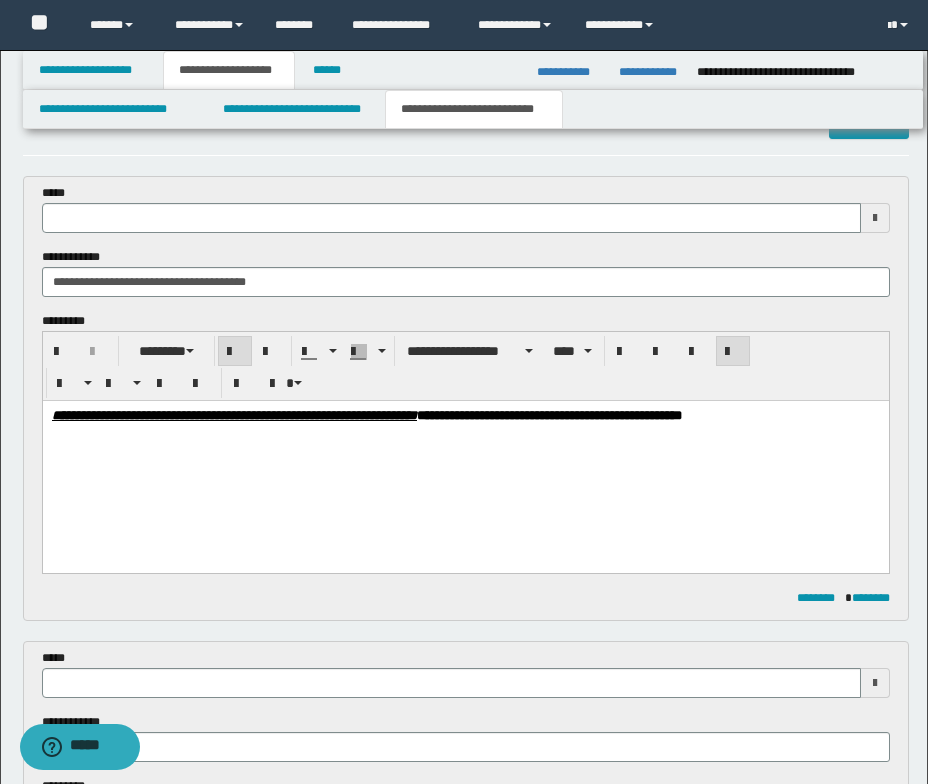 scroll, scrollTop: 0, scrollLeft: 0, axis: both 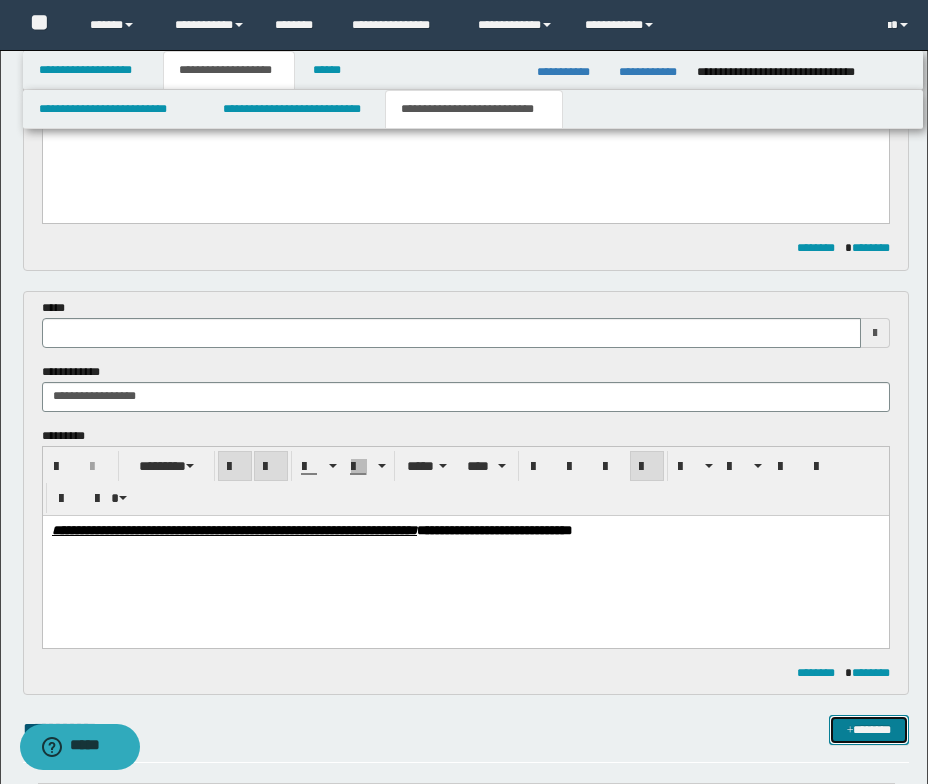 type 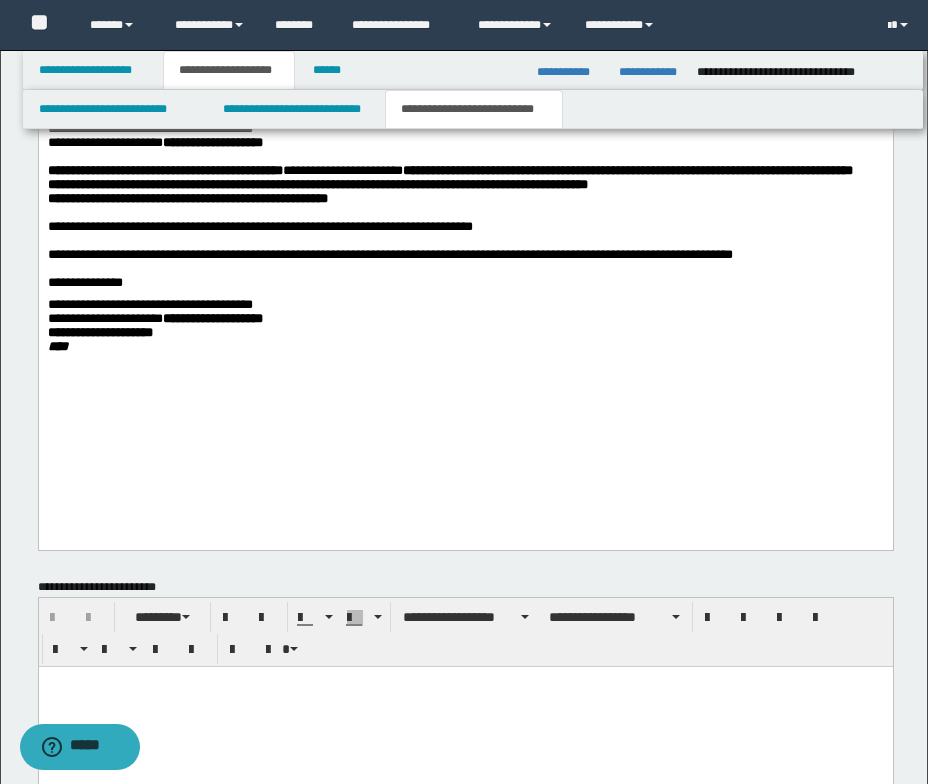scroll, scrollTop: 1600, scrollLeft: 0, axis: vertical 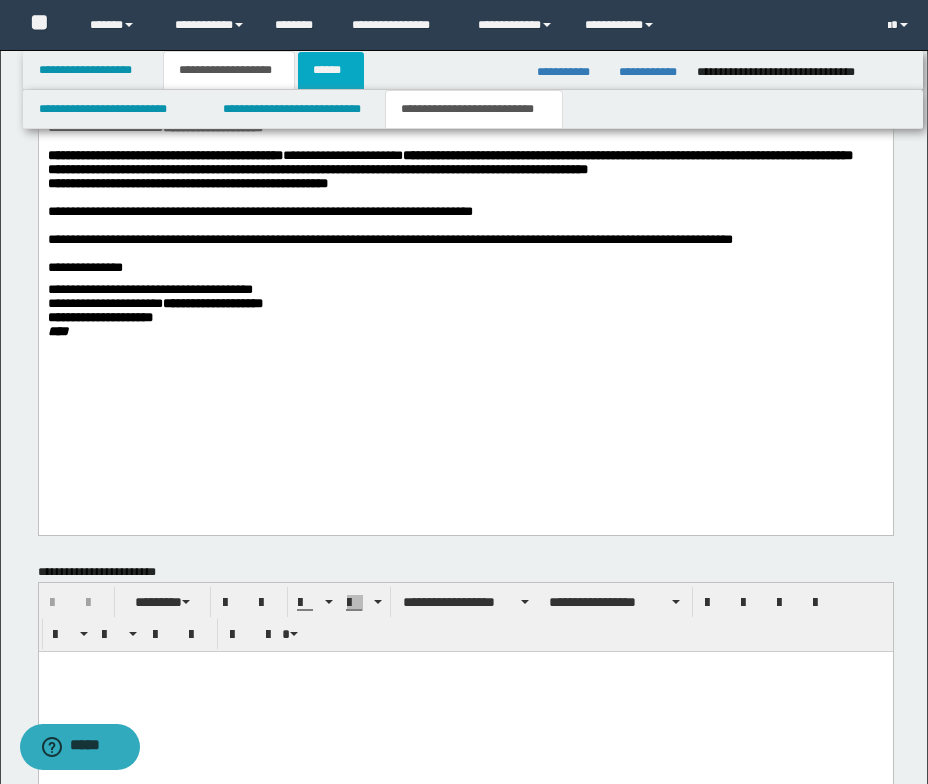 click on "******" at bounding box center (331, 70) 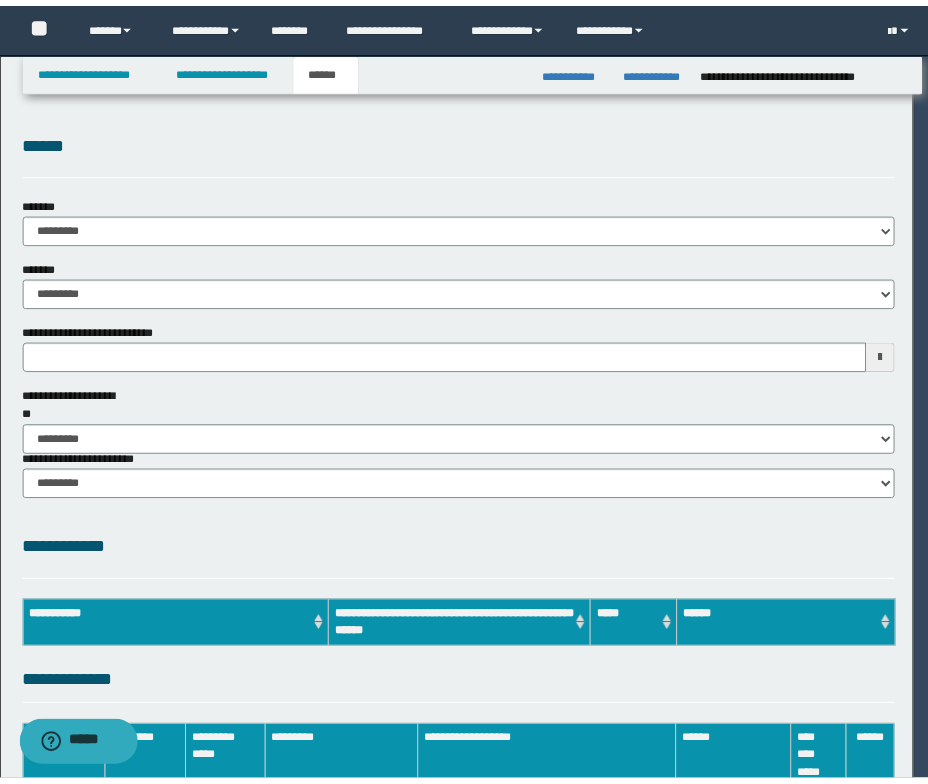 scroll, scrollTop: 0, scrollLeft: 0, axis: both 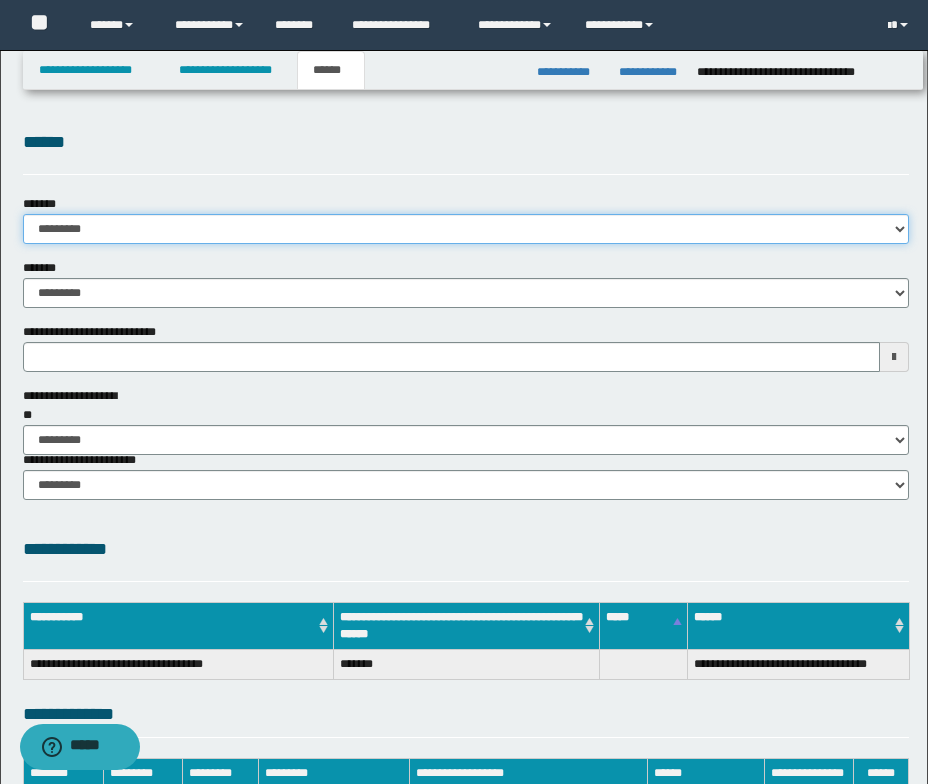 click on "**********" at bounding box center [466, 229] 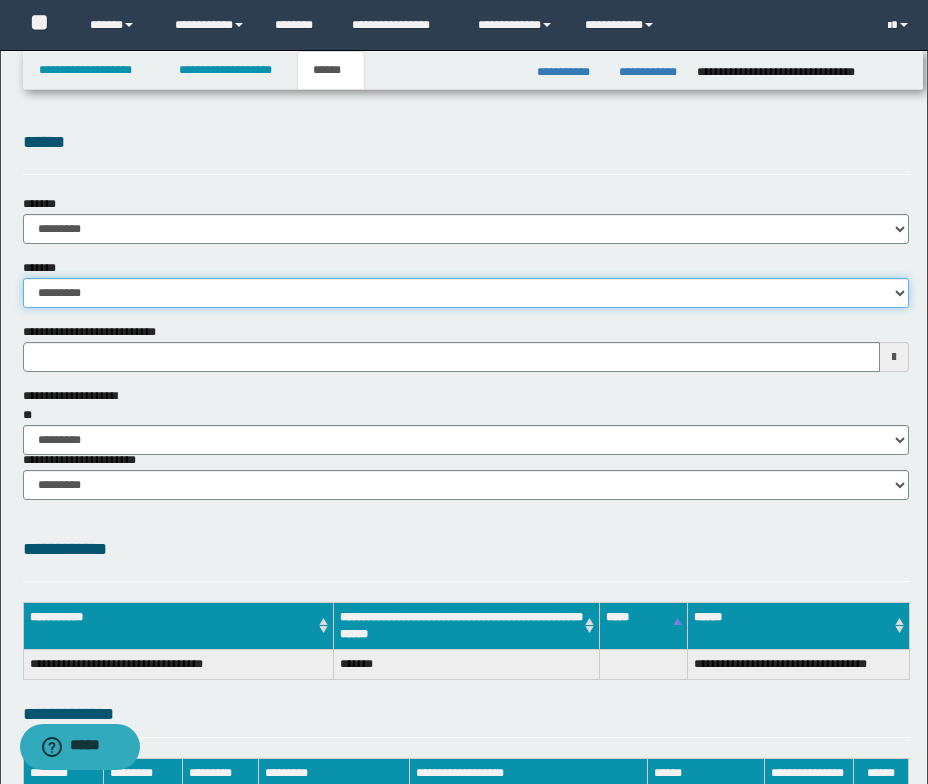 click on "**********" at bounding box center (466, 293) 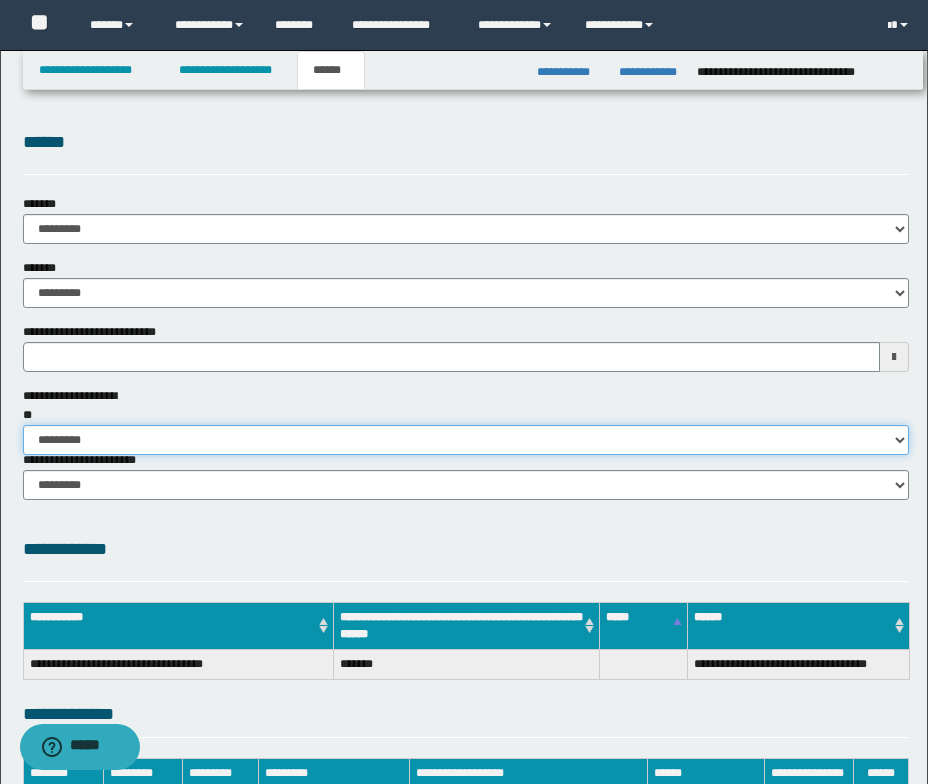 click on "*********
**
**" at bounding box center [466, 440] 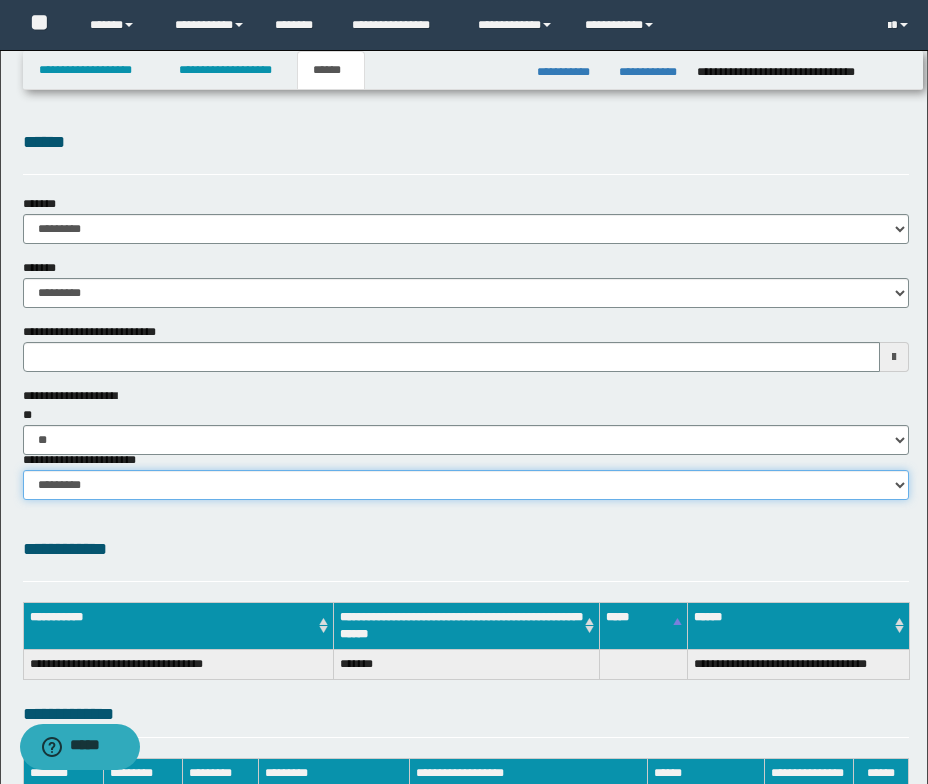 click on "*********
*********
*********" at bounding box center (466, 485) 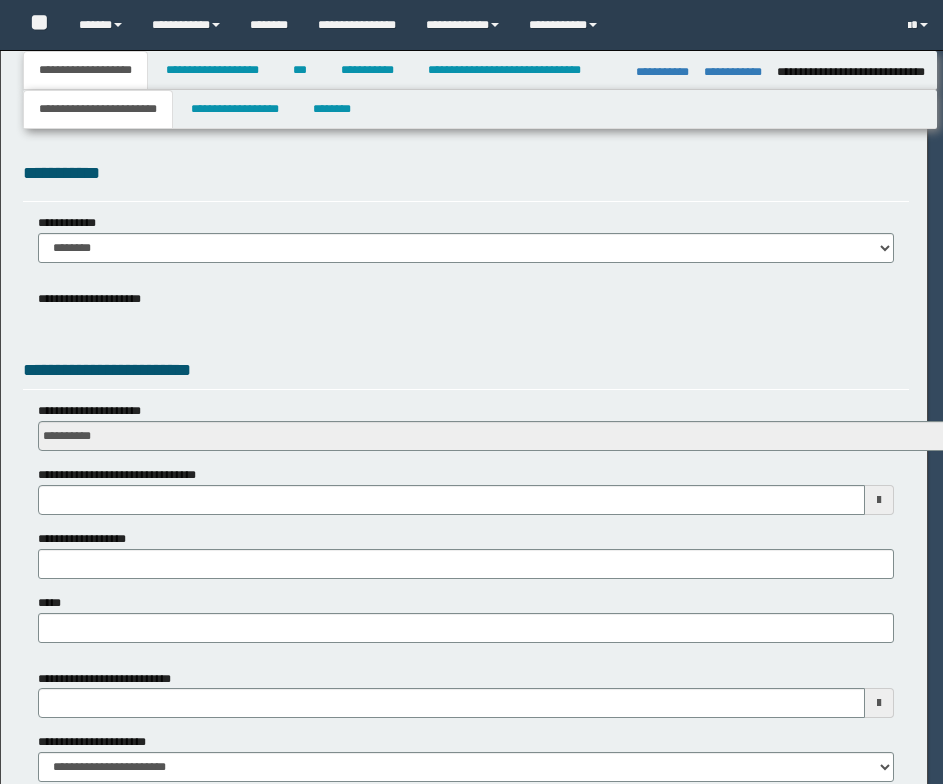 select on "*" 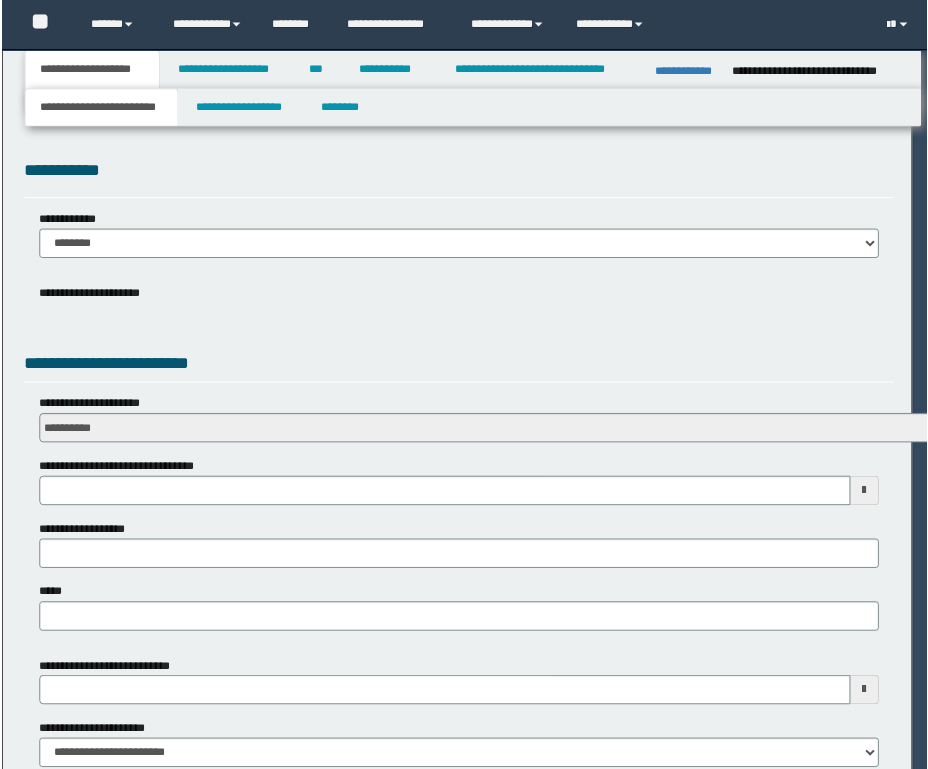 scroll, scrollTop: 0, scrollLeft: 0, axis: both 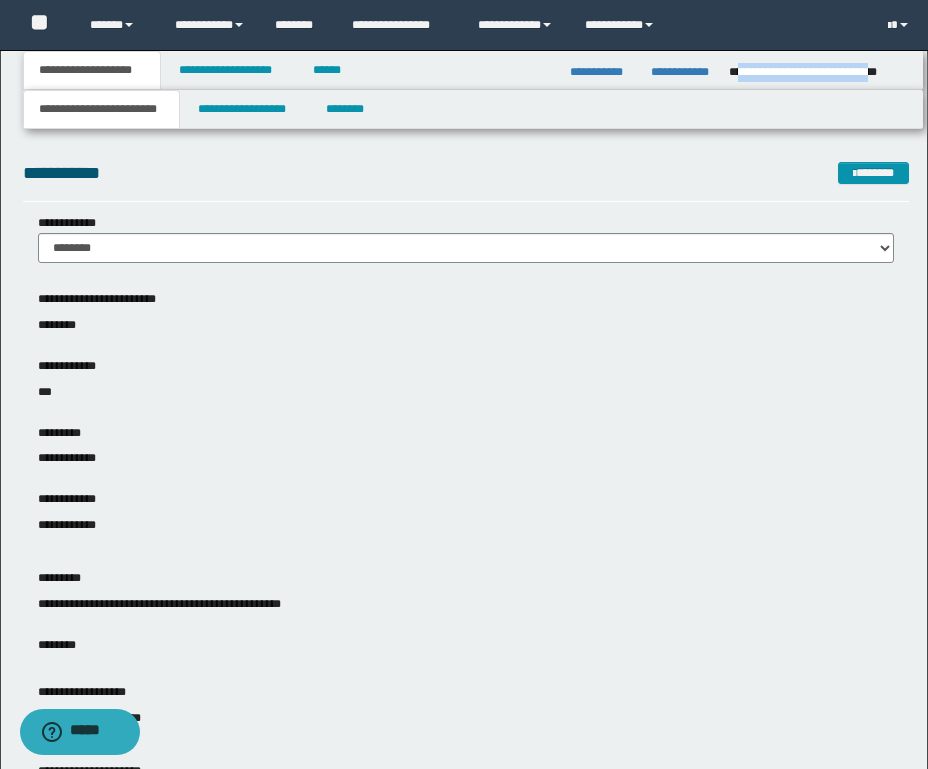 drag, startPoint x: 903, startPoint y: 71, endPoint x: 735, endPoint y: 73, distance: 168.0119 